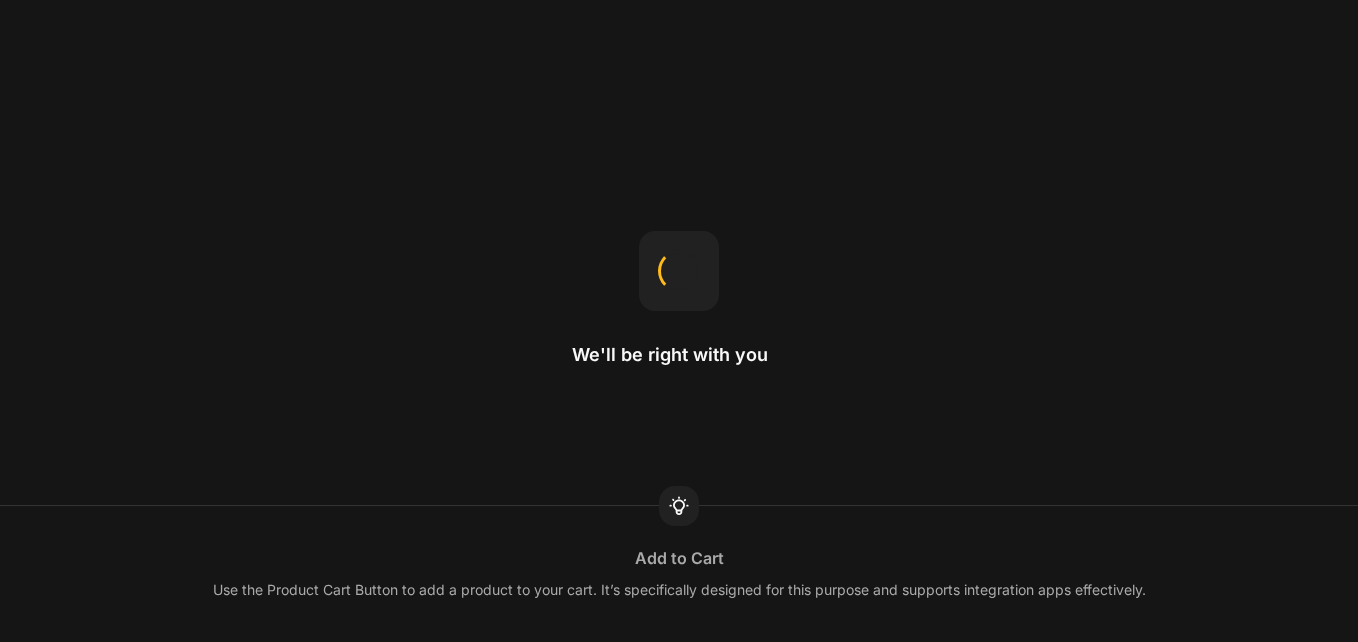 scroll, scrollTop: 0, scrollLeft: 0, axis: both 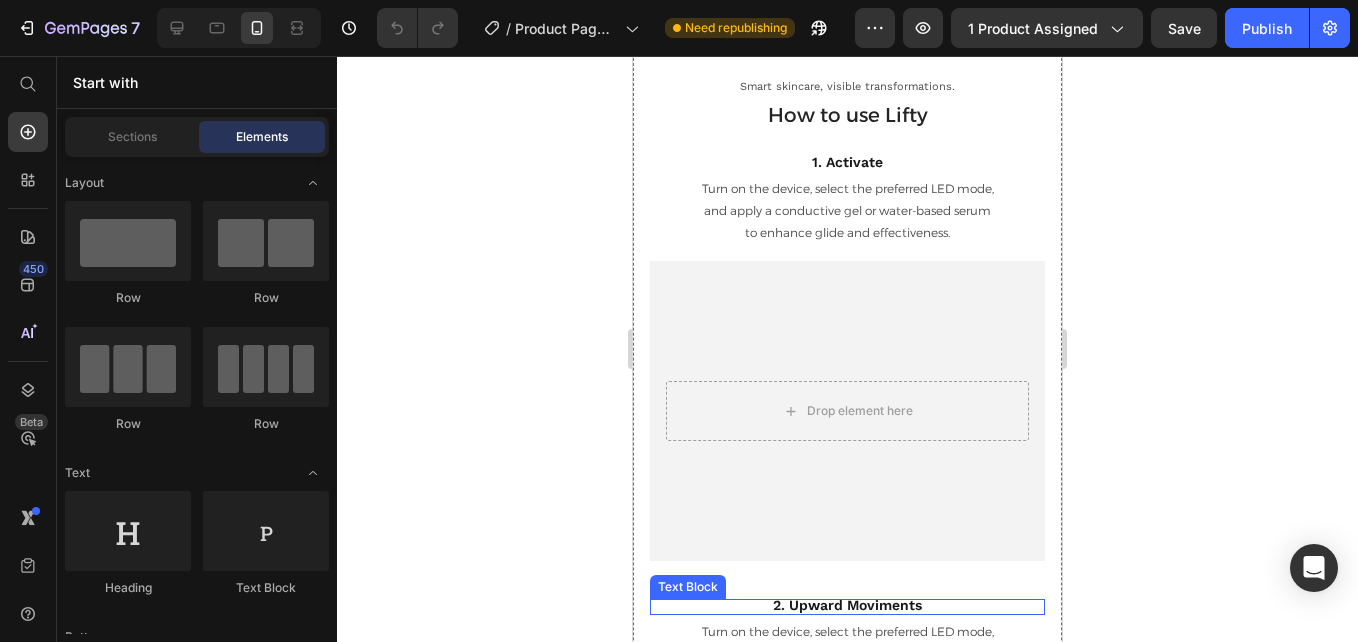 click on "2. Upward Moviments" at bounding box center [847, 605] 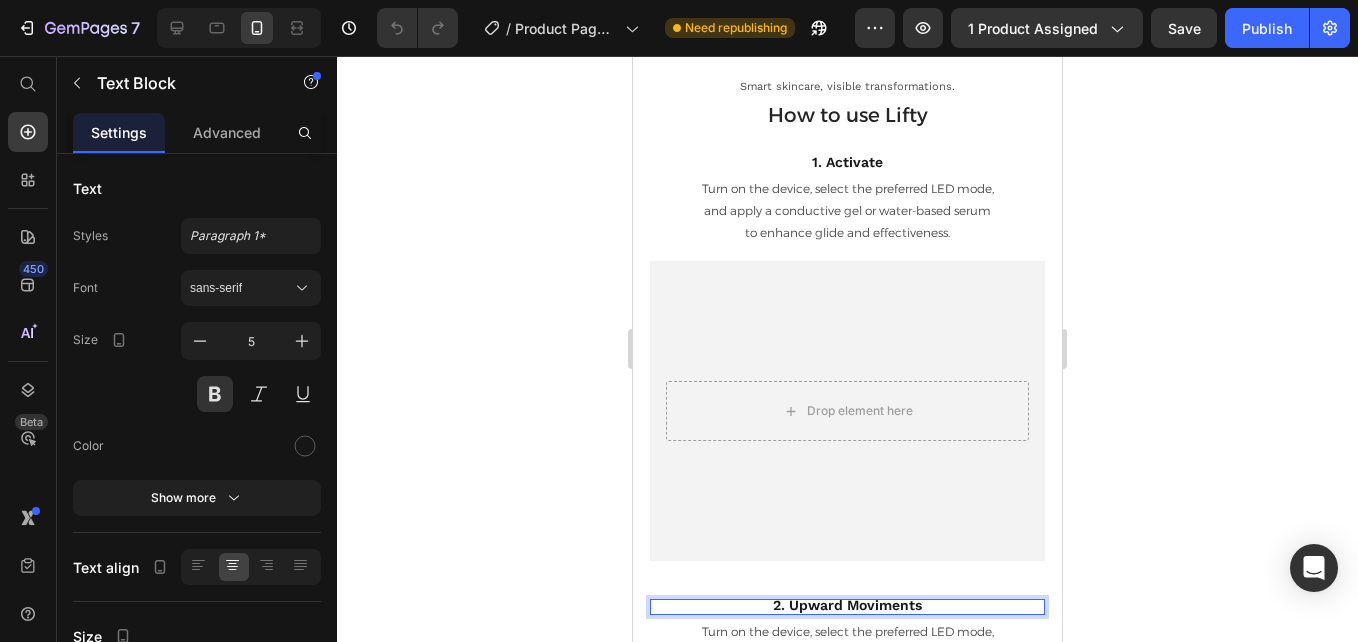 drag, startPoint x: 878, startPoint y: 349, endPoint x: 786, endPoint y: 350, distance: 92.00543 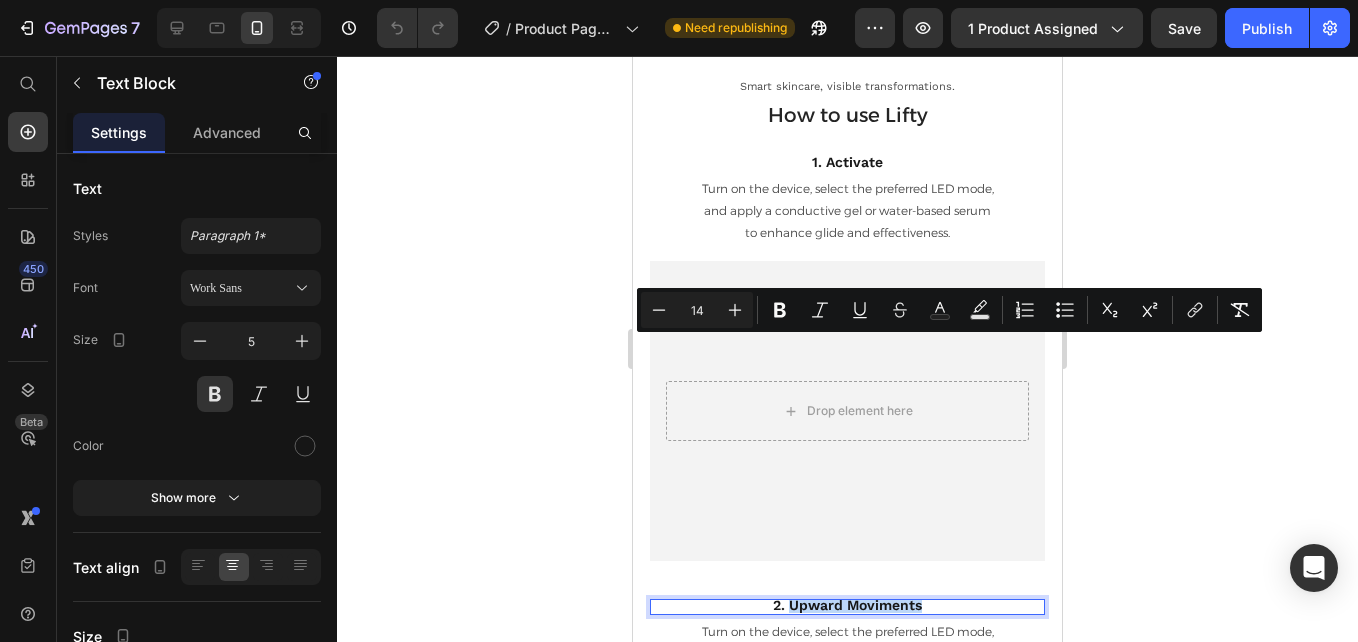drag, startPoint x: 786, startPoint y: 350, endPoint x: 954, endPoint y: 352, distance: 168.0119 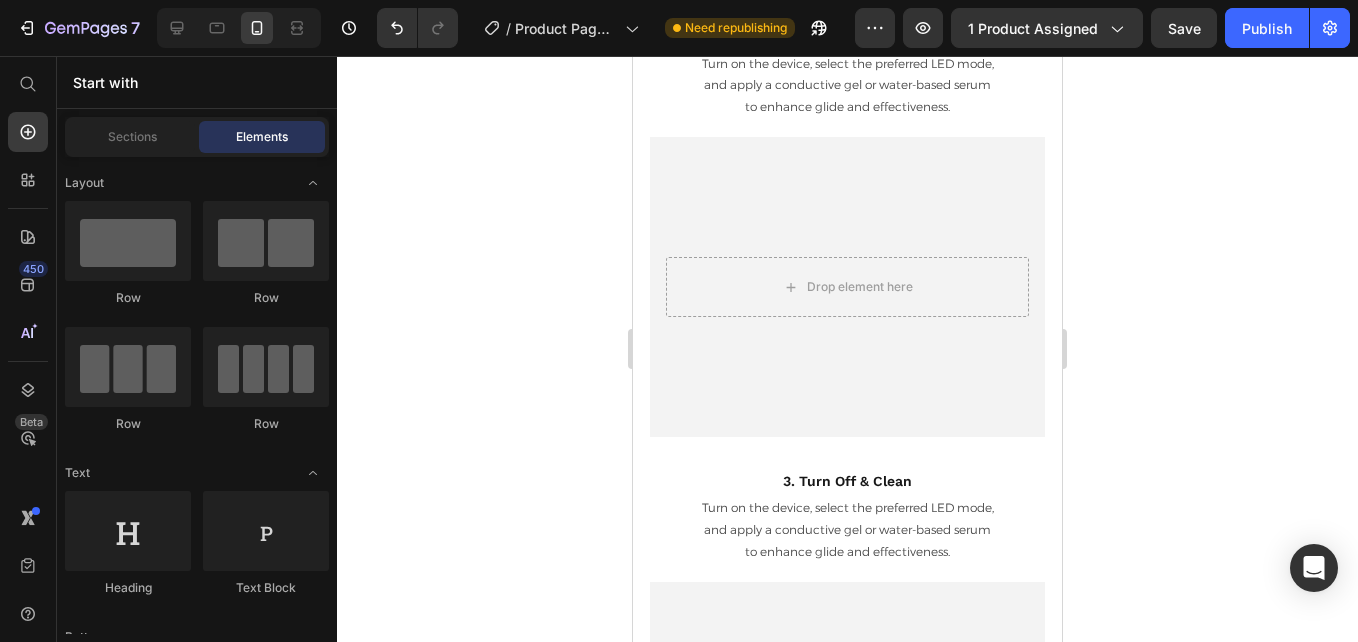 scroll, scrollTop: 4910, scrollLeft: 0, axis: vertical 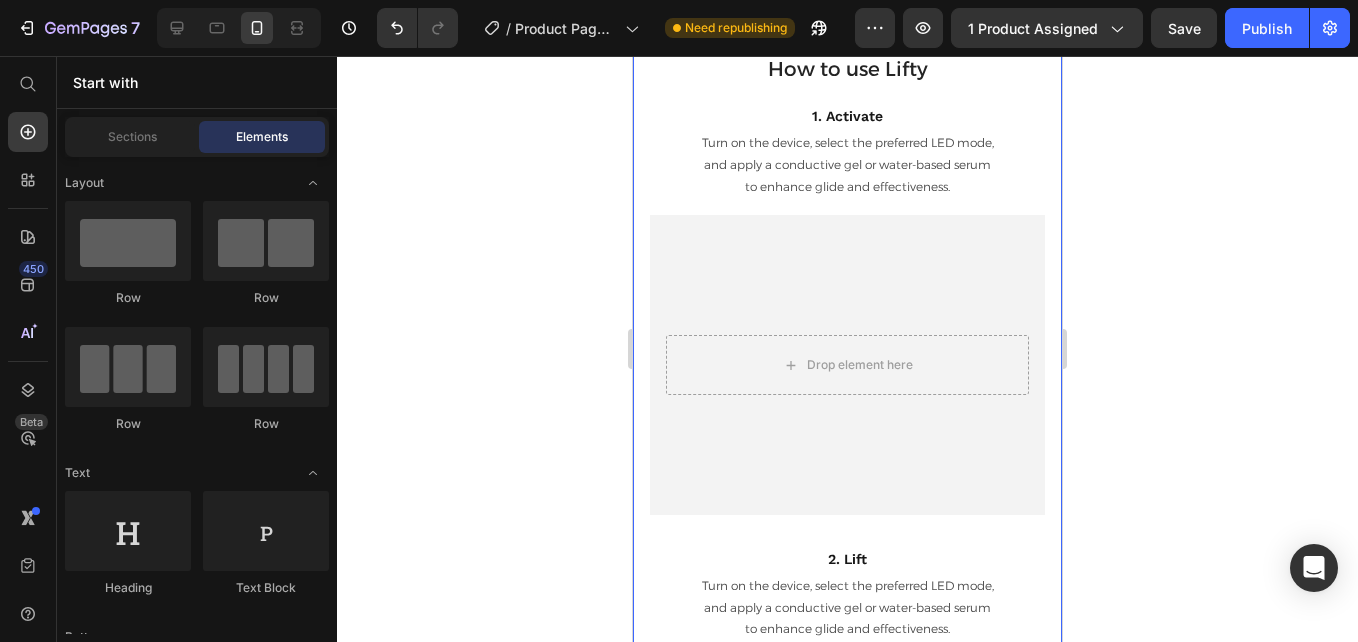 click on "Text Block Smart skincare, visible transformations. Text Block How to use Lifty Heading 1. Activate Text Block Turn on the device, select the preferred LED mode,  and apply a conductive gel or water-based serum  to enhance glide and effectiveness. Text Block
Drop element here Hero Banner 2. Lift Text Block Turn on the device, select the preferred LED mode,  and apply a conductive gel or water-based serum  to enhance glide and effectiveness. Text Block
Drop element here Hero Banner 3. Turn Off & Clean Text Block Turn on the device, select the preferred LED mode,  and apply a conductive gel or water-based serum  to enhance glide and effectiveness. Text Block
Drop element here Hero Banner Smart skincare, visible transformations. Text Block Real People, Real Results Heading Swelling Wrinkles & Fine Lines Jawline & Neck Blemishes Image [FIRST] [LAST], [AGE] Text Block - 1 week results Text Block Row Image [FIRST] [LAST], [AGE] Text Block - 1 month results Text Block" at bounding box center [847, 980] 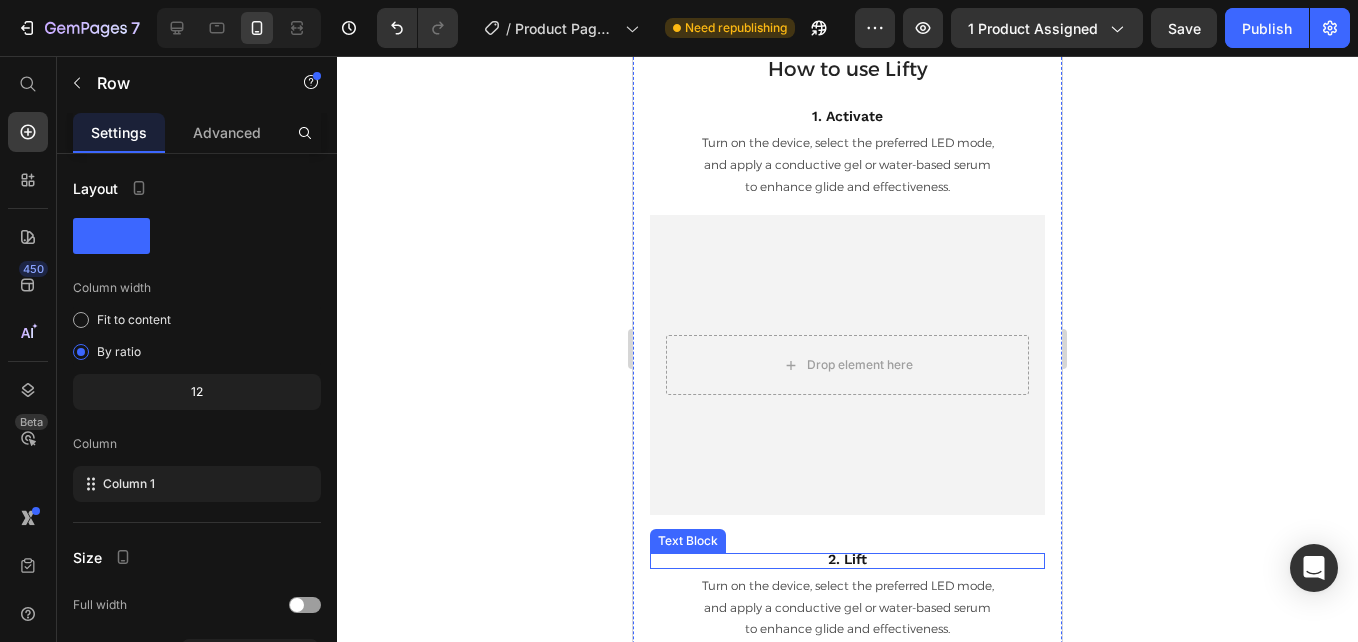 click on "2. Lift" at bounding box center [847, 561] 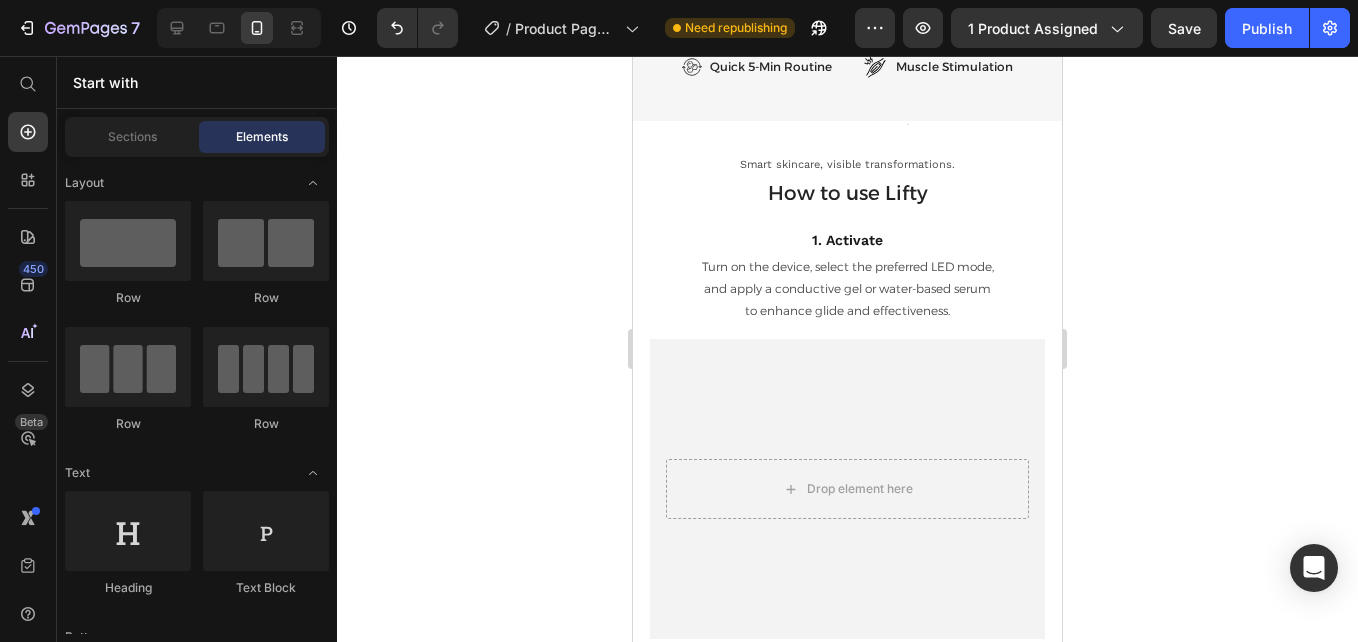 scroll, scrollTop: 4520, scrollLeft: 0, axis: vertical 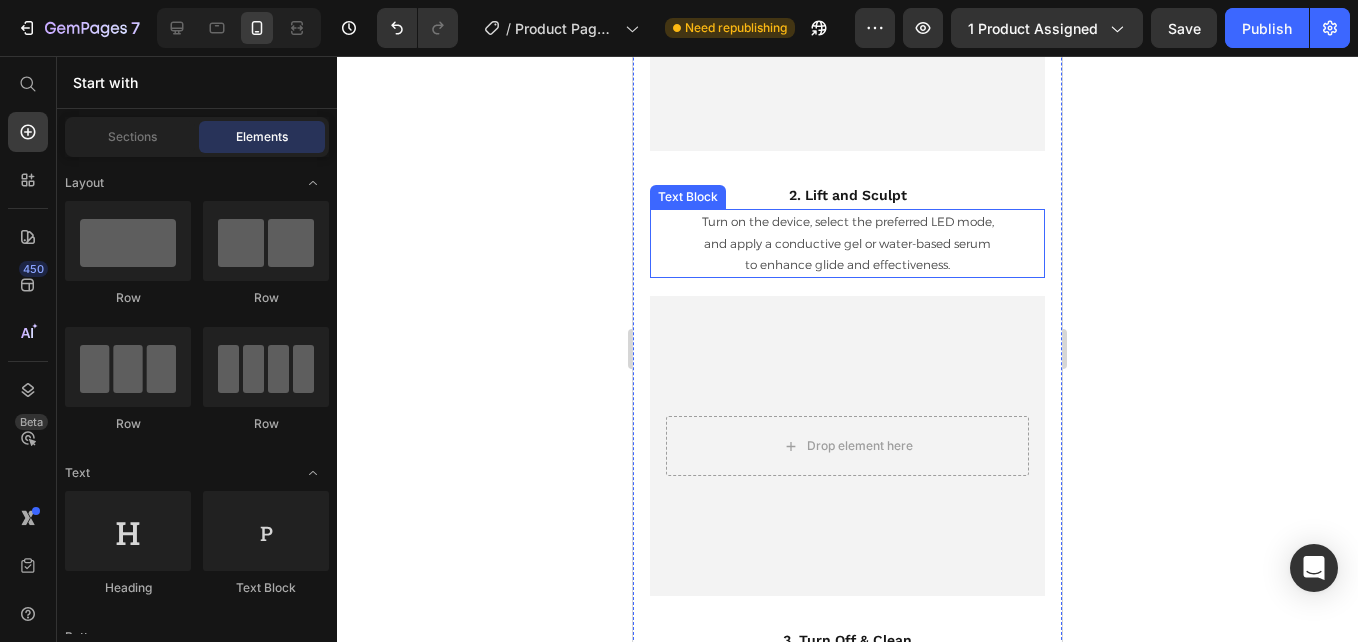 click on "and apply a conductive gel or water-based serum" at bounding box center (847, 244) 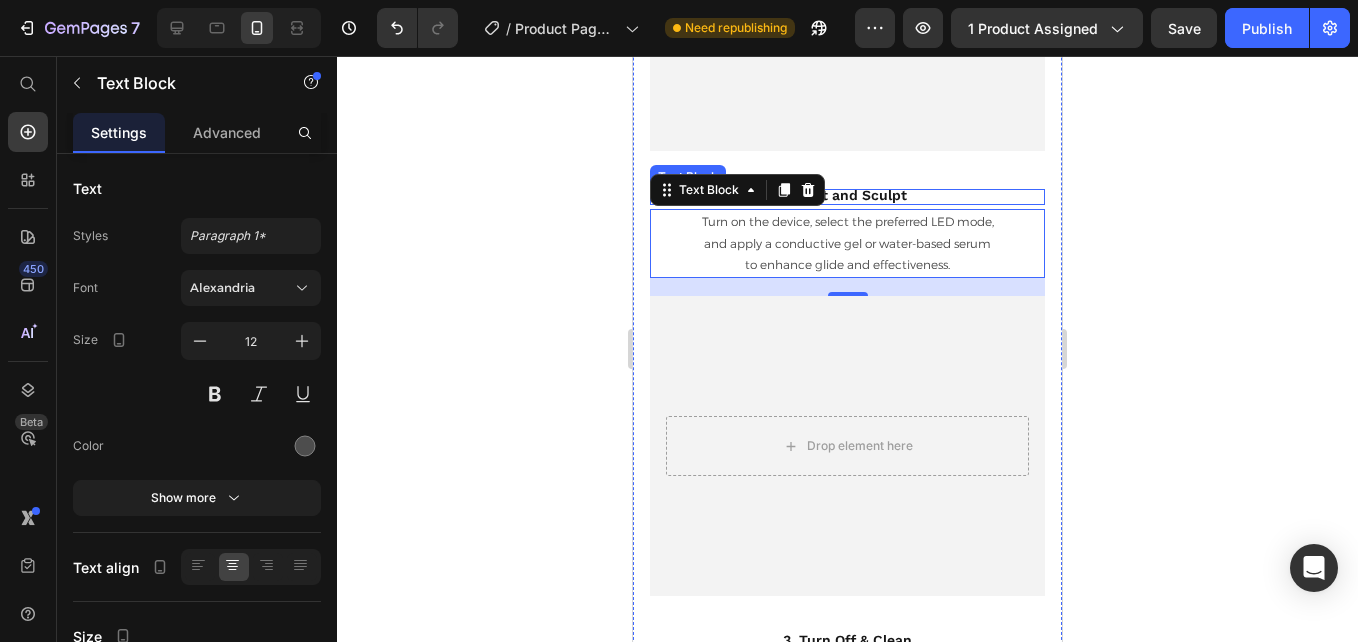 click on "2. Lift and Sculpt" at bounding box center (848, 195) 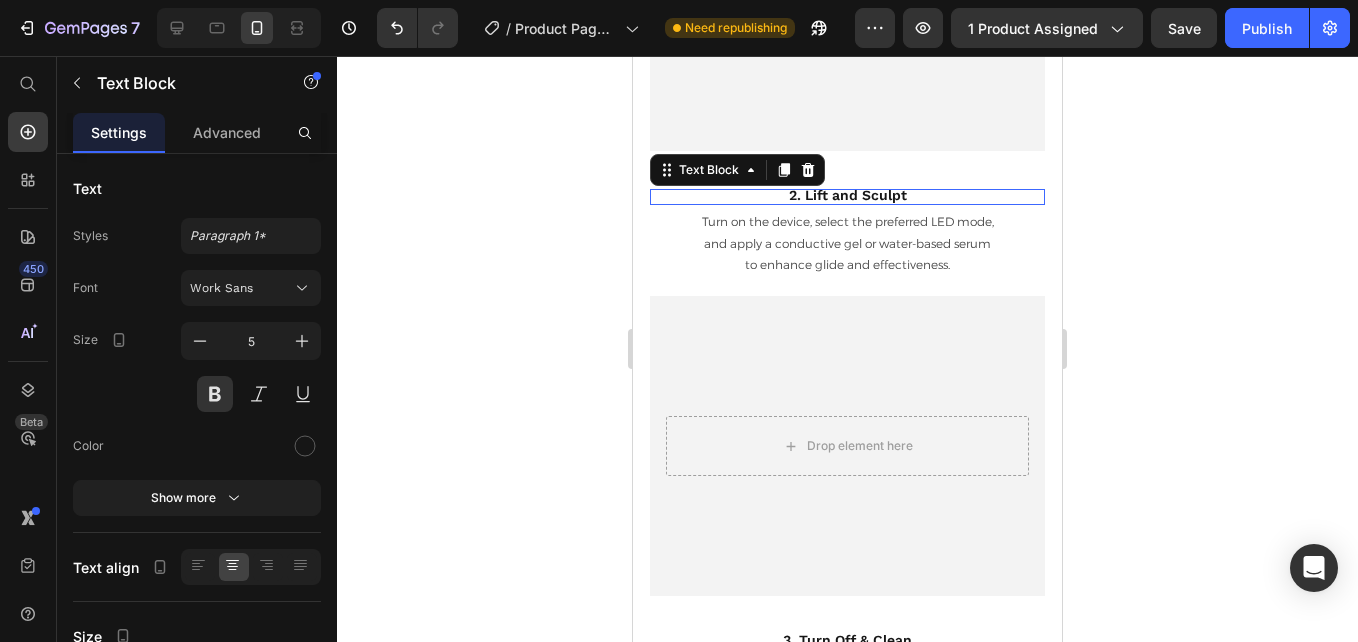 click on "2. Lift and Sculpt" at bounding box center [848, 195] 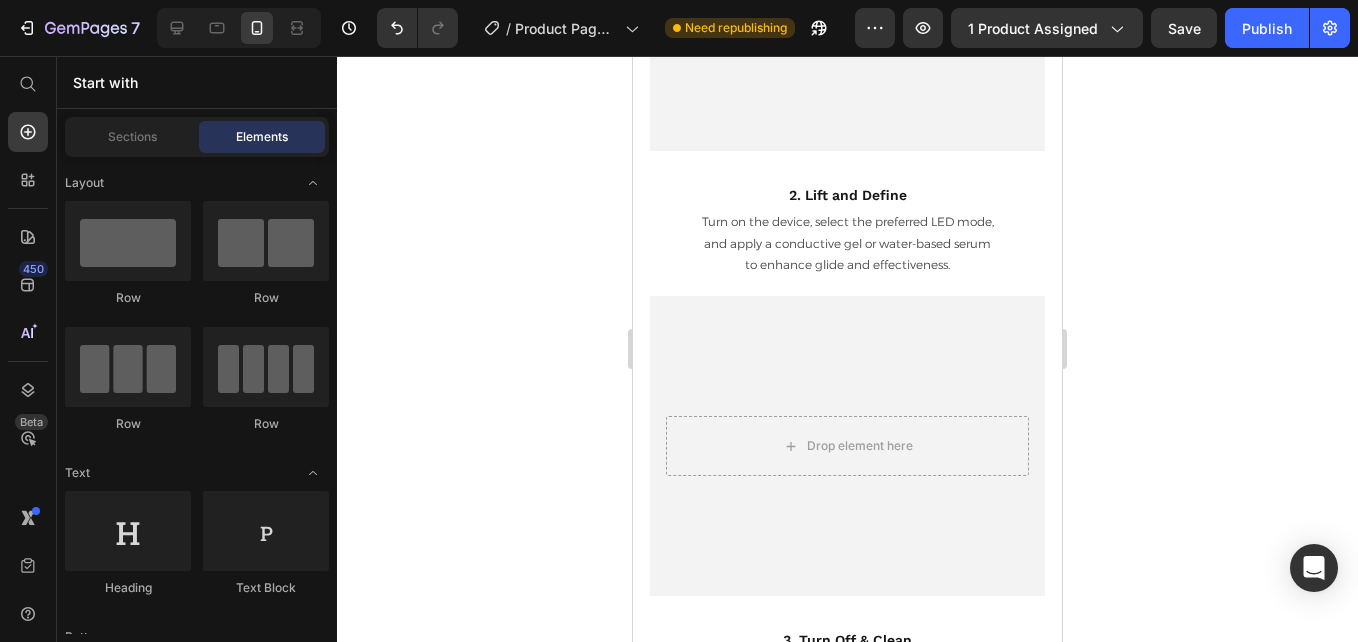 scroll, scrollTop: 4929, scrollLeft: 0, axis: vertical 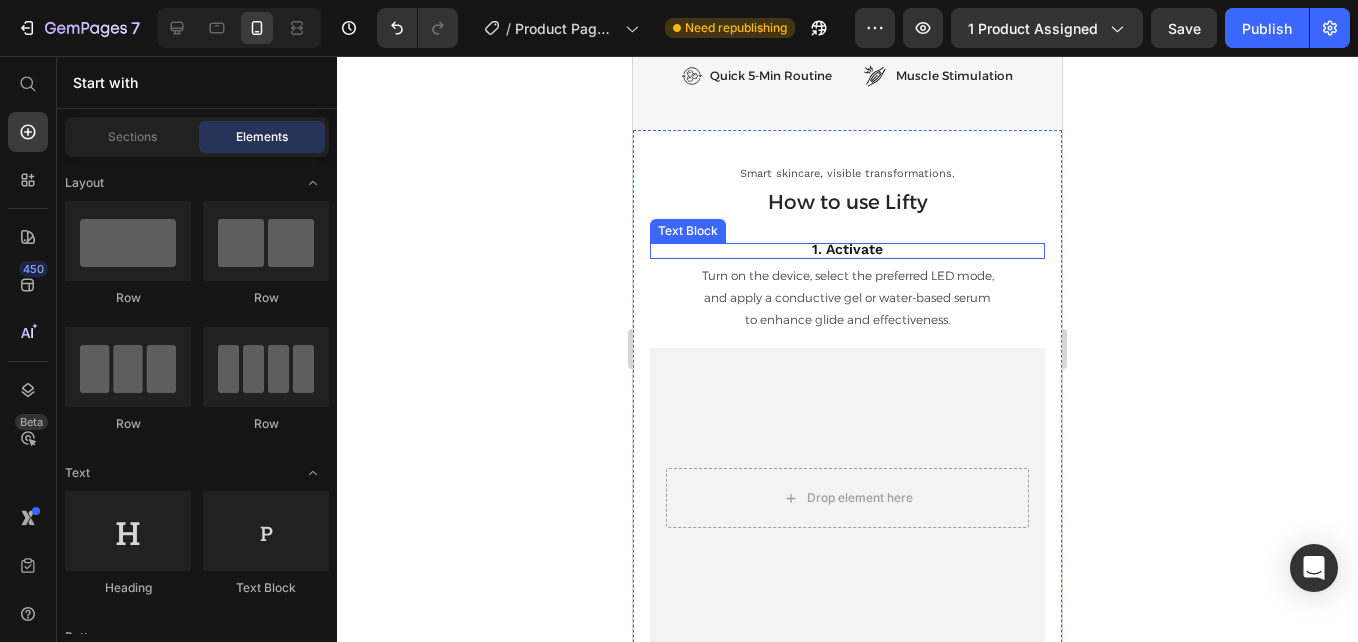 click on "1. Activate" at bounding box center [847, 251] 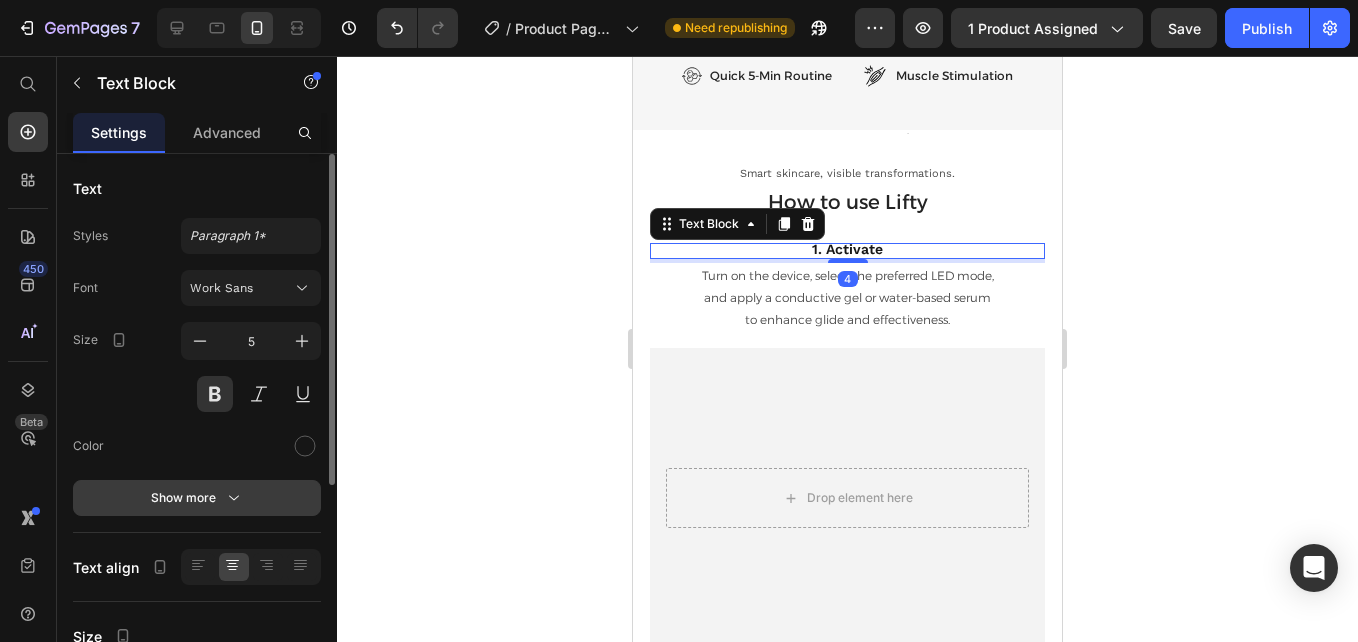 click 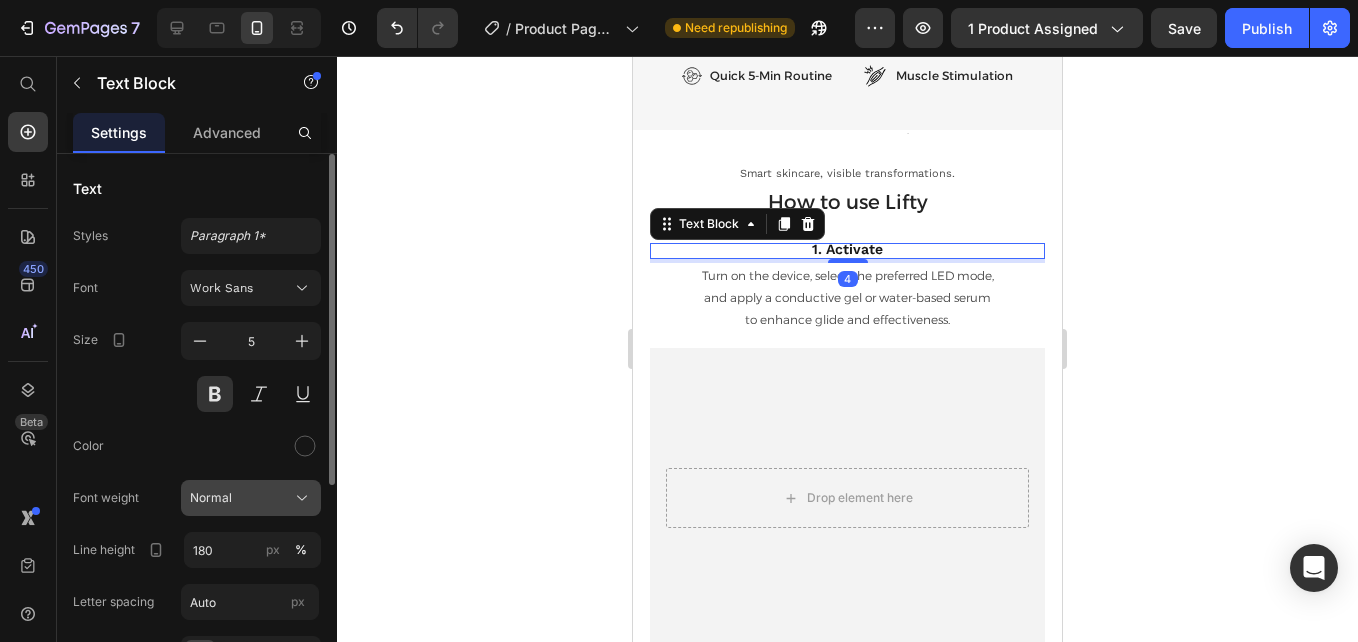 click on "Normal" at bounding box center (251, 498) 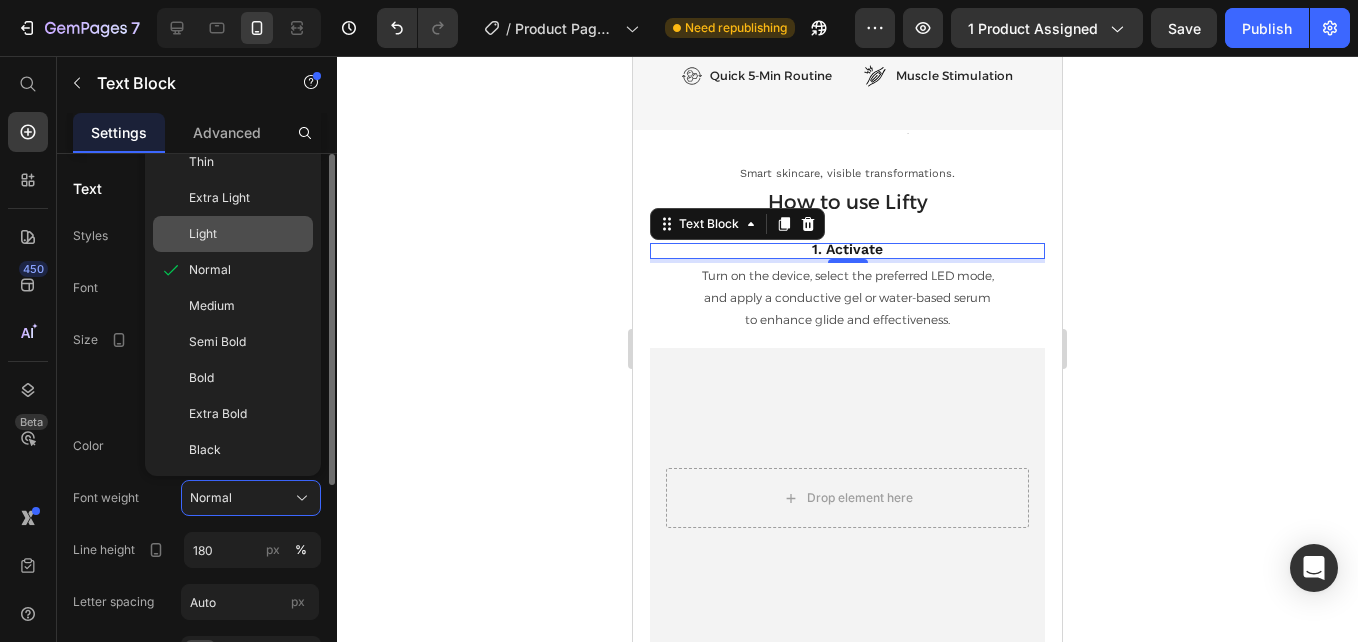 click on "Light" at bounding box center [203, 234] 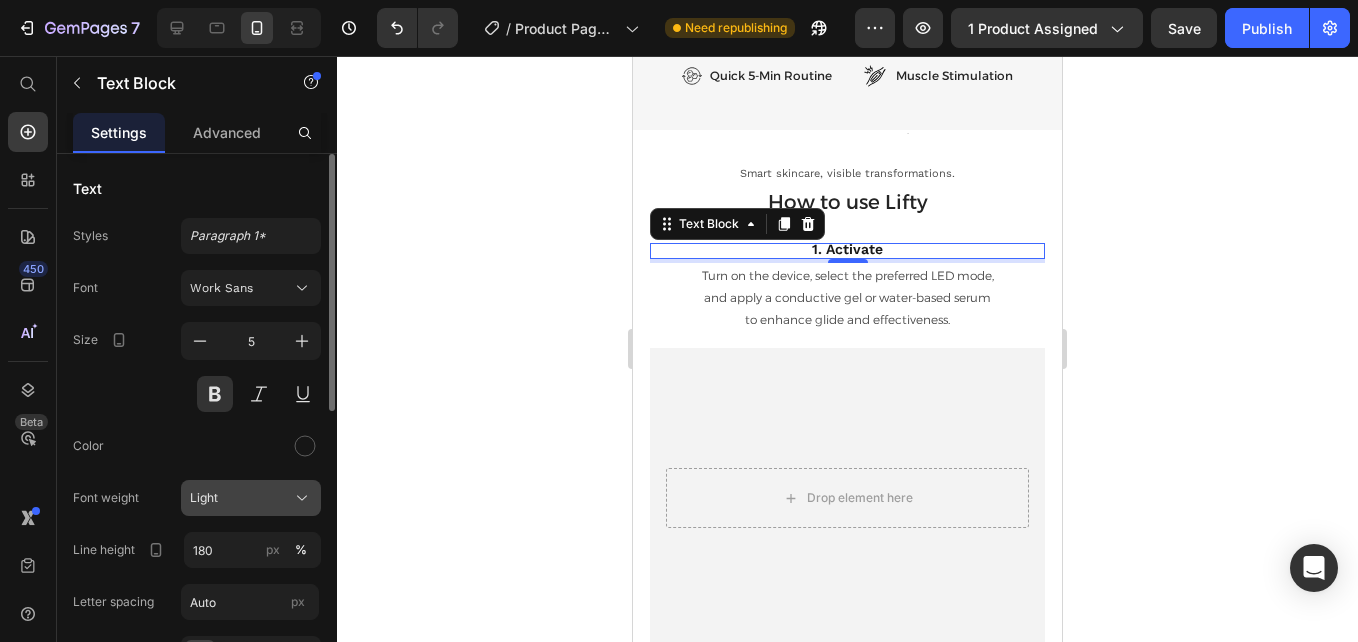 click on "Light" 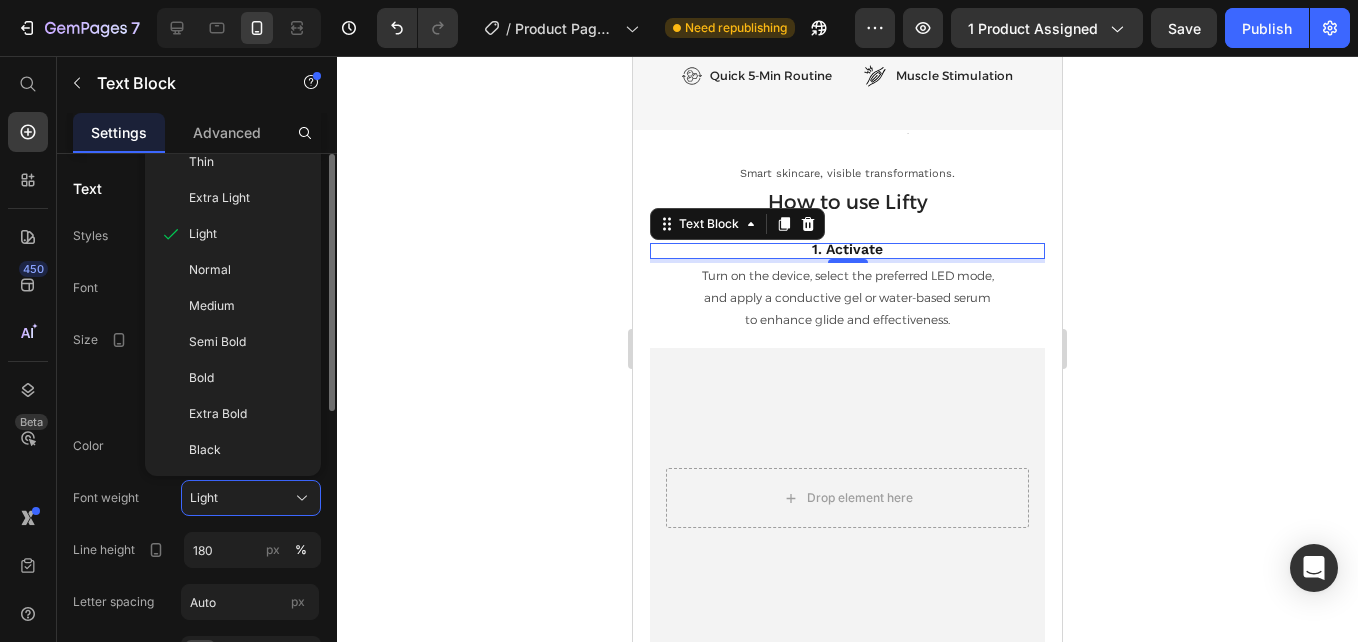 click on "Medium" at bounding box center (212, 306) 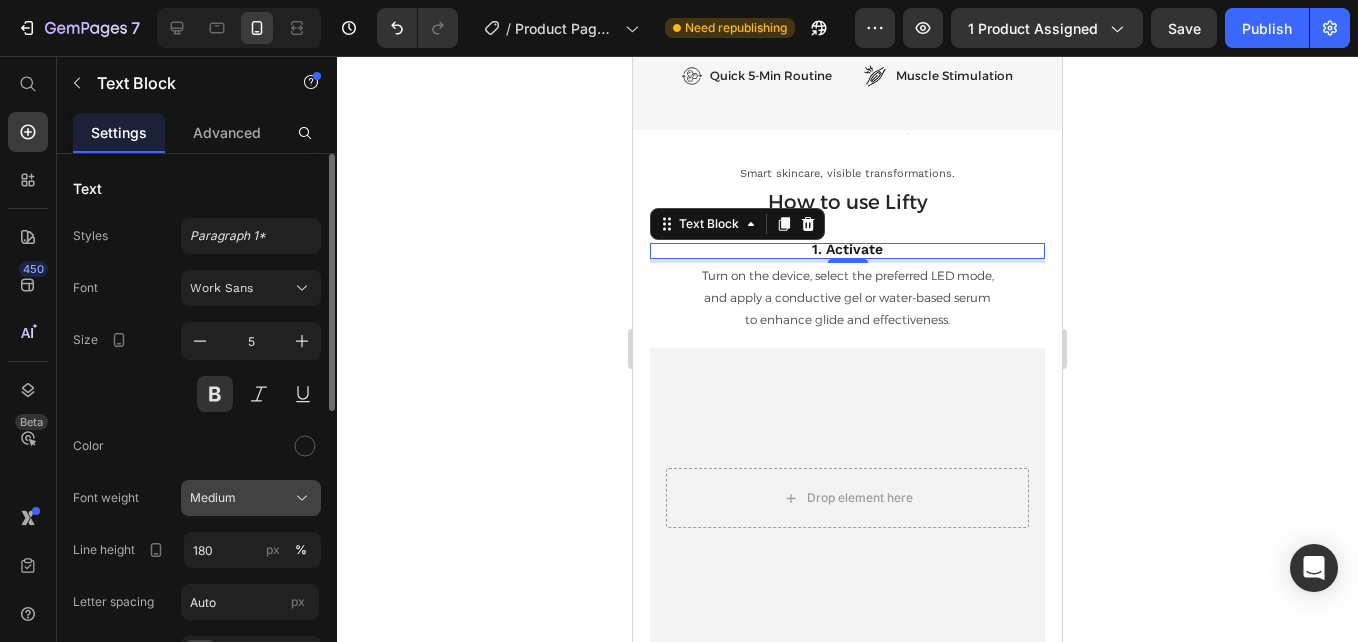 click on "Medium" at bounding box center [213, 498] 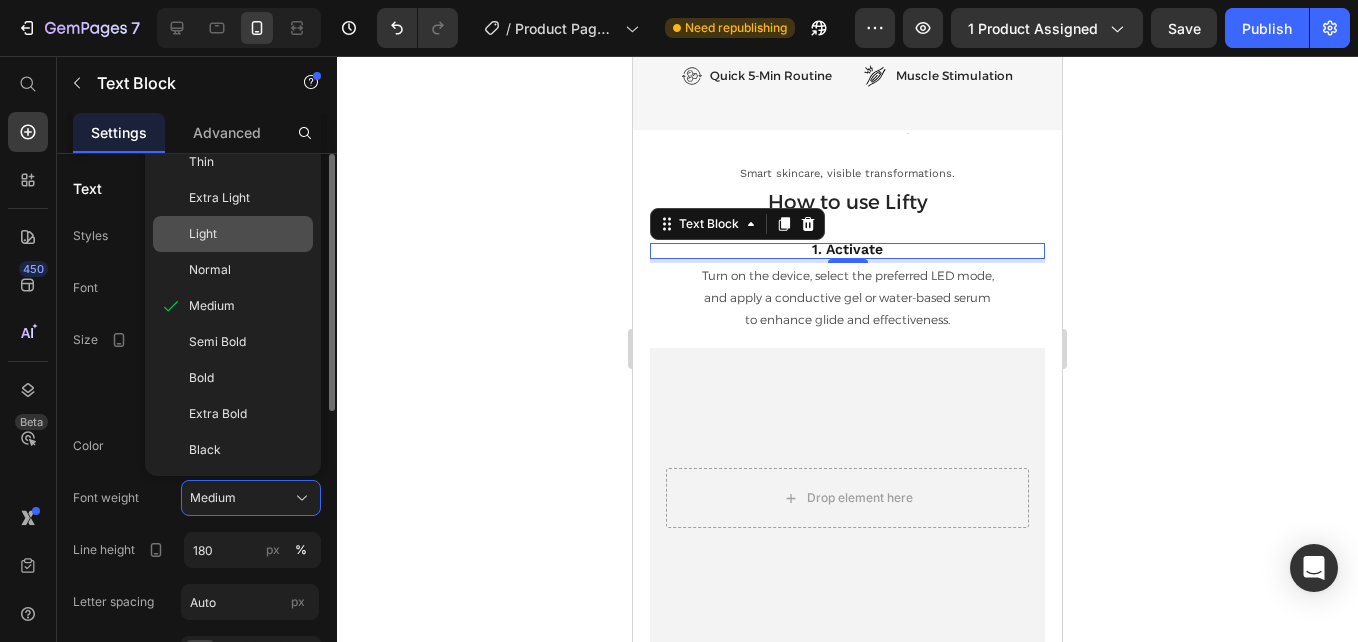 click on "Light" at bounding box center (247, 234) 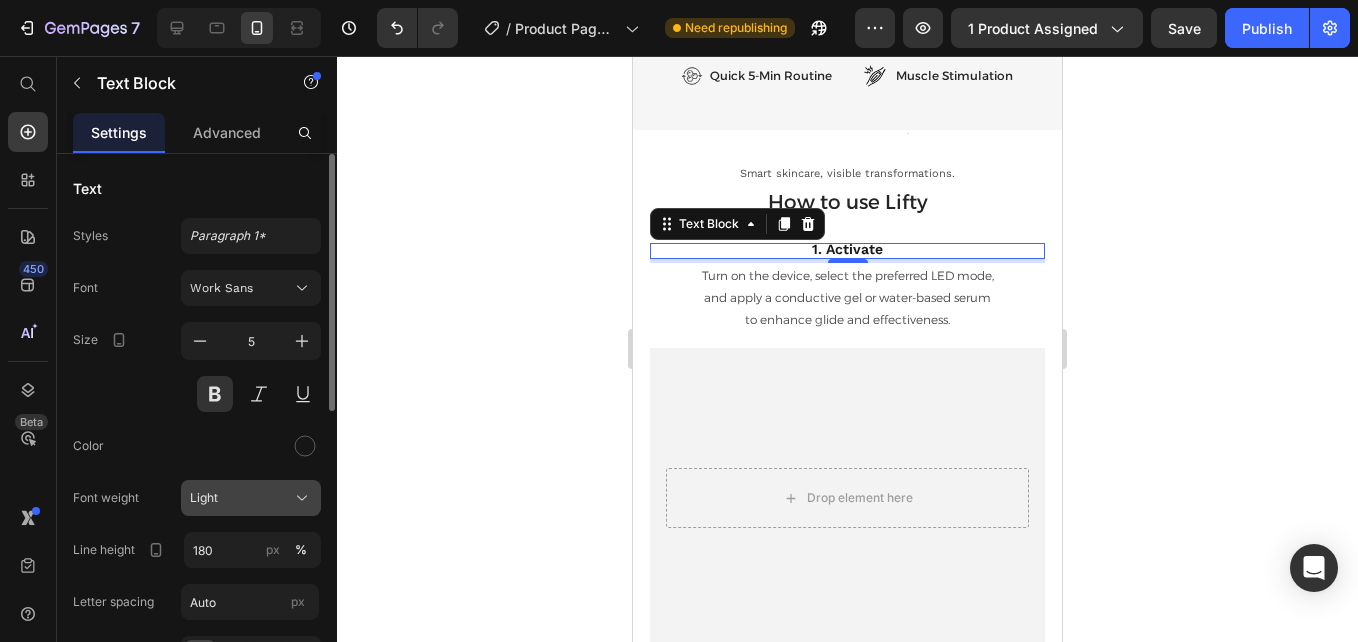 click on "Light" 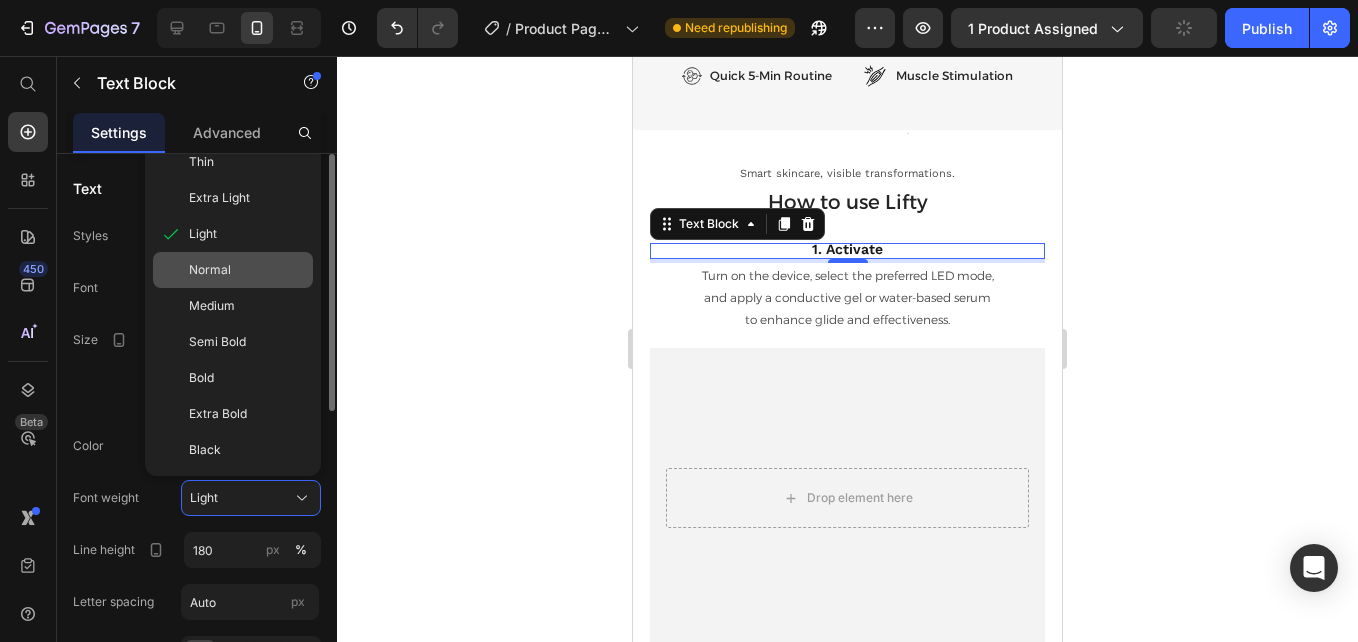 click on "Normal" at bounding box center (210, 270) 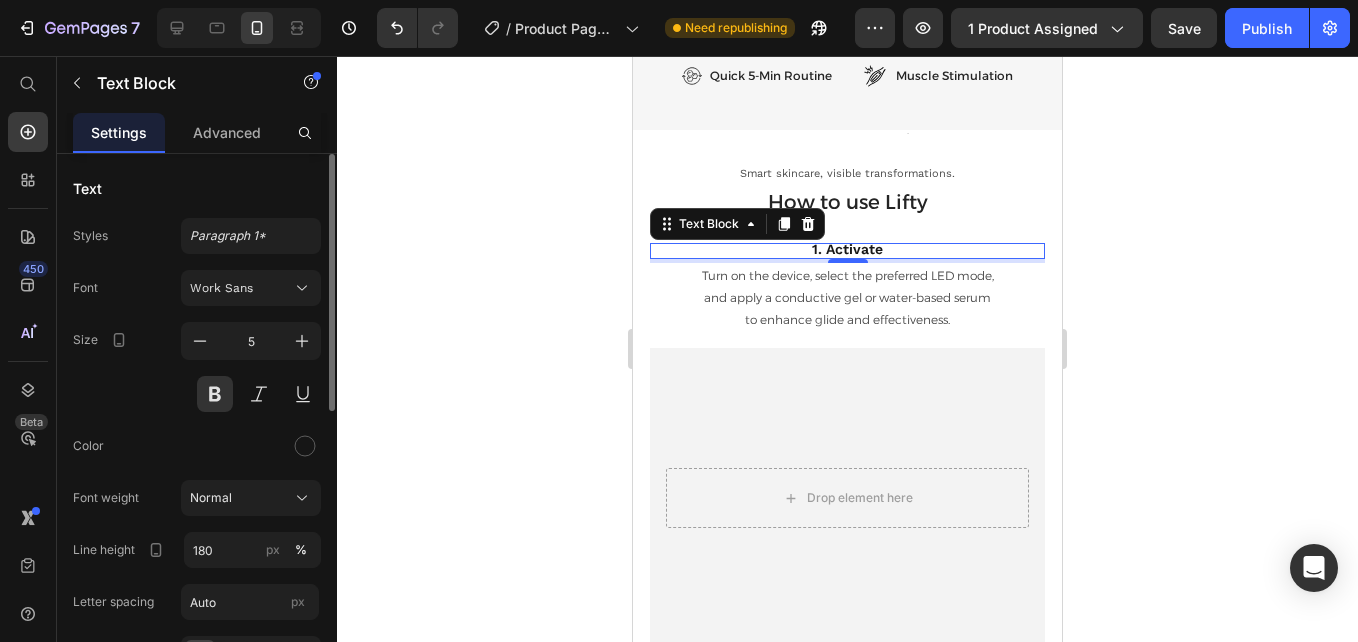 click on "1. Activate" at bounding box center [847, 251] 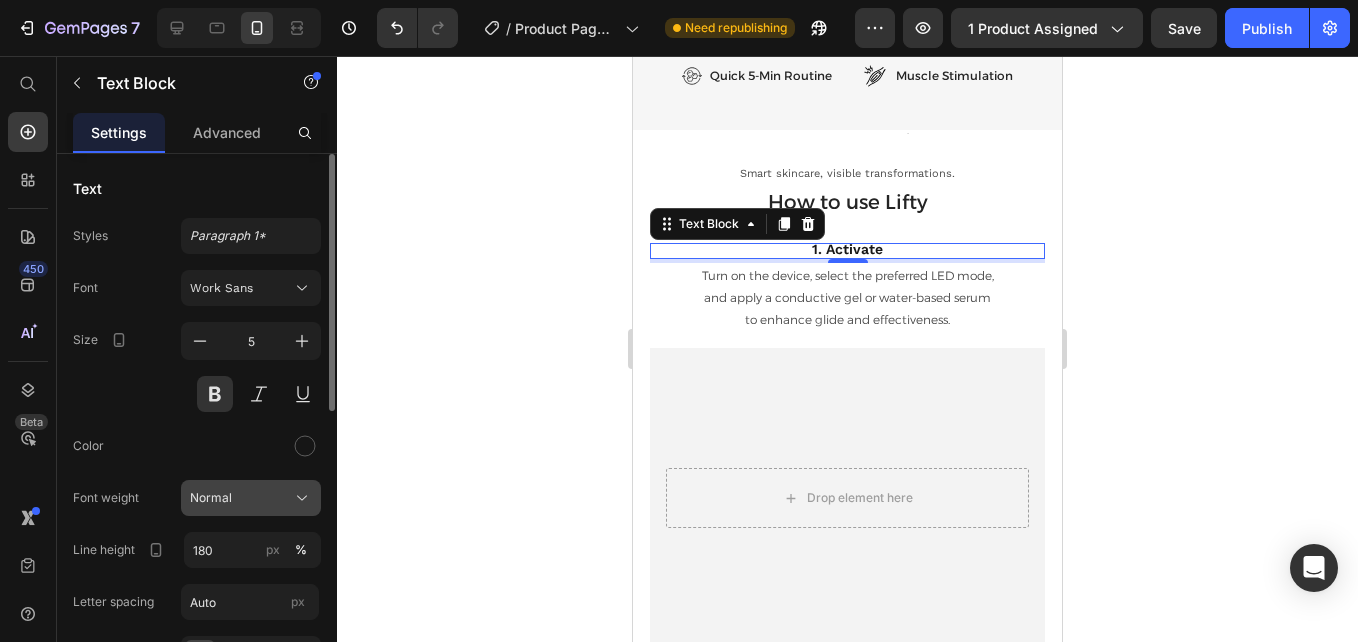 click on "Normal" 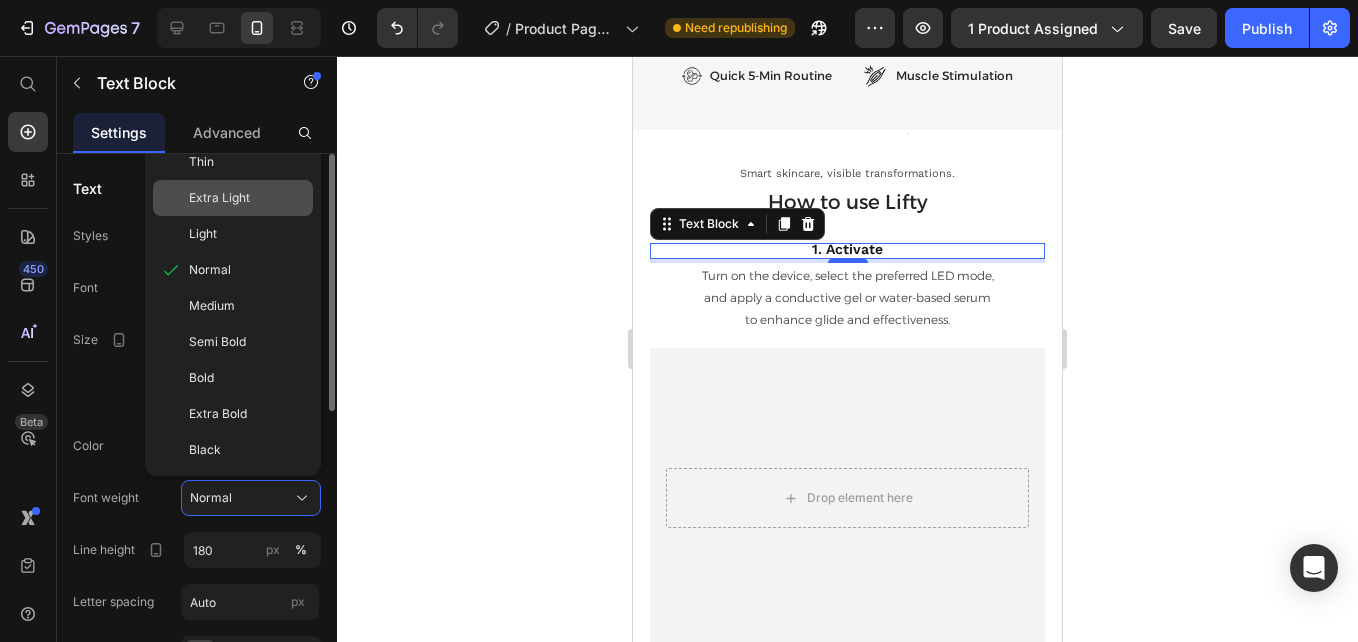 click on "Extra Light" 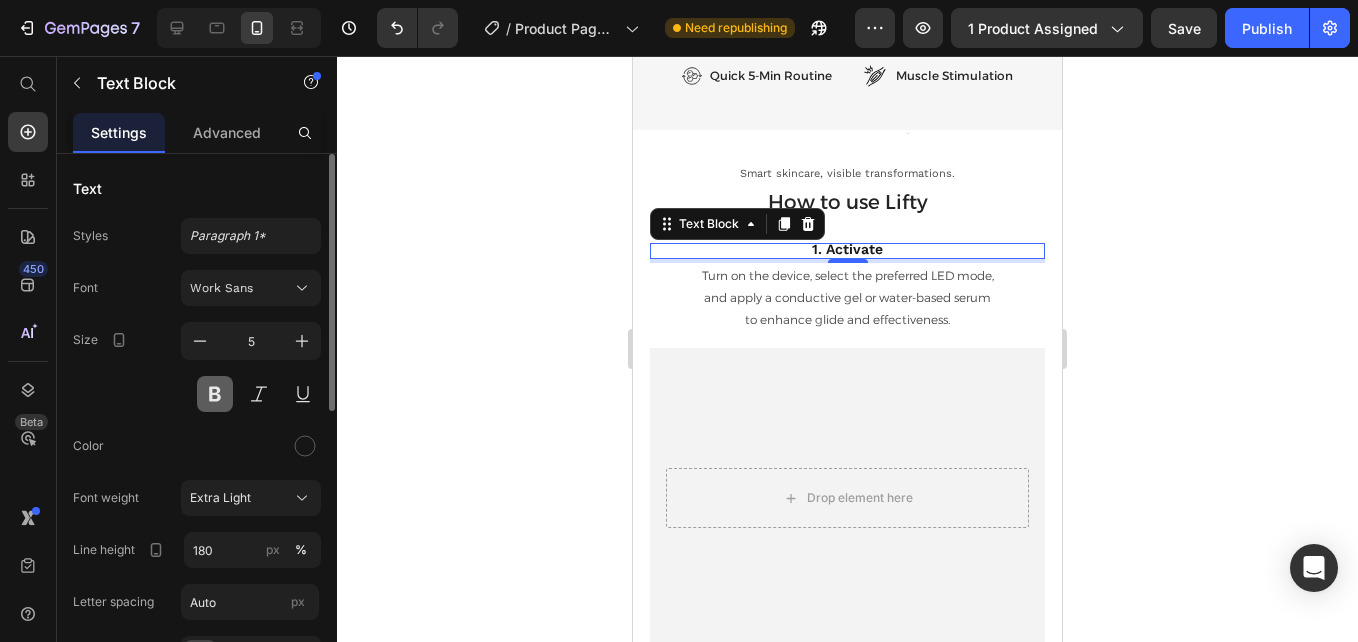 click at bounding box center [215, 394] 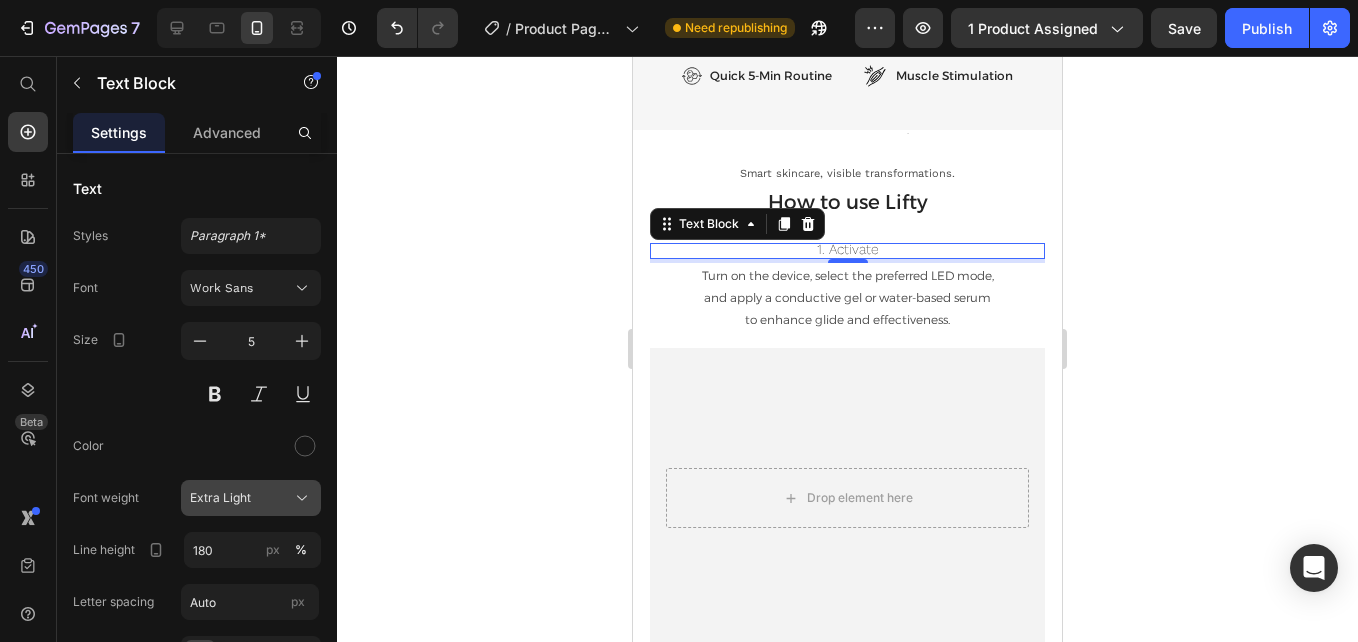 click on "Extra Light" 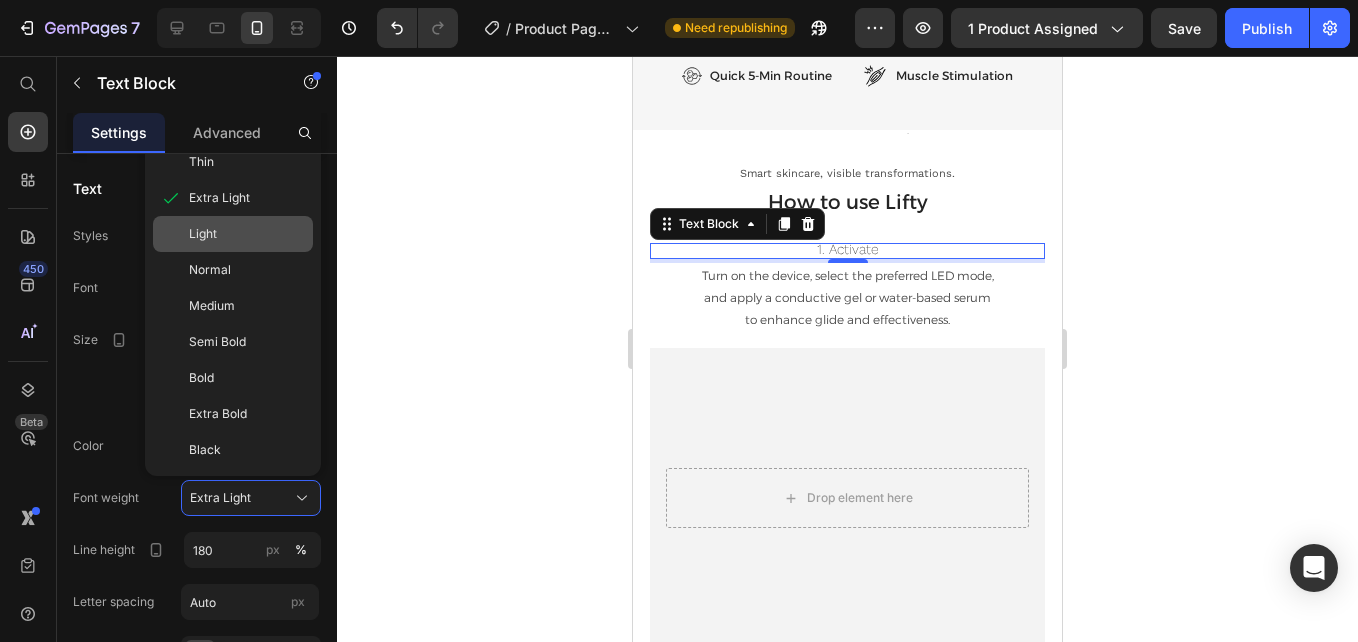 click on "Light" at bounding box center (203, 234) 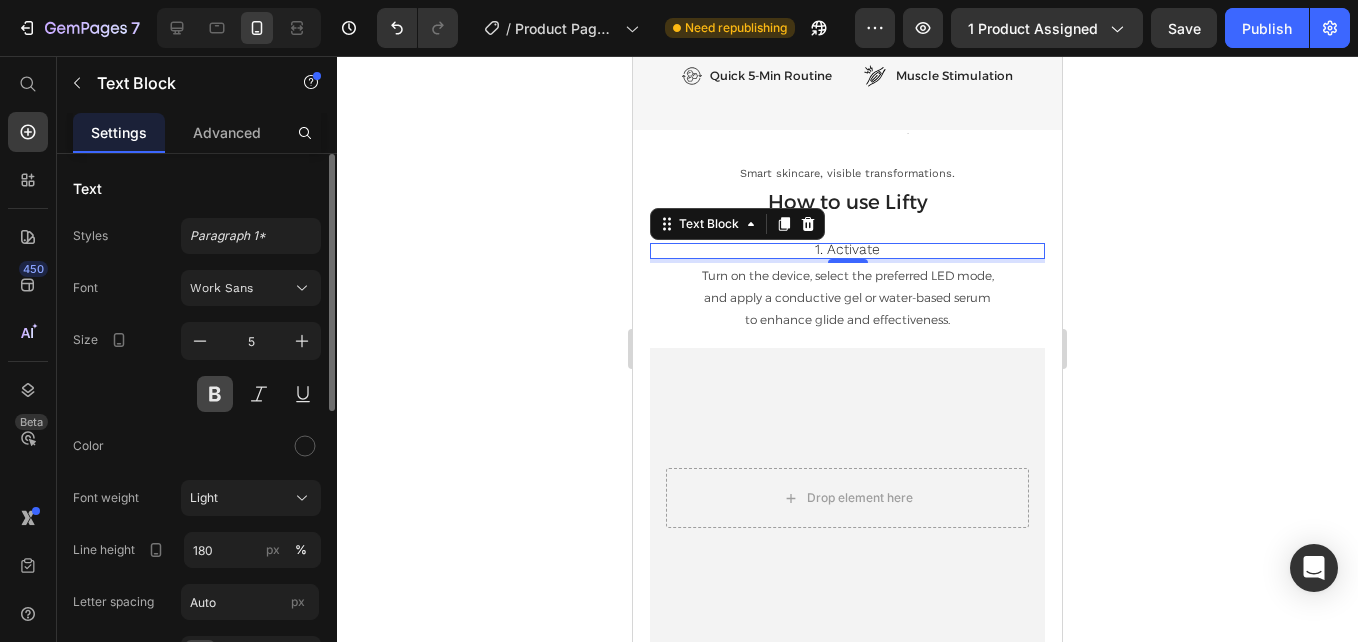 click at bounding box center (215, 394) 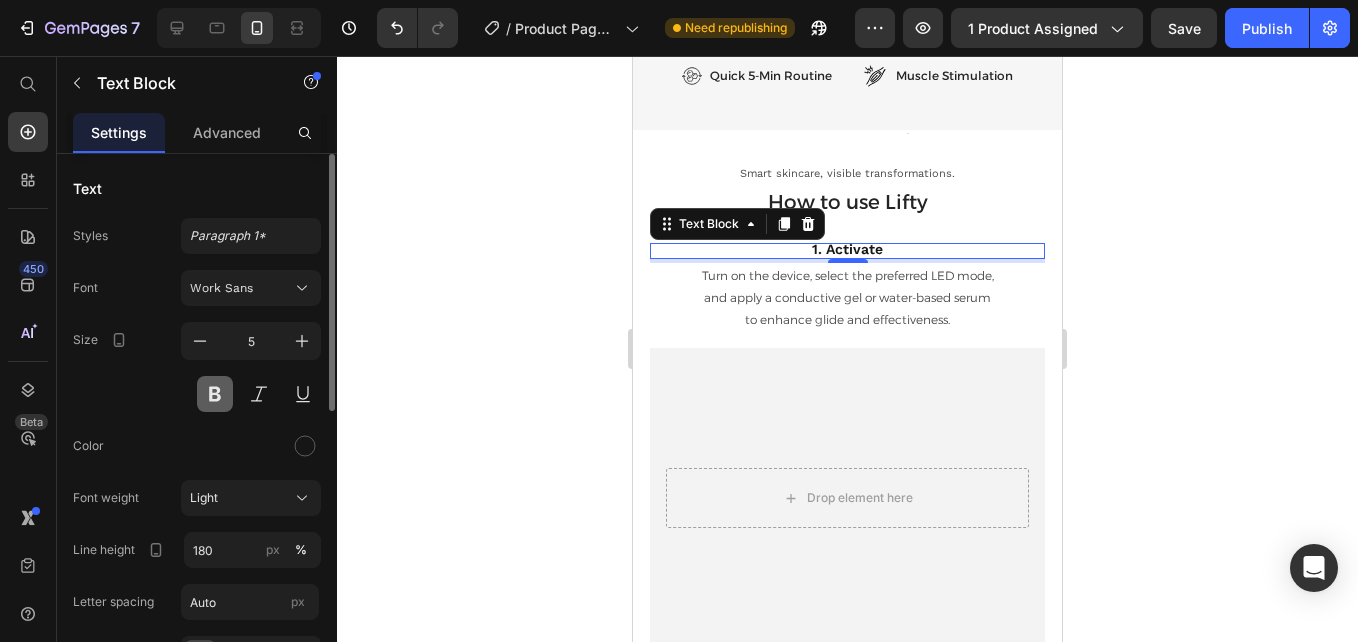 click at bounding box center [215, 394] 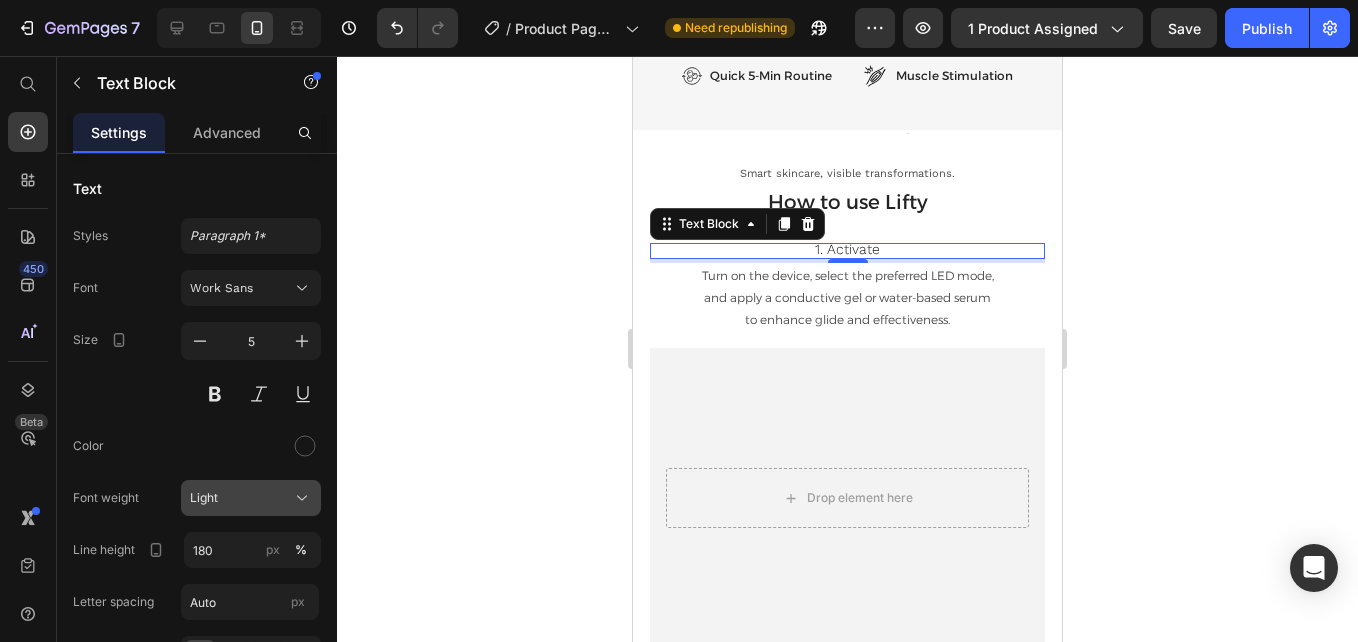 click on "Light" 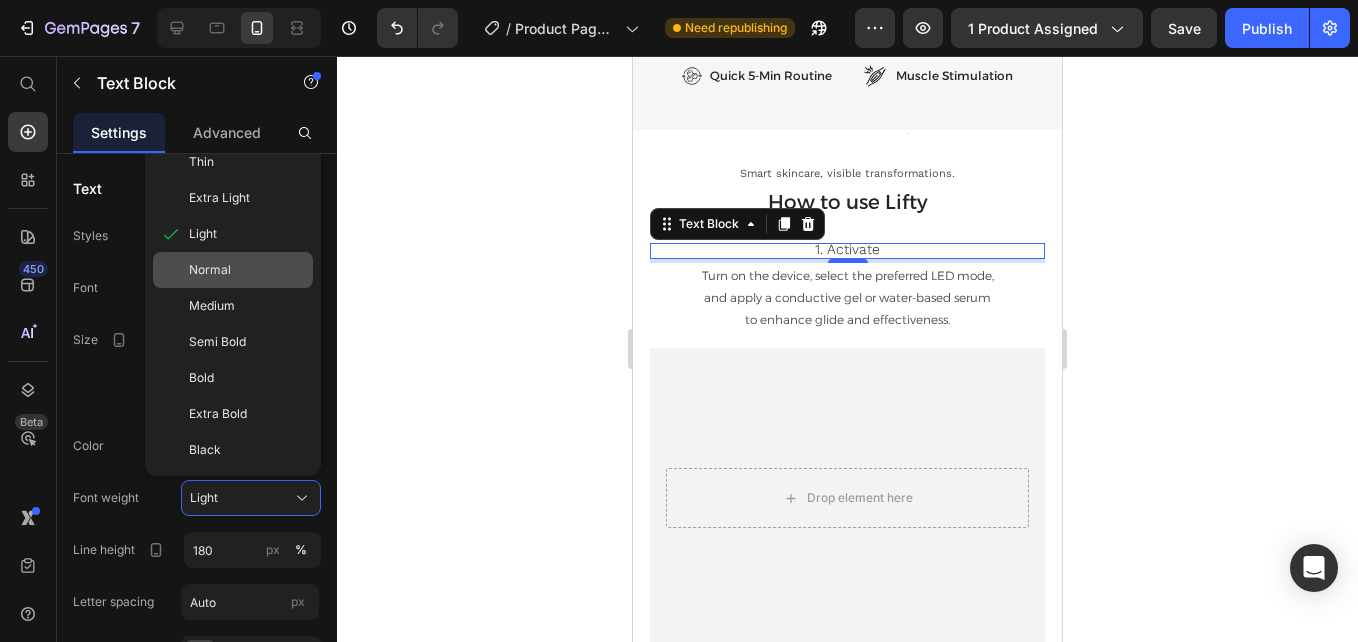 click on "Normal" at bounding box center [210, 270] 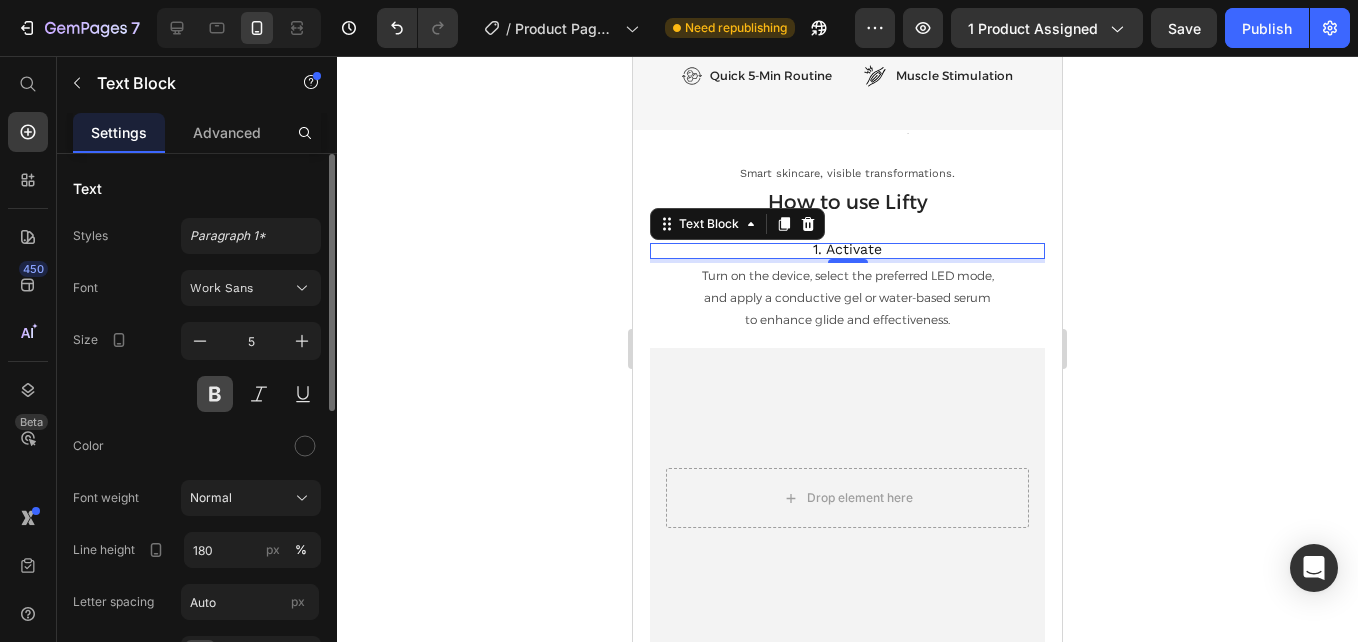 click at bounding box center [215, 394] 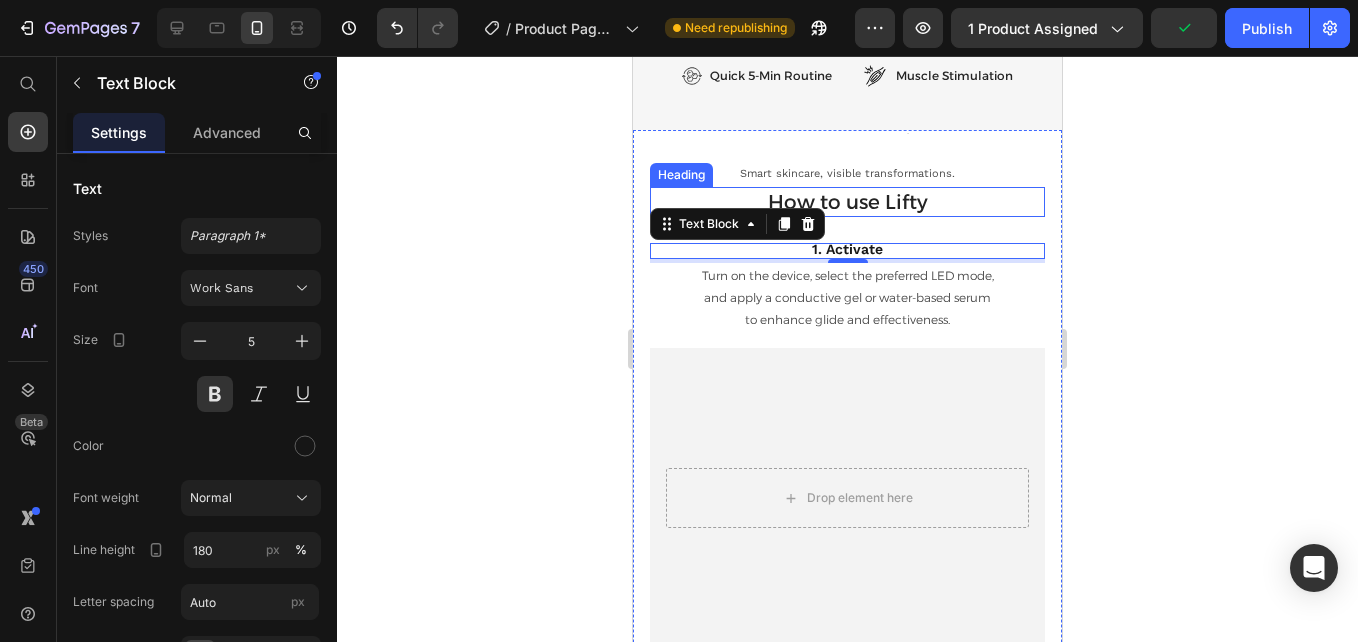 click on "How to use Lifty" at bounding box center [847, 202] 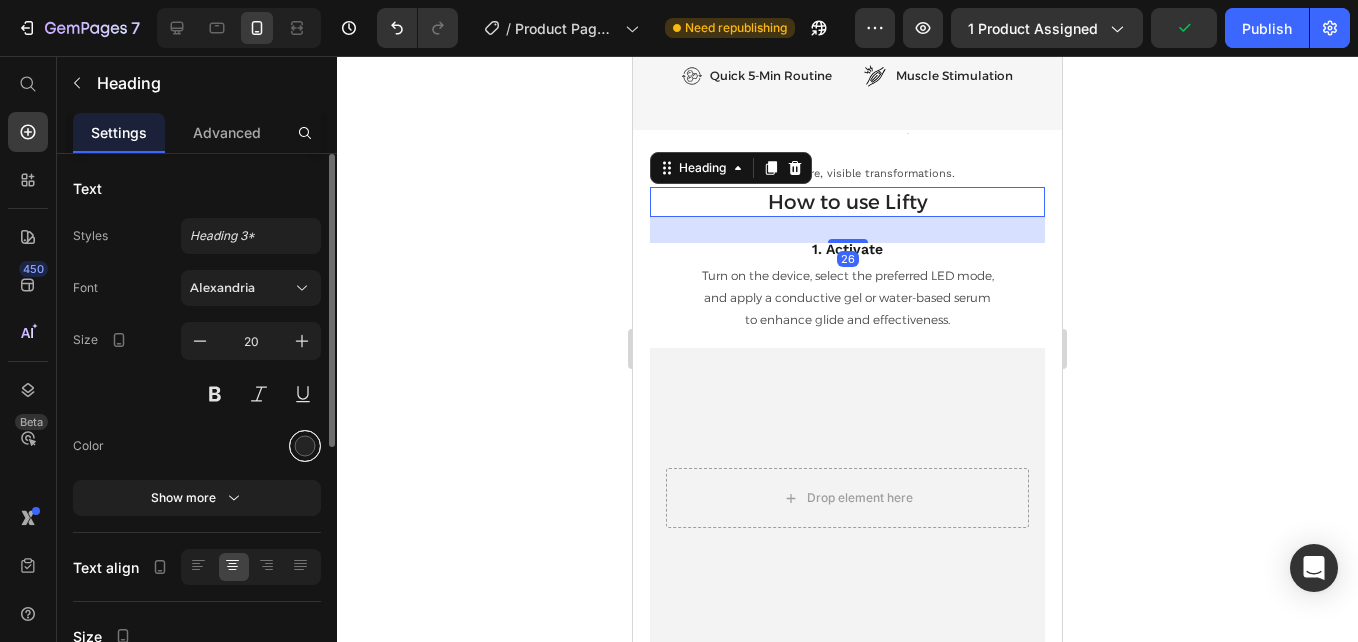 click at bounding box center (305, 446) 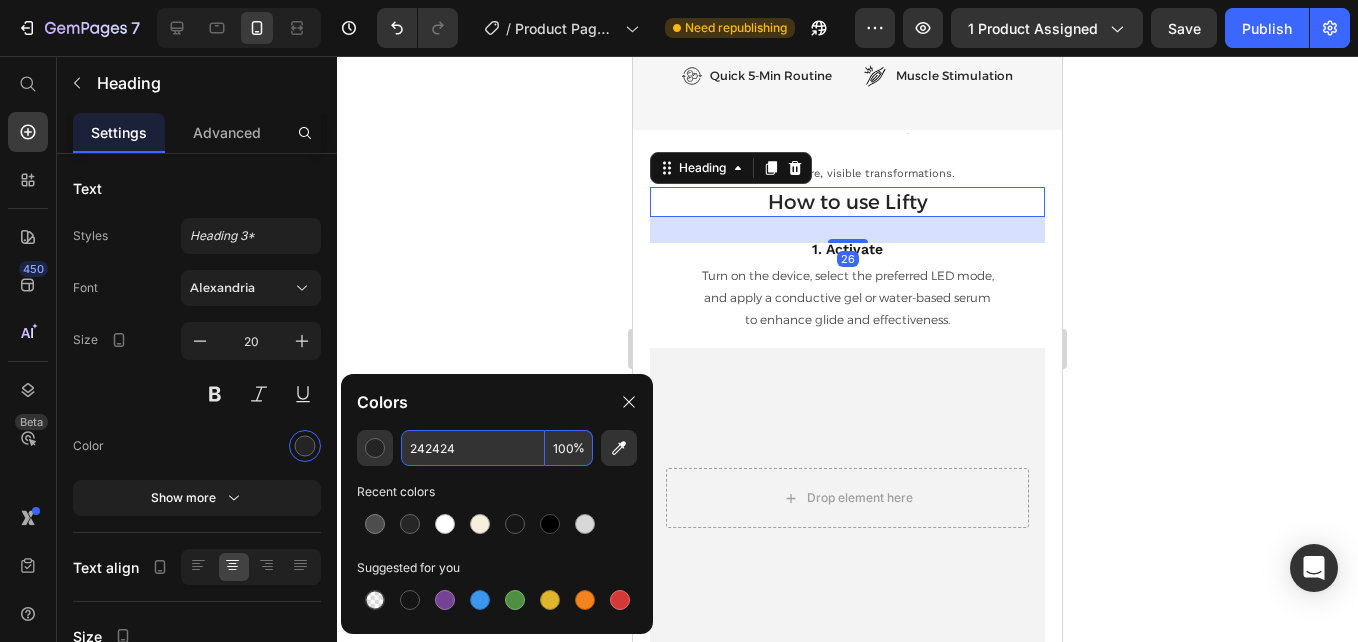 click on "242424" at bounding box center [473, 448] 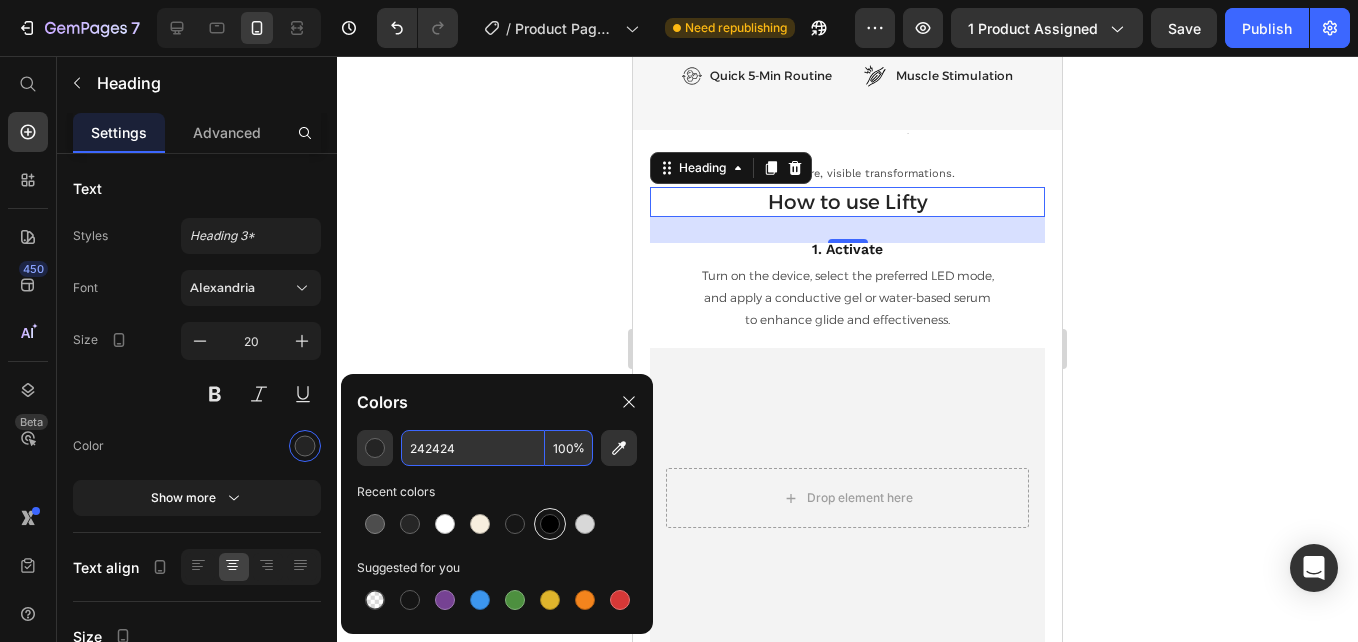 click at bounding box center [550, 524] 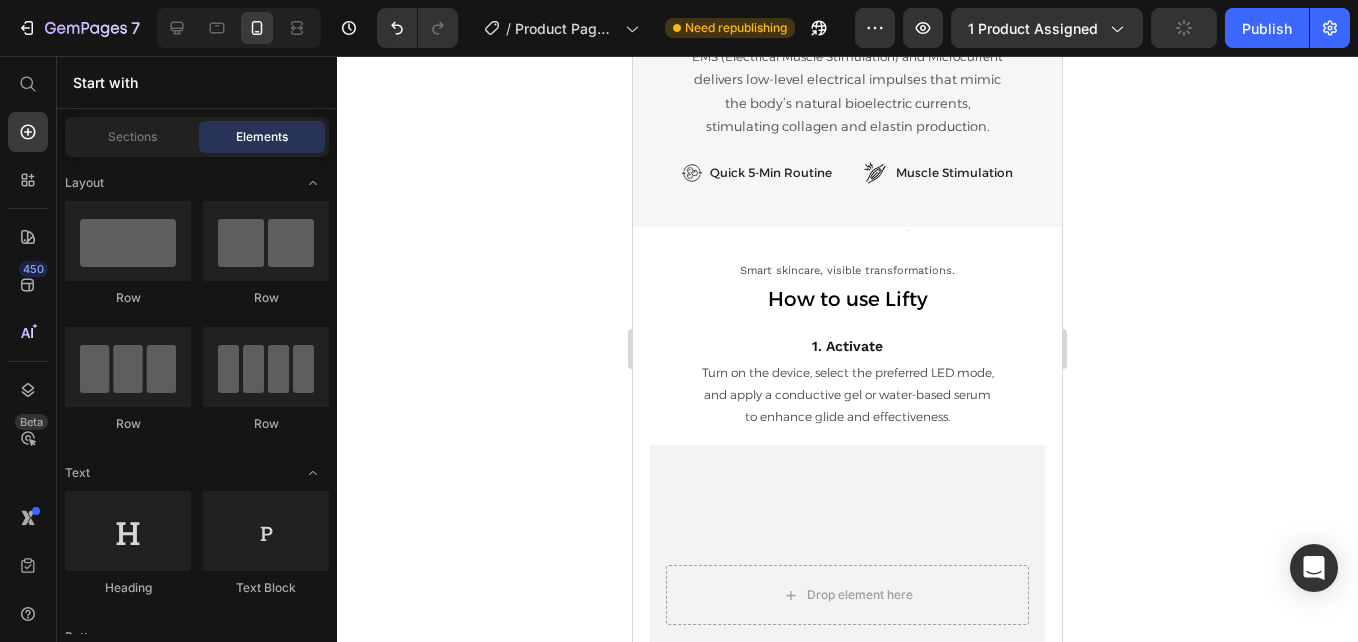 scroll, scrollTop: 4431, scrollLeft: 0, axis: vertical 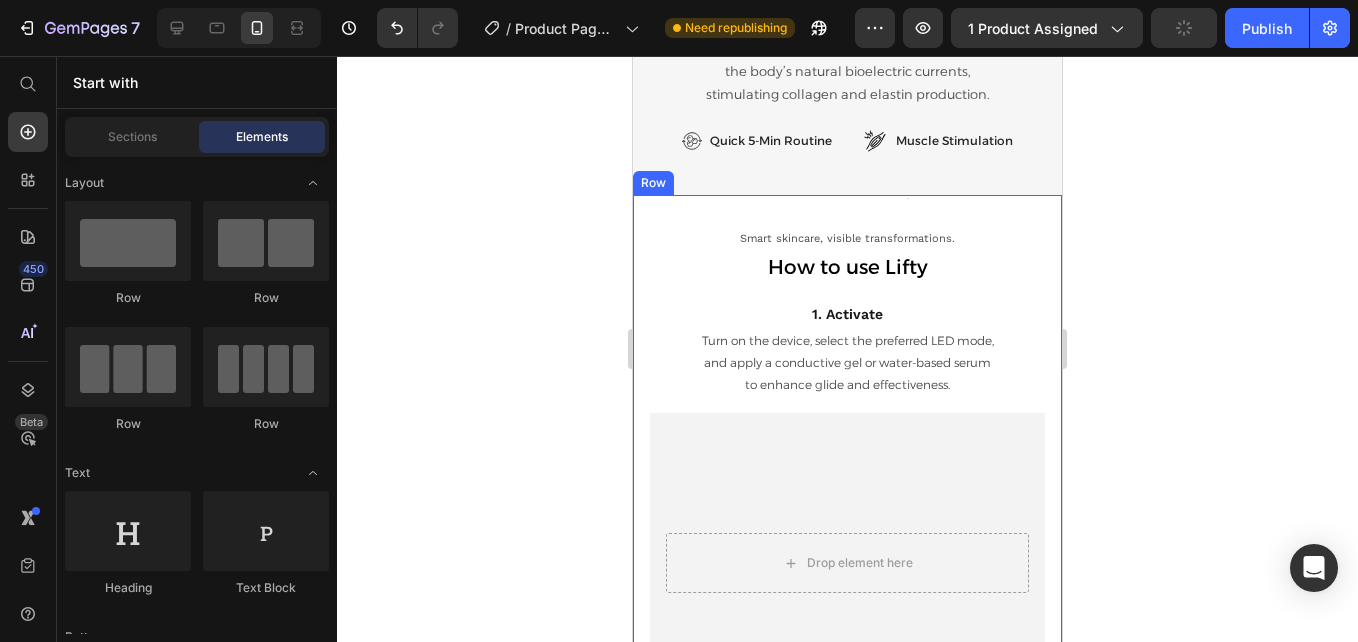 click on "Smart skincare, visible transformations." at bounding box center [847, 239] 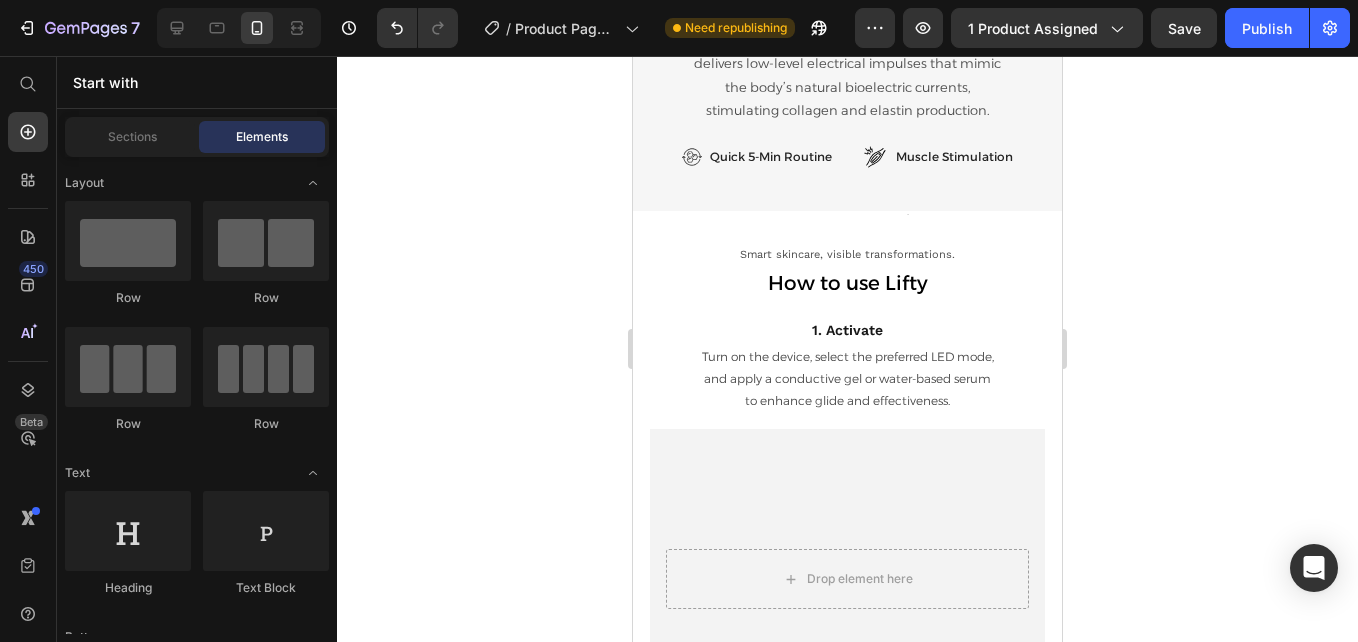 scroll, scrollTop: 4528, scrollLeft: 0, axis: vertical 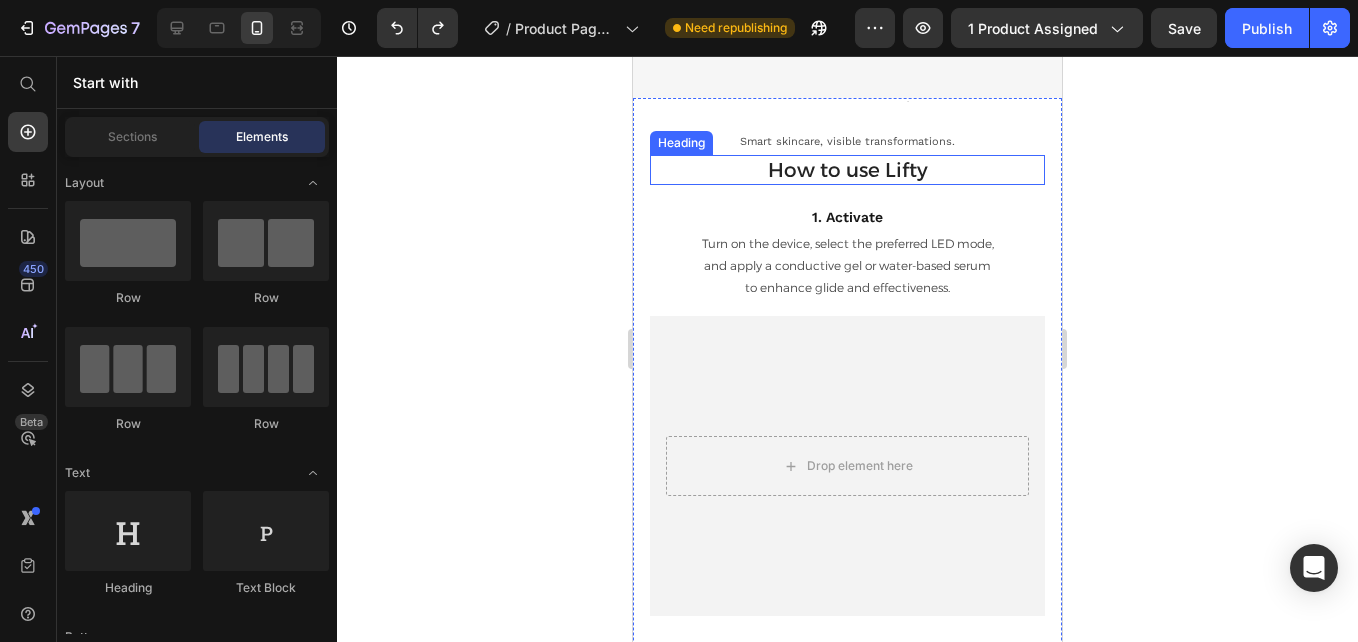 click on "How to use Lifty" at bounding box center (847, 170) 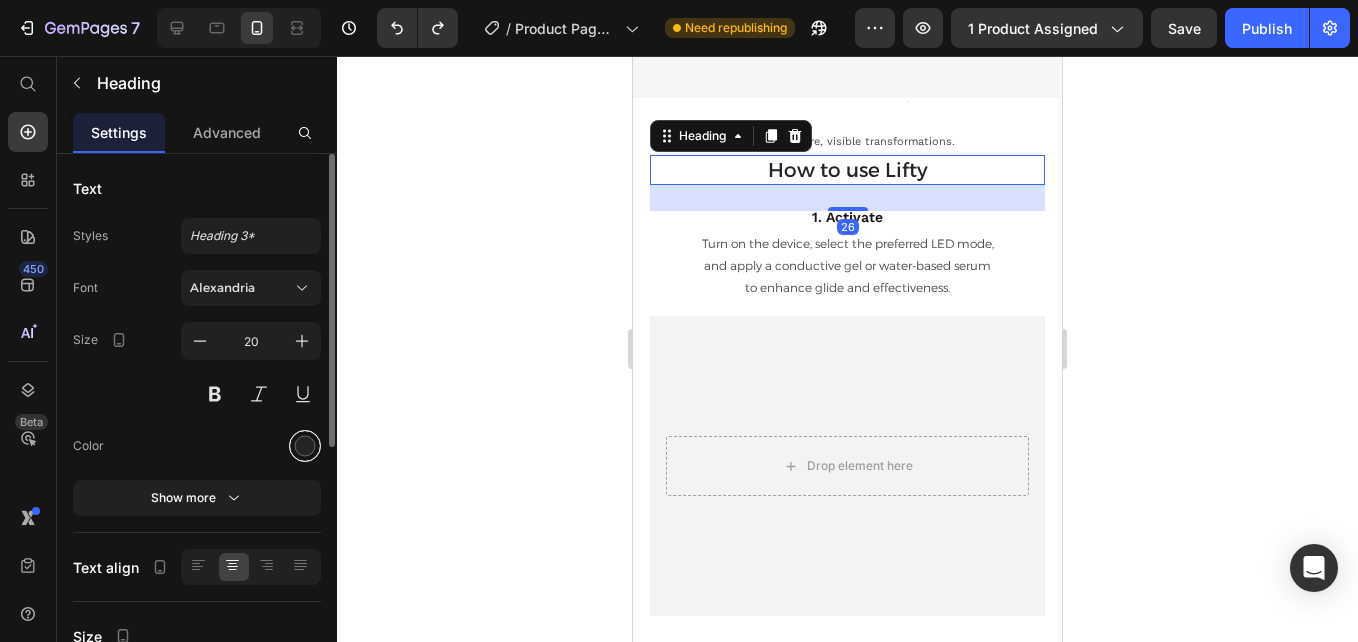 click at bounding box center (305, 446) 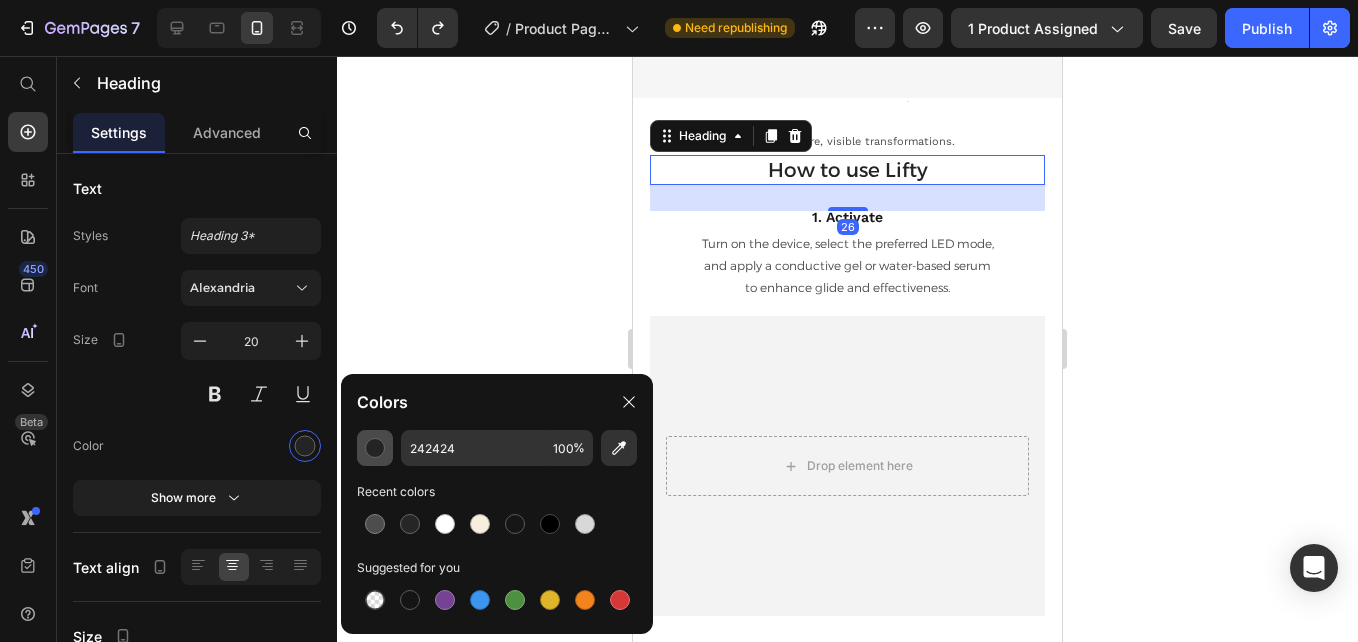 click at bounding box center [375, 448] 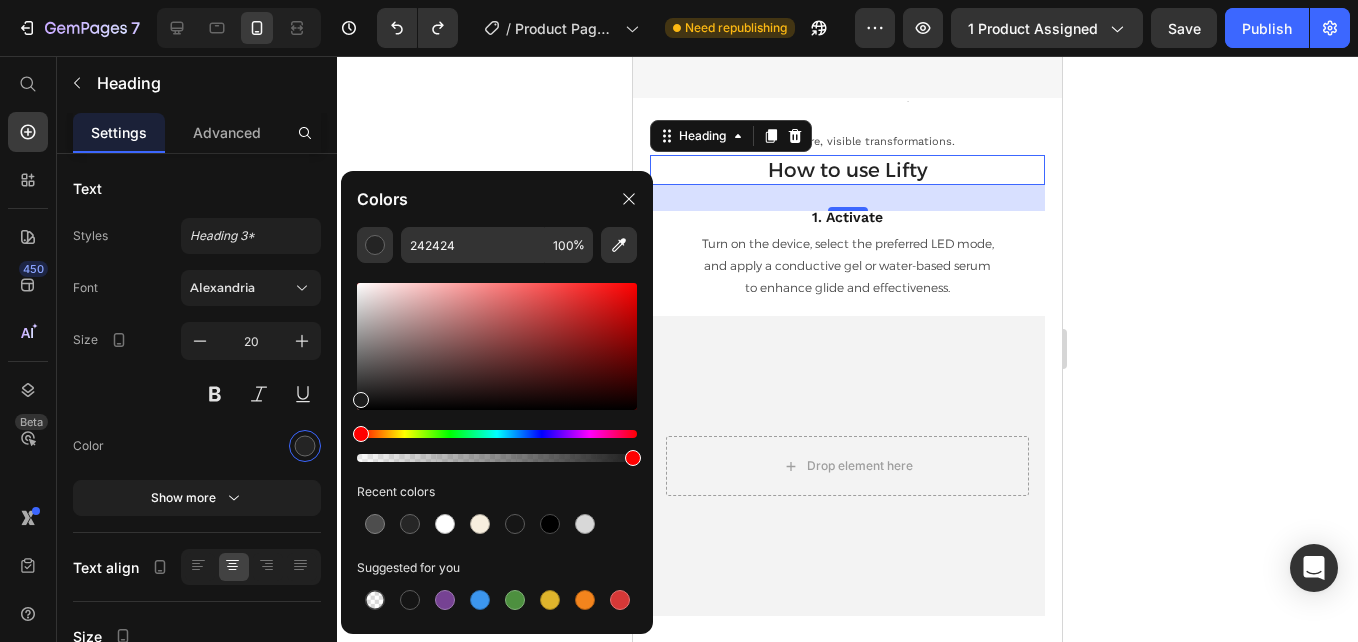 type on "1C1C1C" 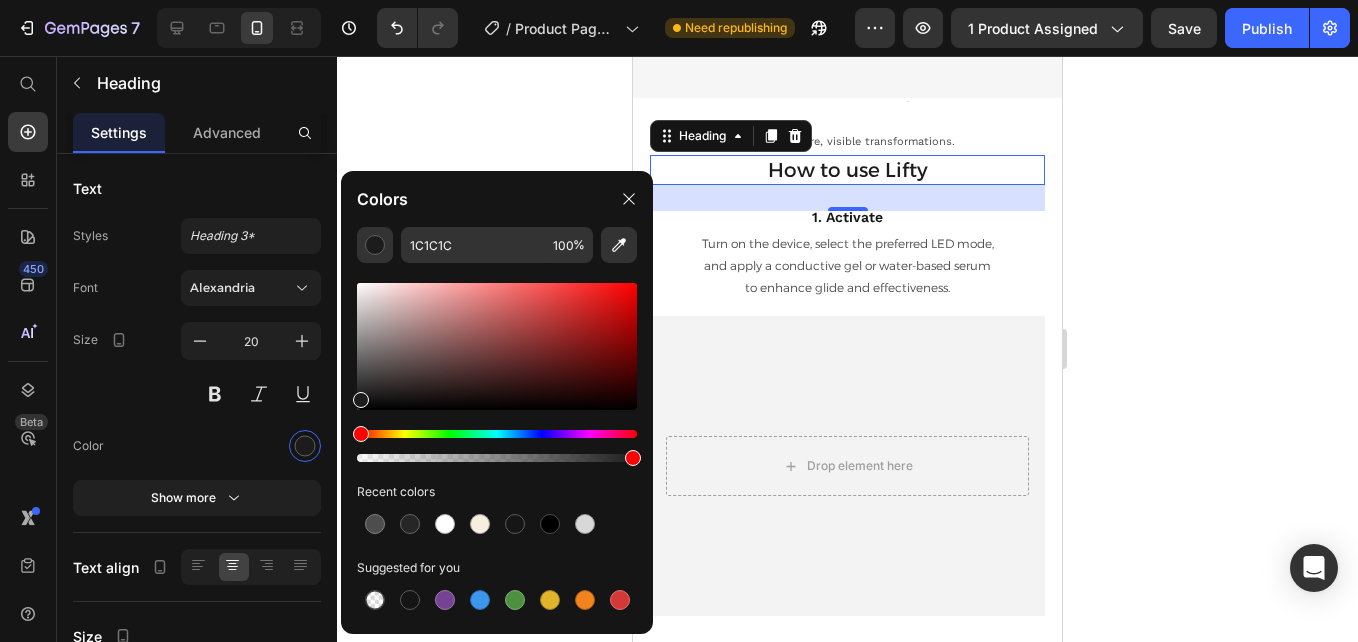 click at bounding box center [361, 400] 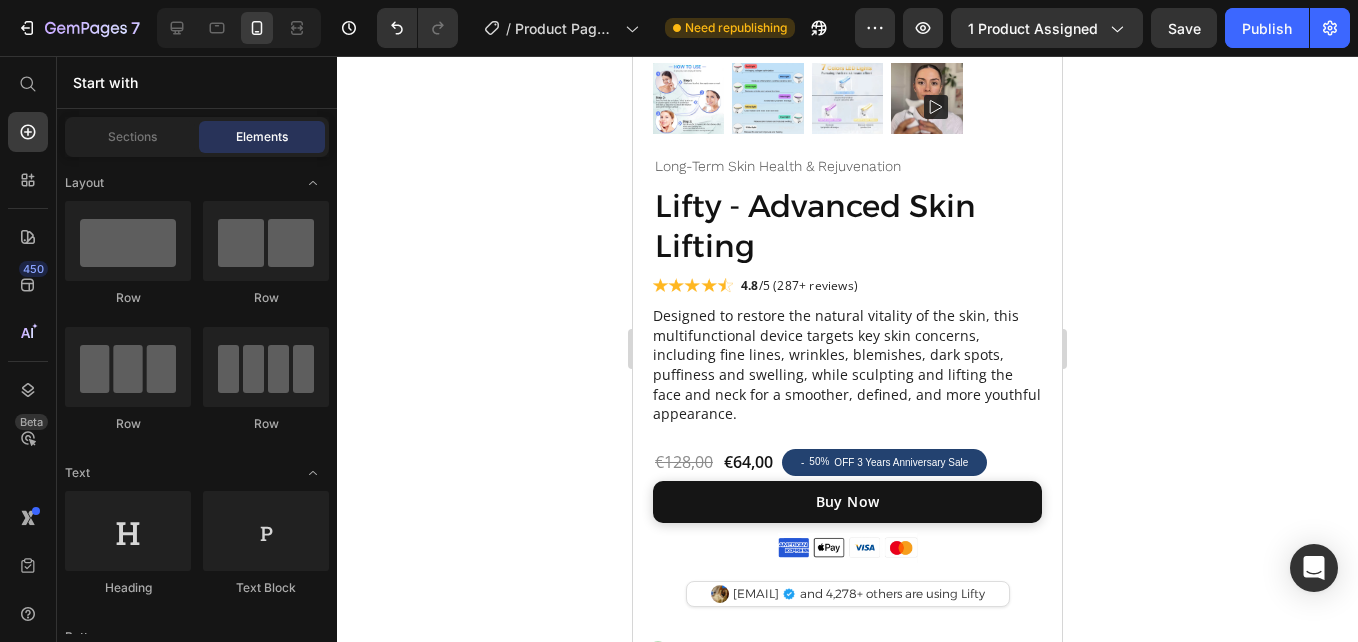 scroll, scrollTop: 489, scrollLeft: 0, axis: vertical 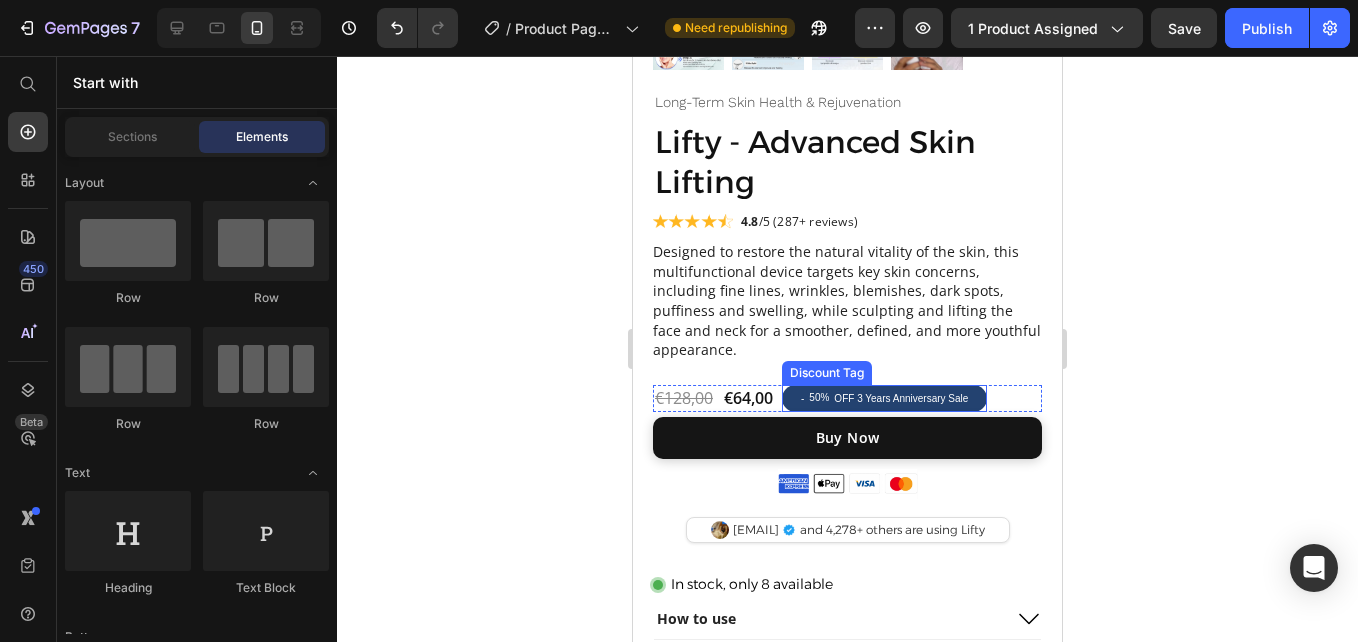 click on "- 50% OFF 3 Years Anniversary Sale" at bounding box center (884, 398) 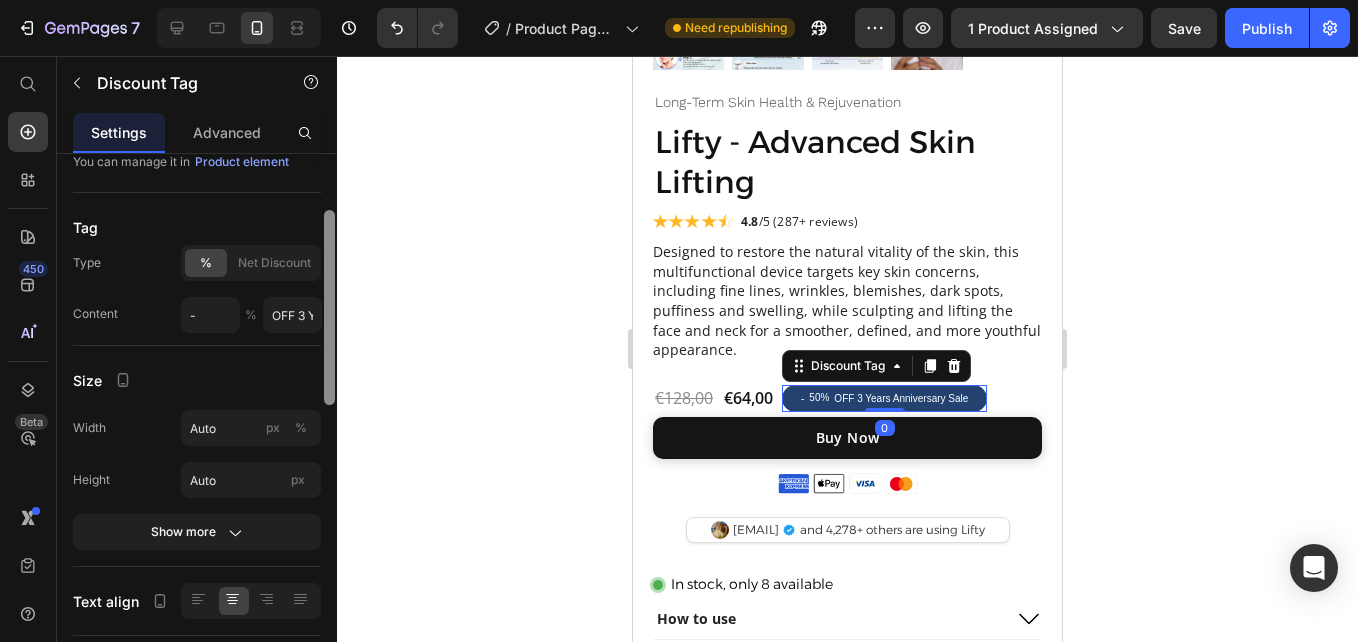 scroll, scrollTop: 181, scrollLeft: 0, axis: vertical 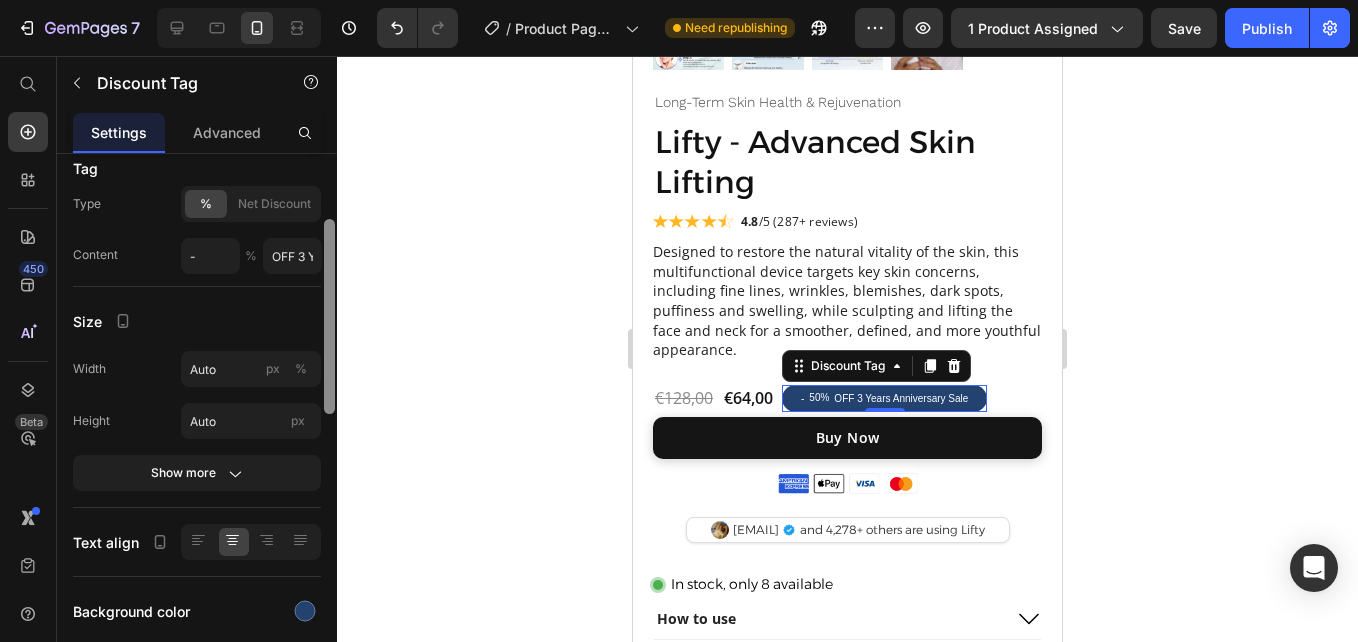 drag, startPoint x: 331, startPoint y: 327, endPoint x: 329, endPoint y: 392, distance: 65.03076 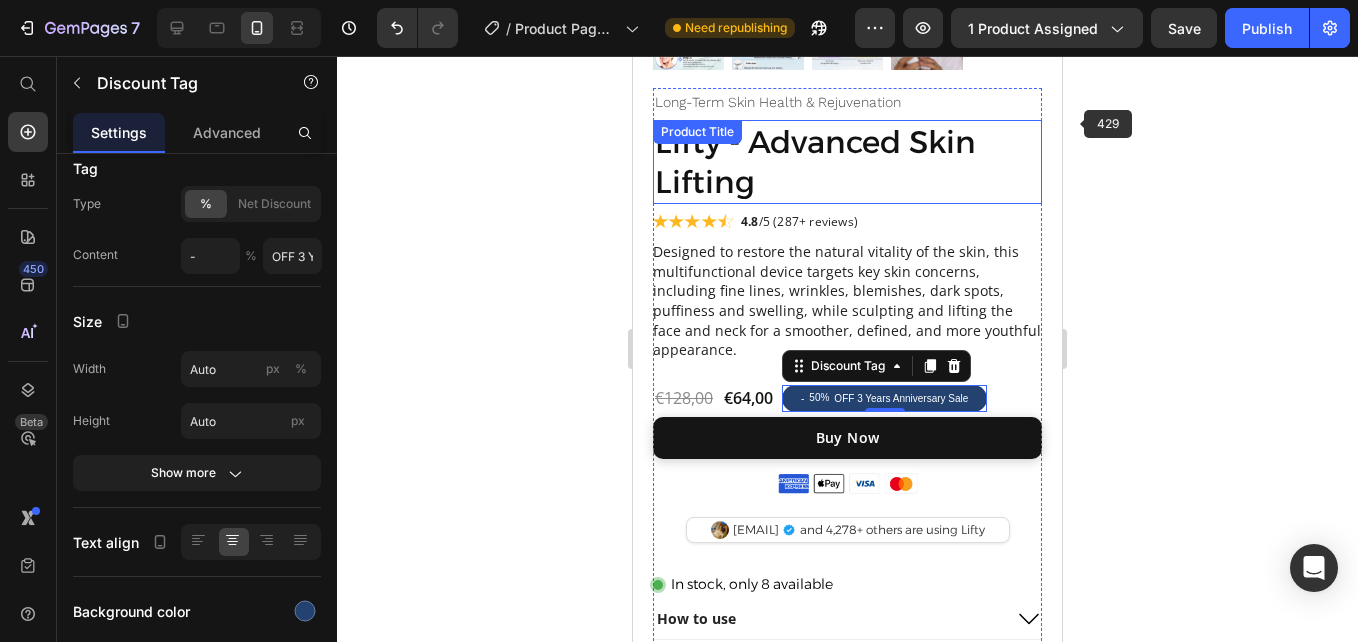 click on "Lifty - Advanced Skin Lifting" at bounding box center [847, 162] 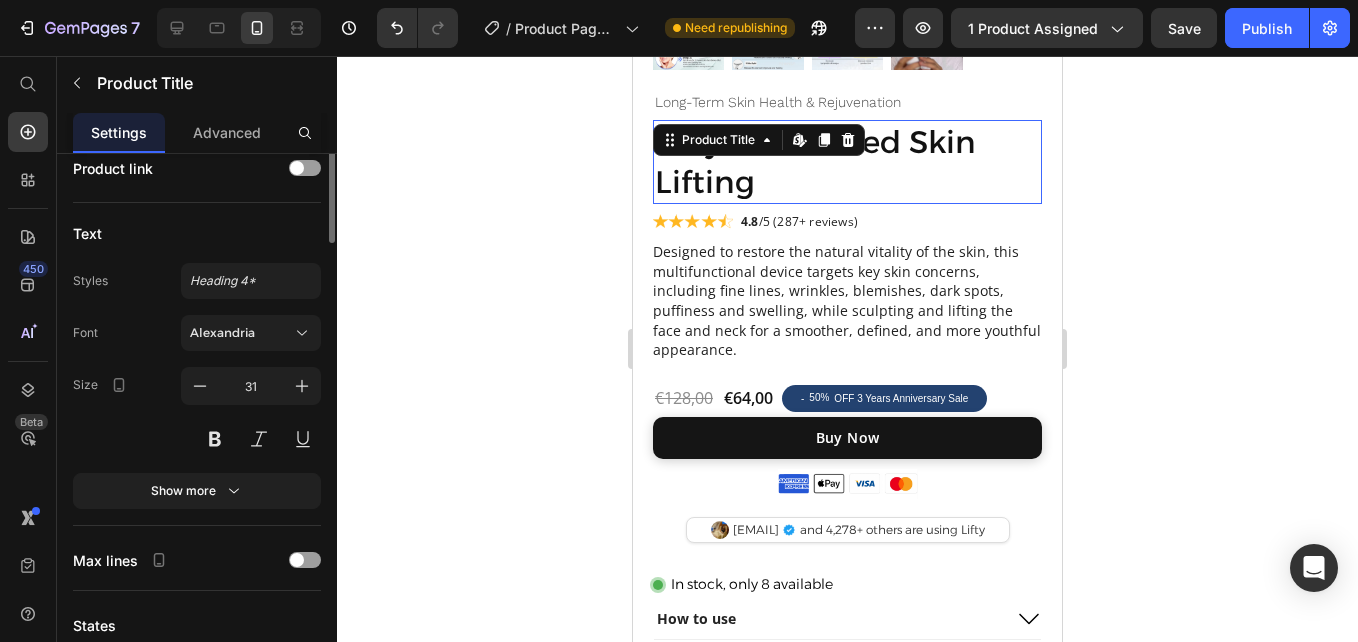 scroll, scrollTop: 0, scrollLeft: 0, axis: both 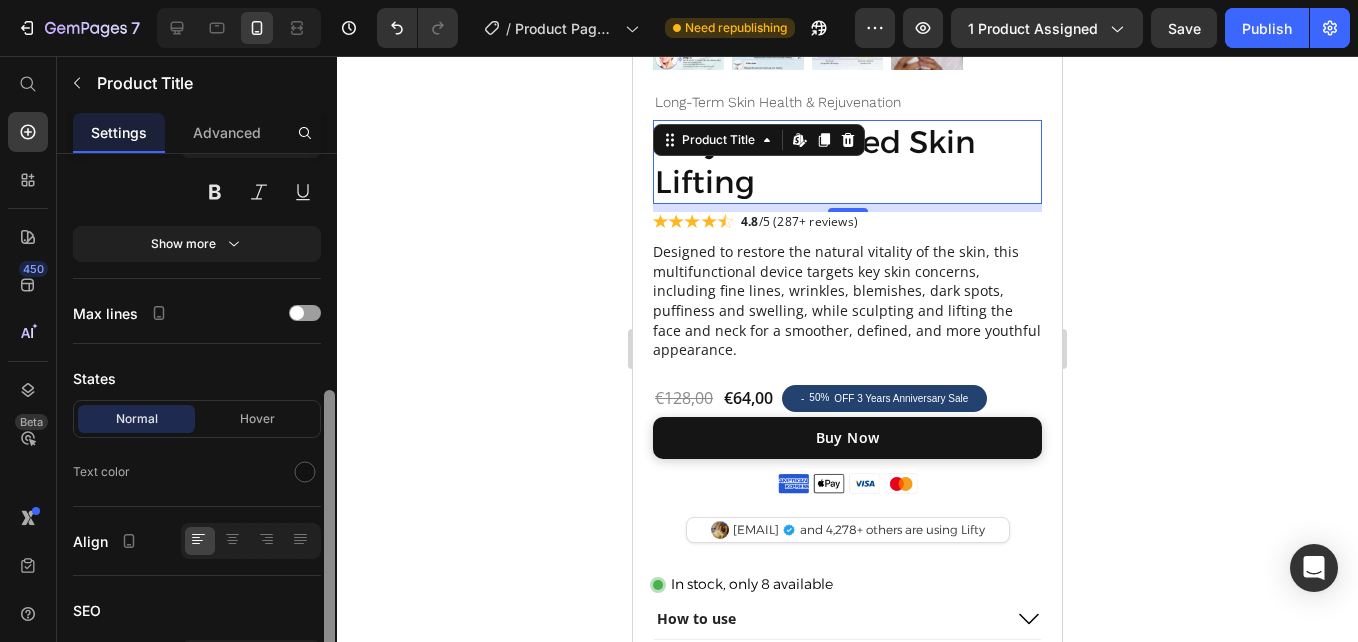 drag, startPoint x: 327, startPoint y: 410, endPoint x: 321, endPoint y: 631, distance: 221.08144 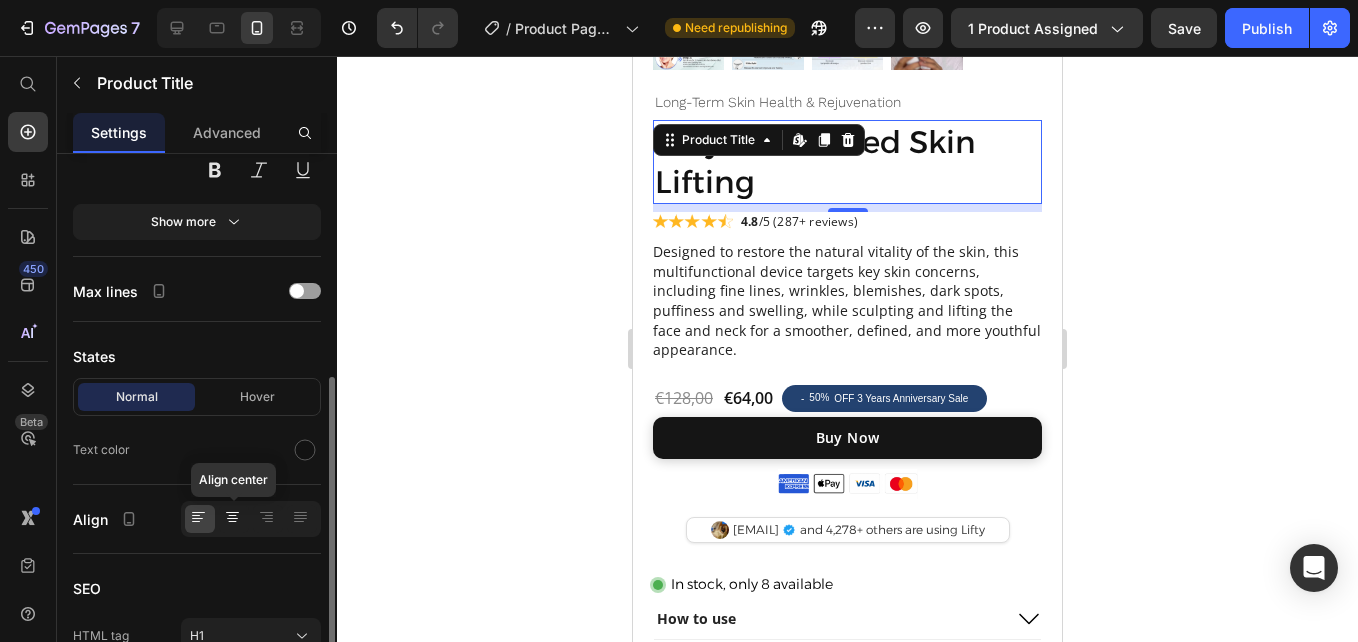 click 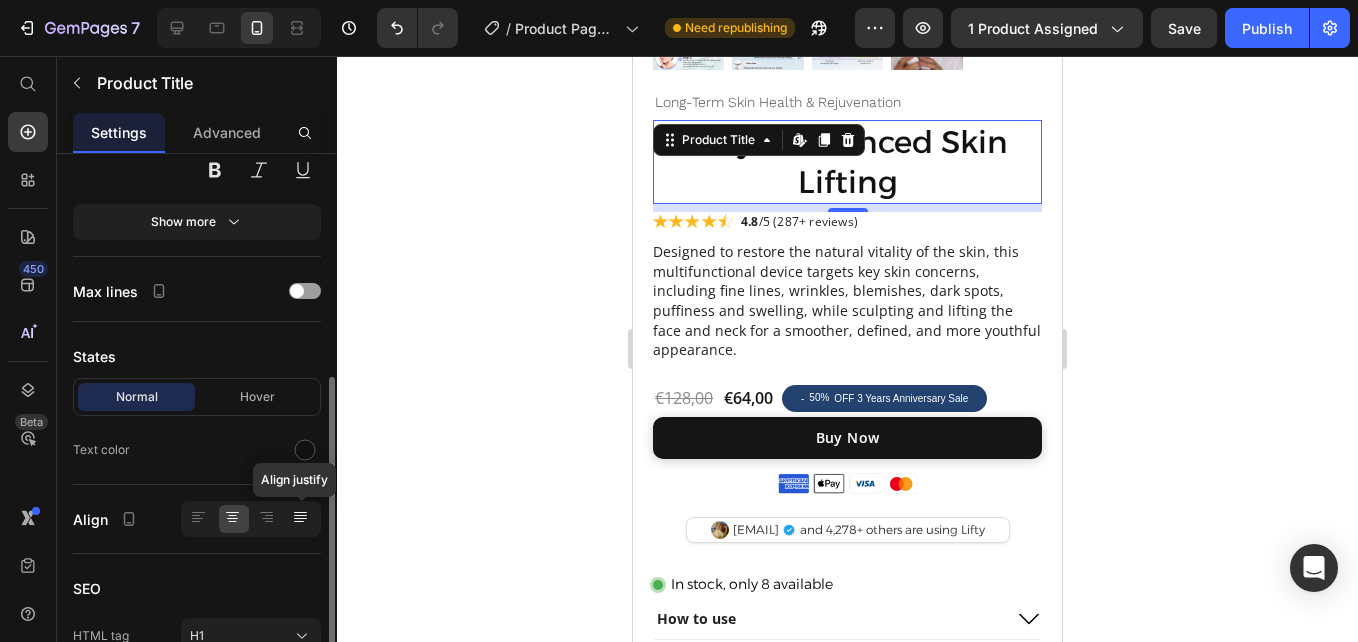 click 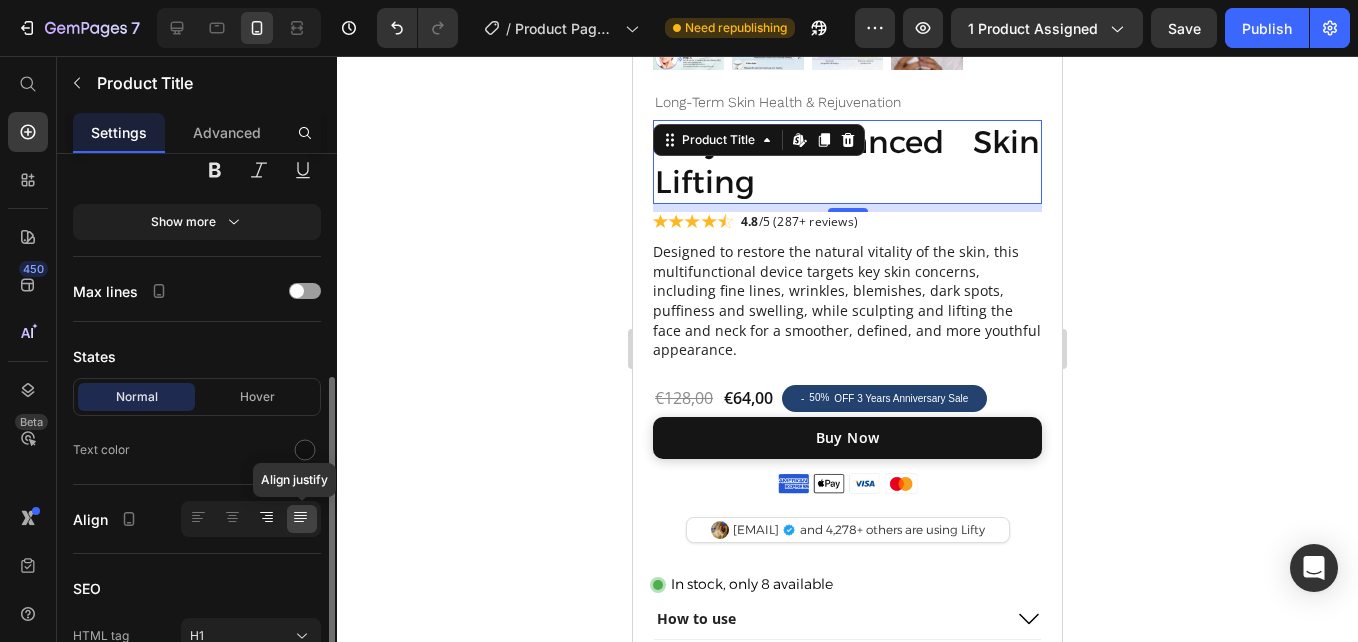 click 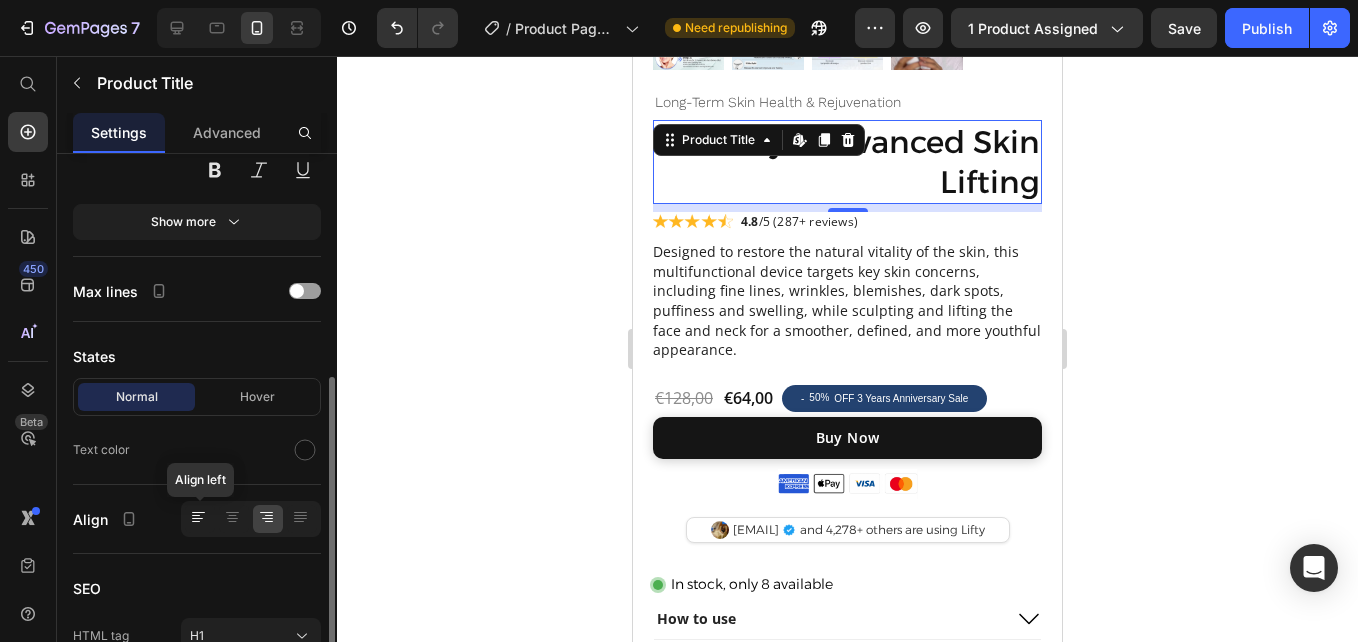click 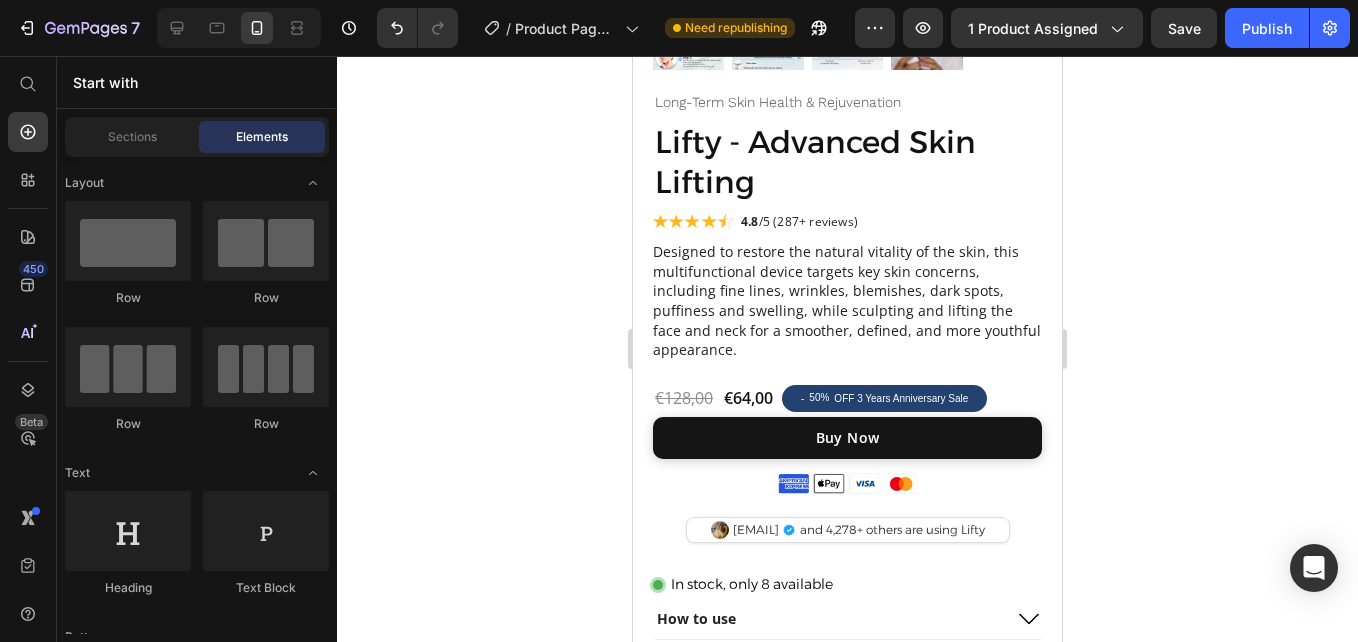 scroll, scrollTop: 649, scrollLeft: 0, axis: vertical 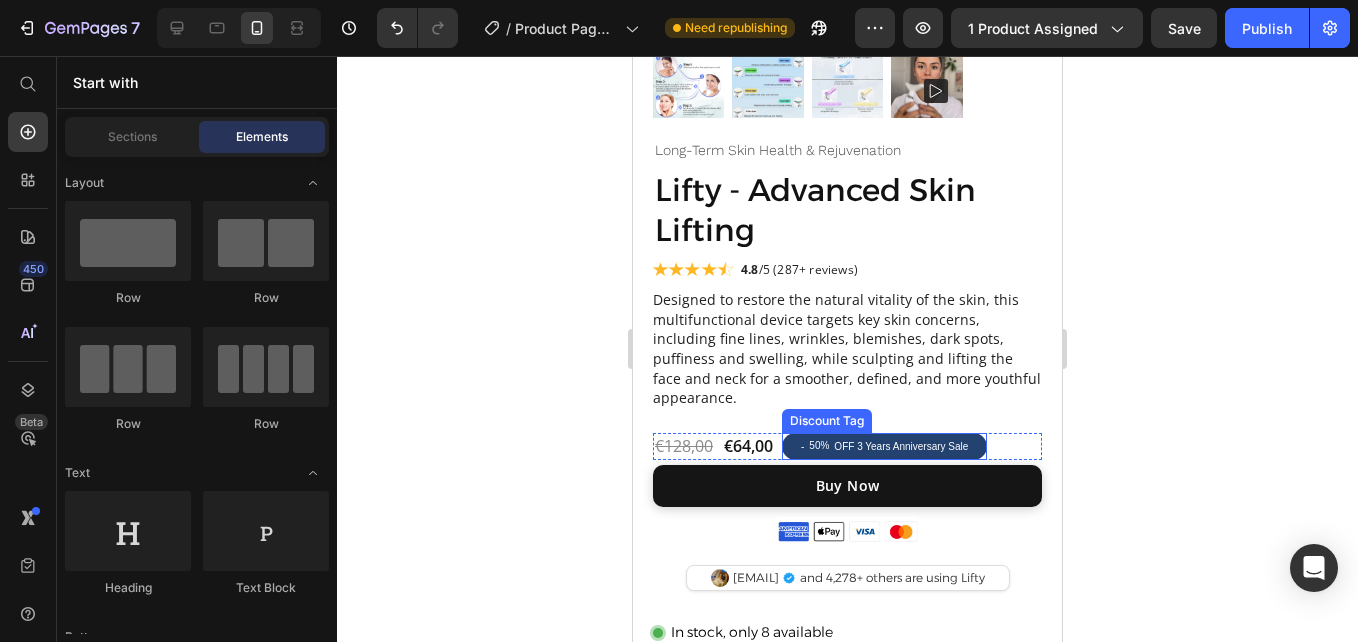 click on "- 50% OFF 3 Years Anniversary Sale" at bounding box center (884, 446) 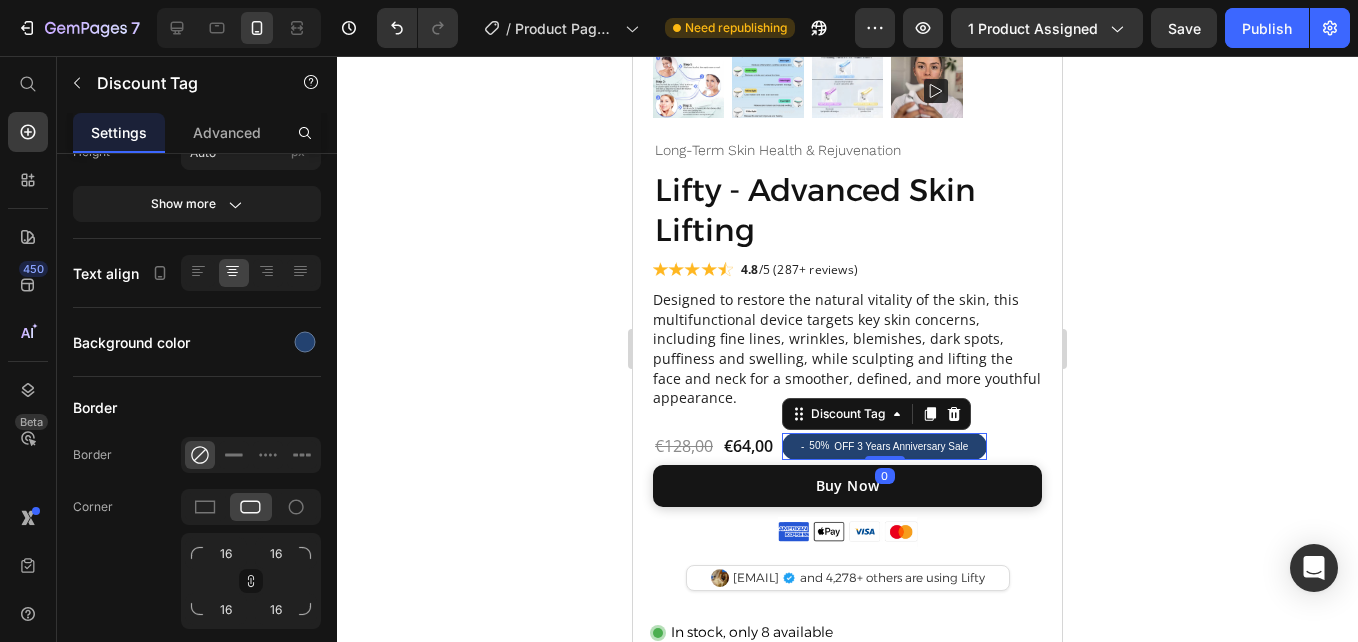 scroll, scrollTop: 0, scrollLeft: 0, axis: both 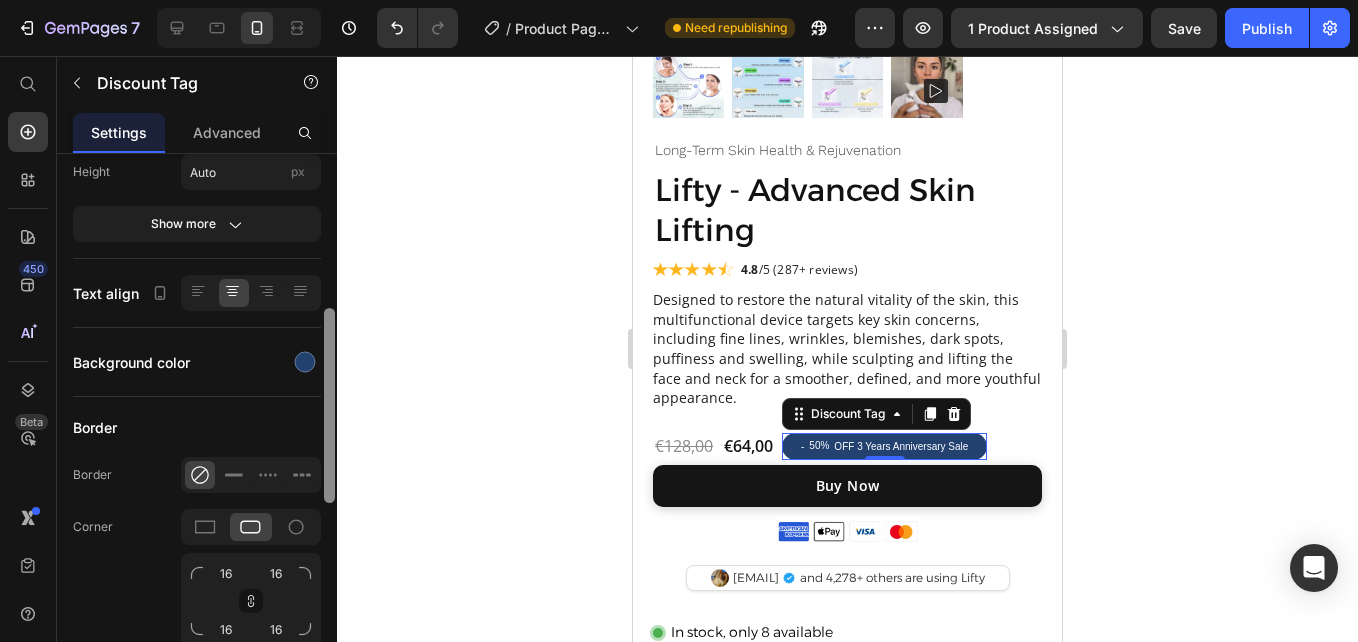 drag, startPoint x: 328, startPoint y: 350, endPoint x: 323, endPoint y: 482, distance: 132.09467 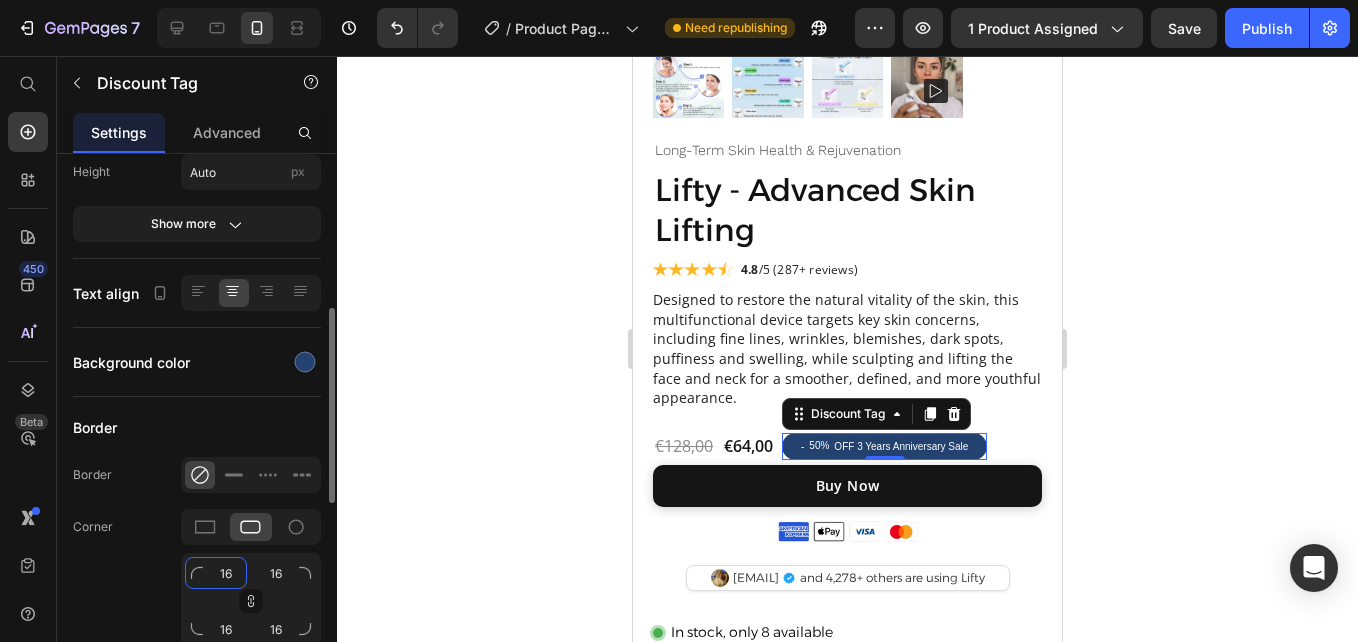 click on "16" 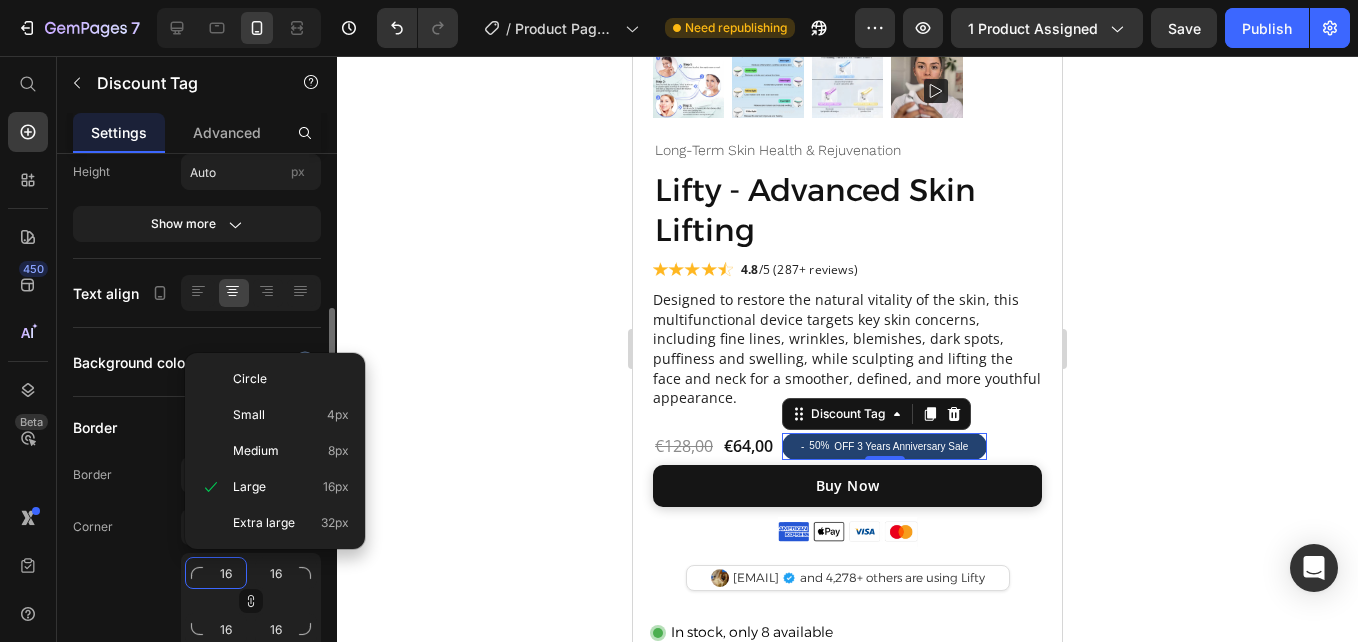 type on "8" 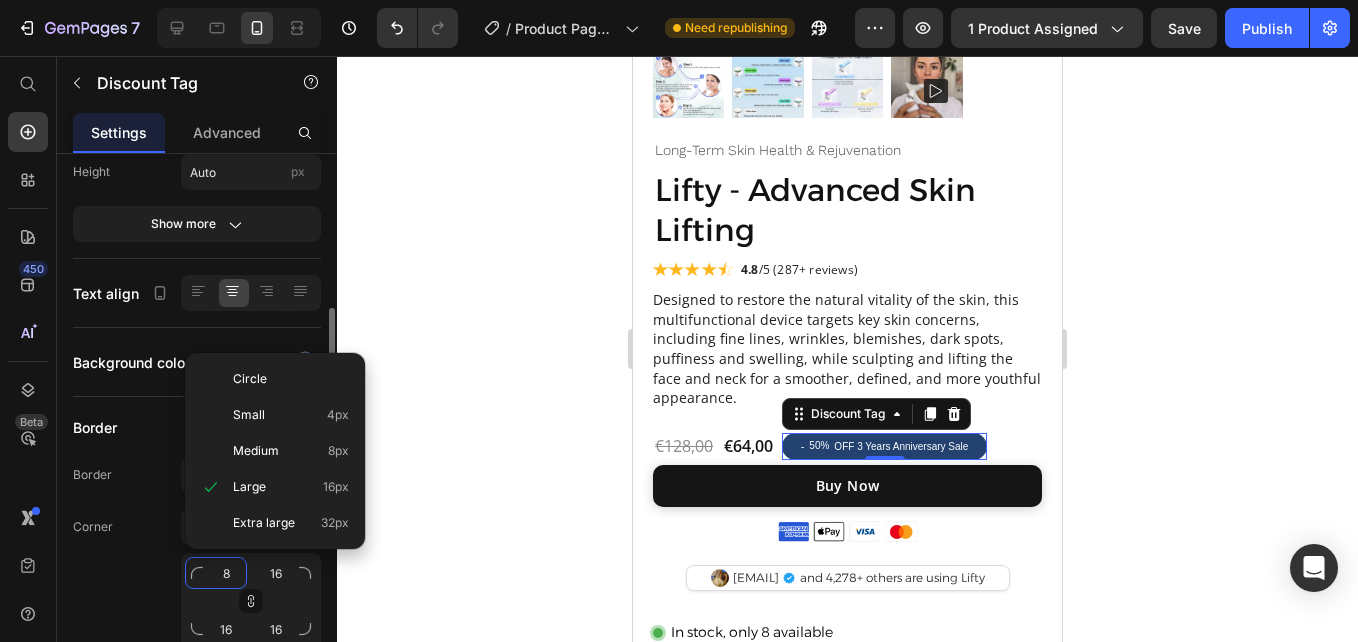 type on "8" 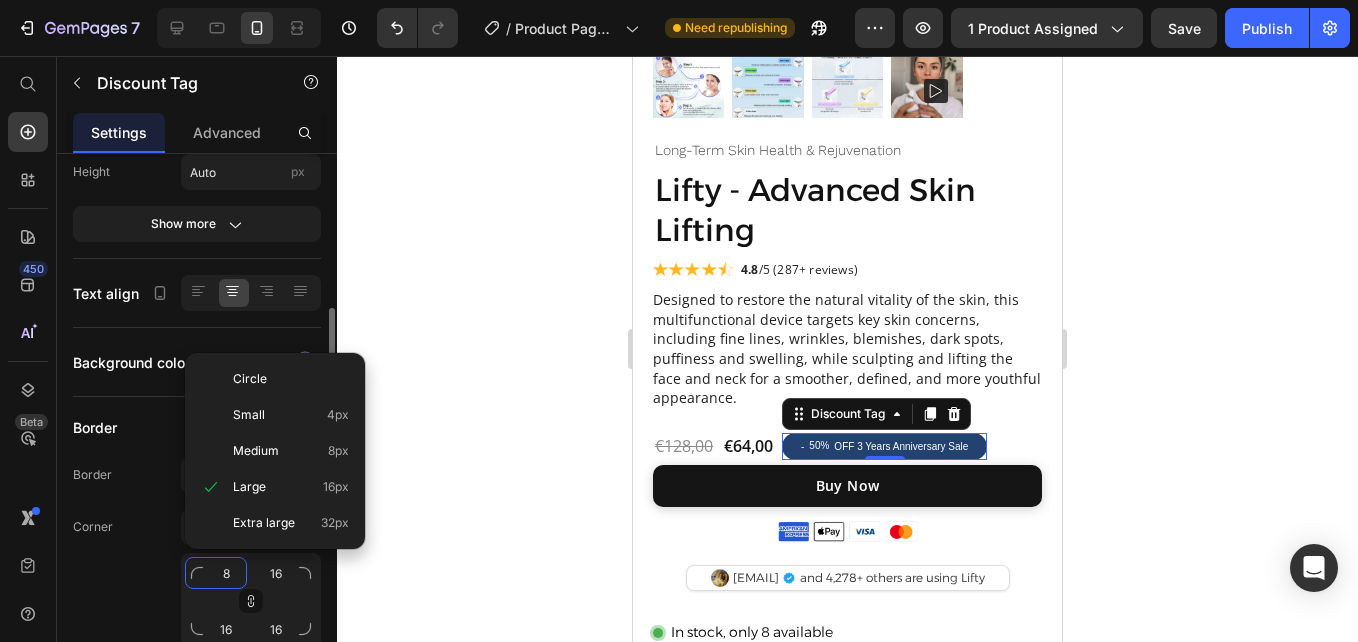 type on "8" 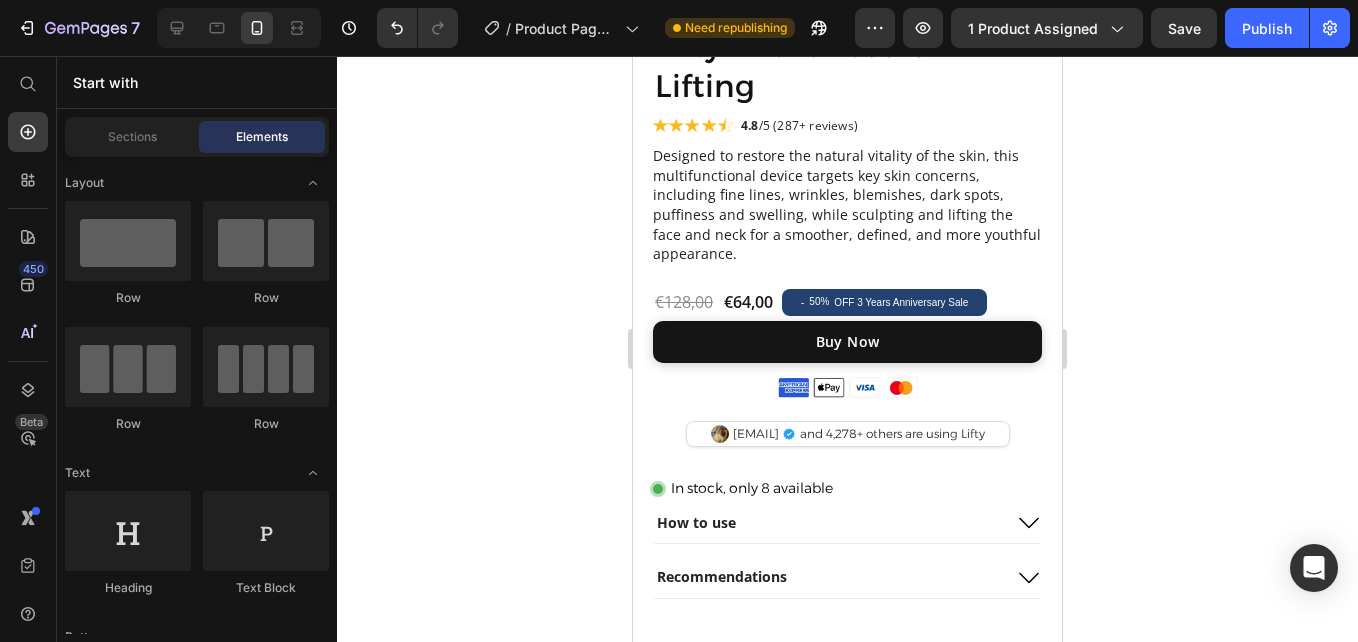 scroll, scrollTop: 457, scrollLeft: 0, axis: vertical 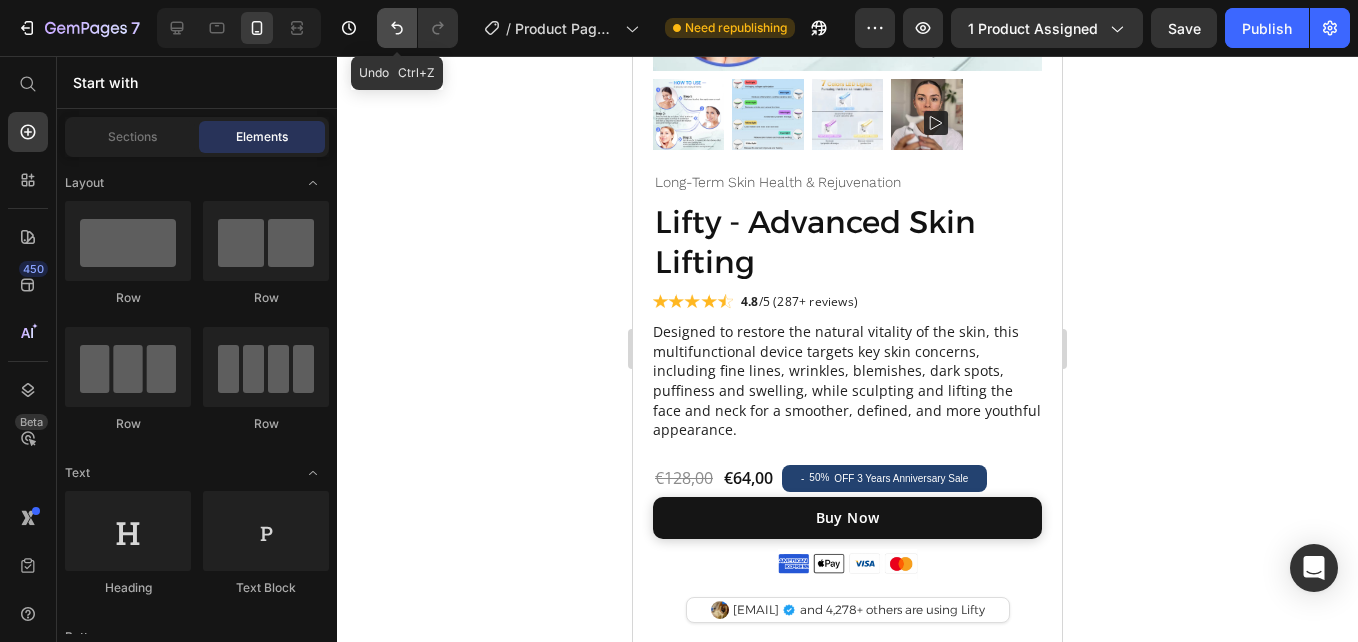 click 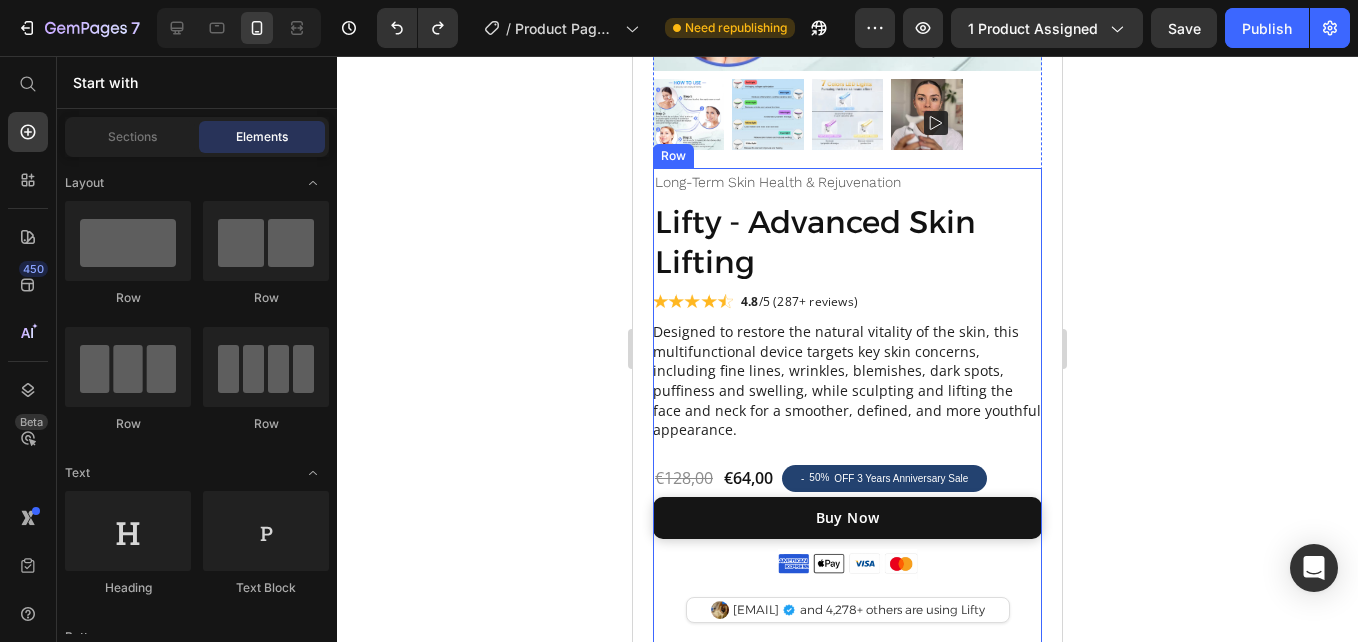click on "- 50% OFF 3 Years Anniversary Sale" at bounding box center (884, 478) 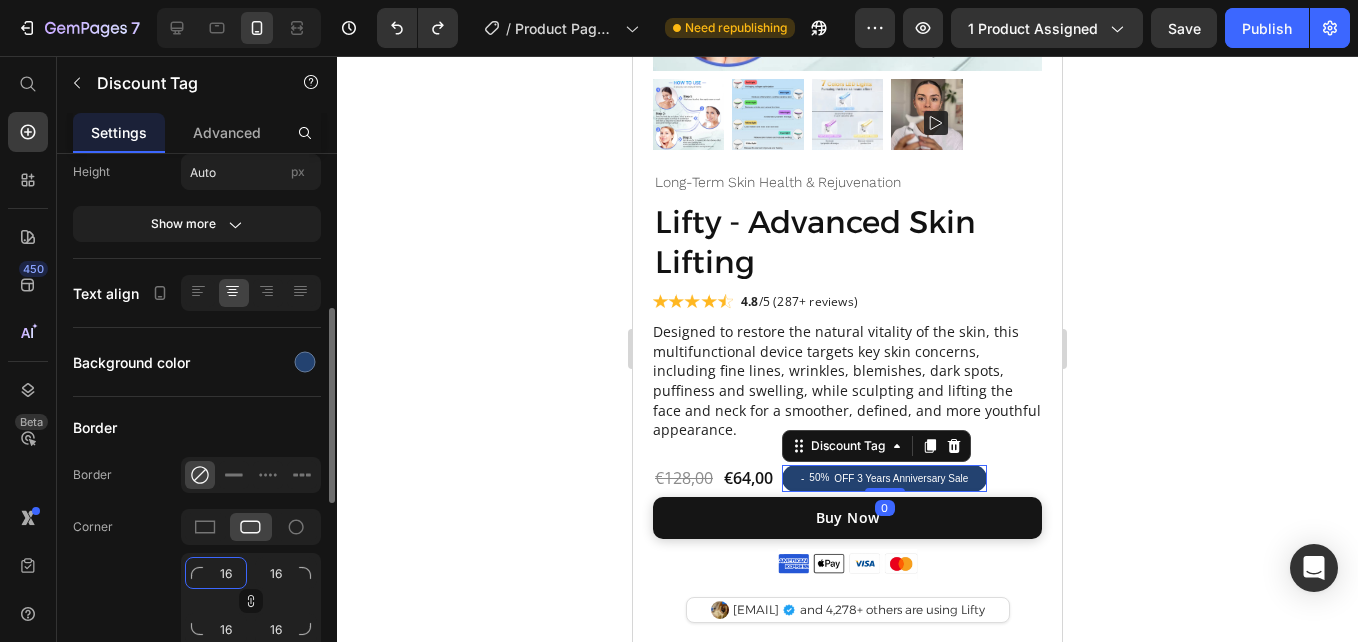 click on "16" 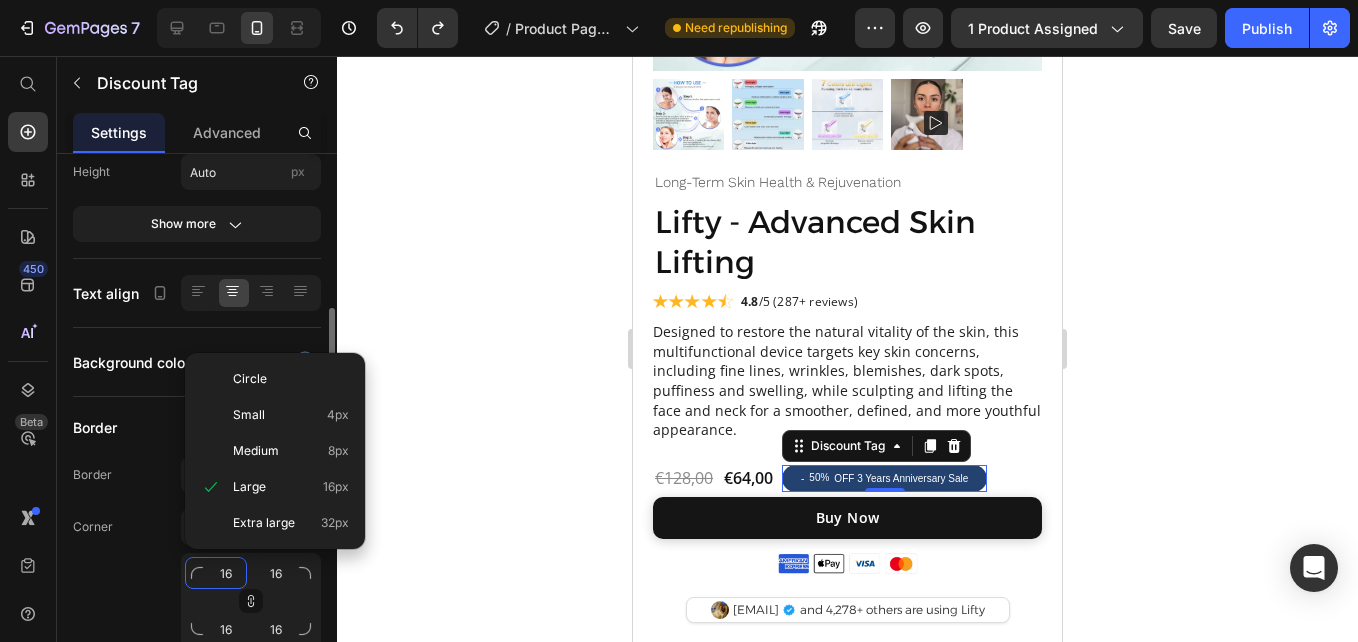 type on "1" 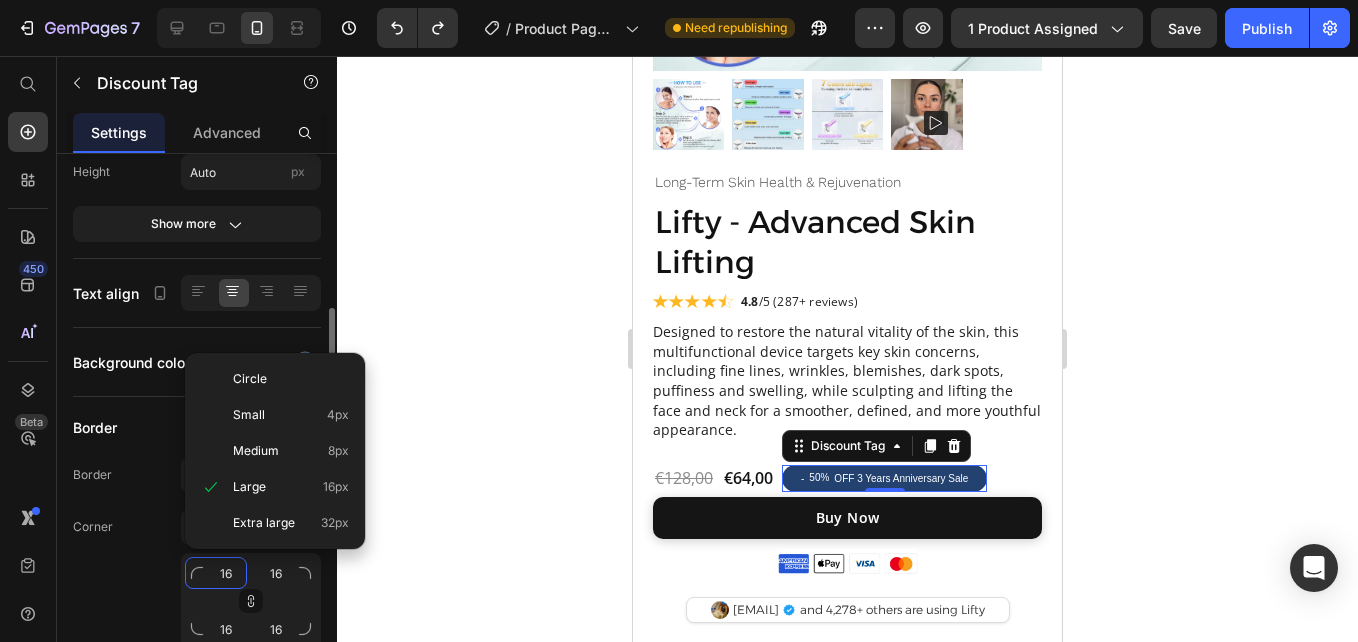 type on "1" 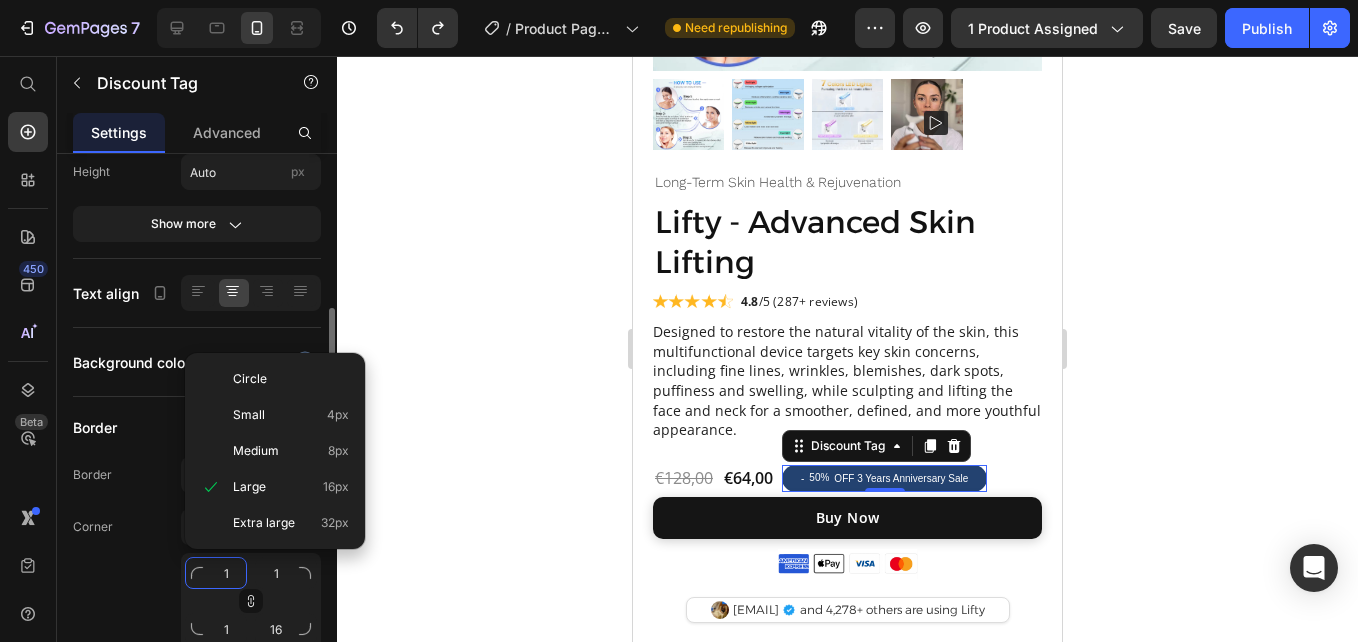 type on "1" 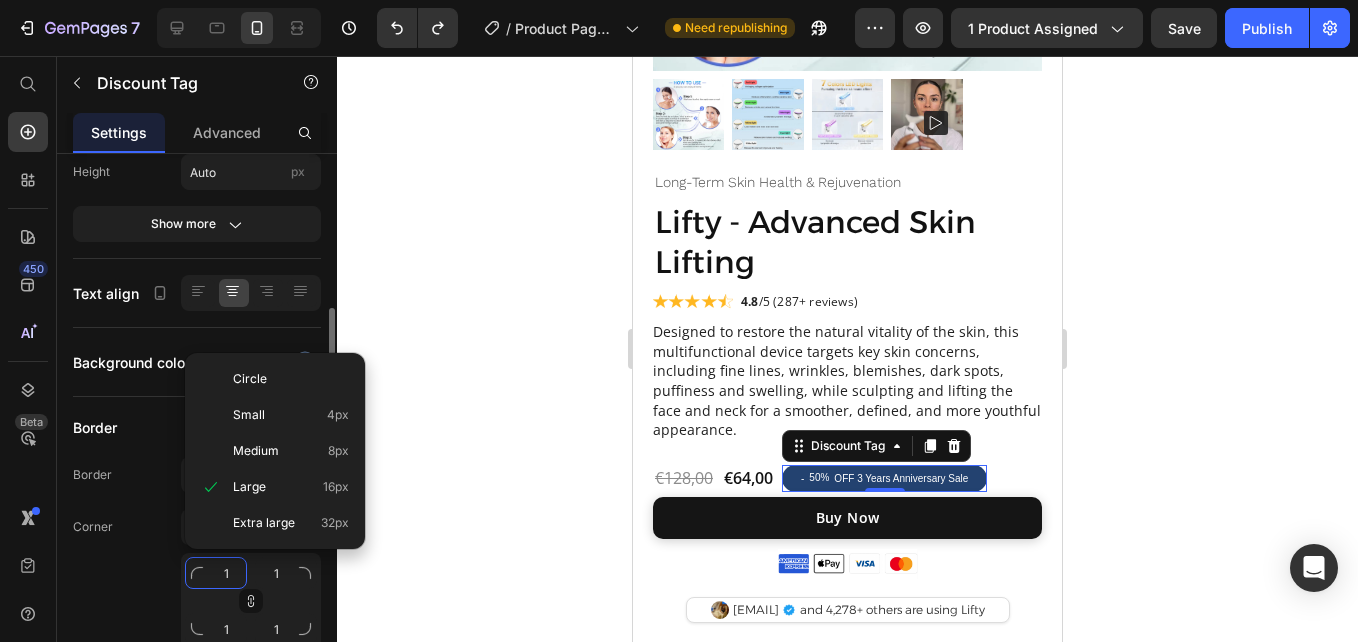 type on "10" 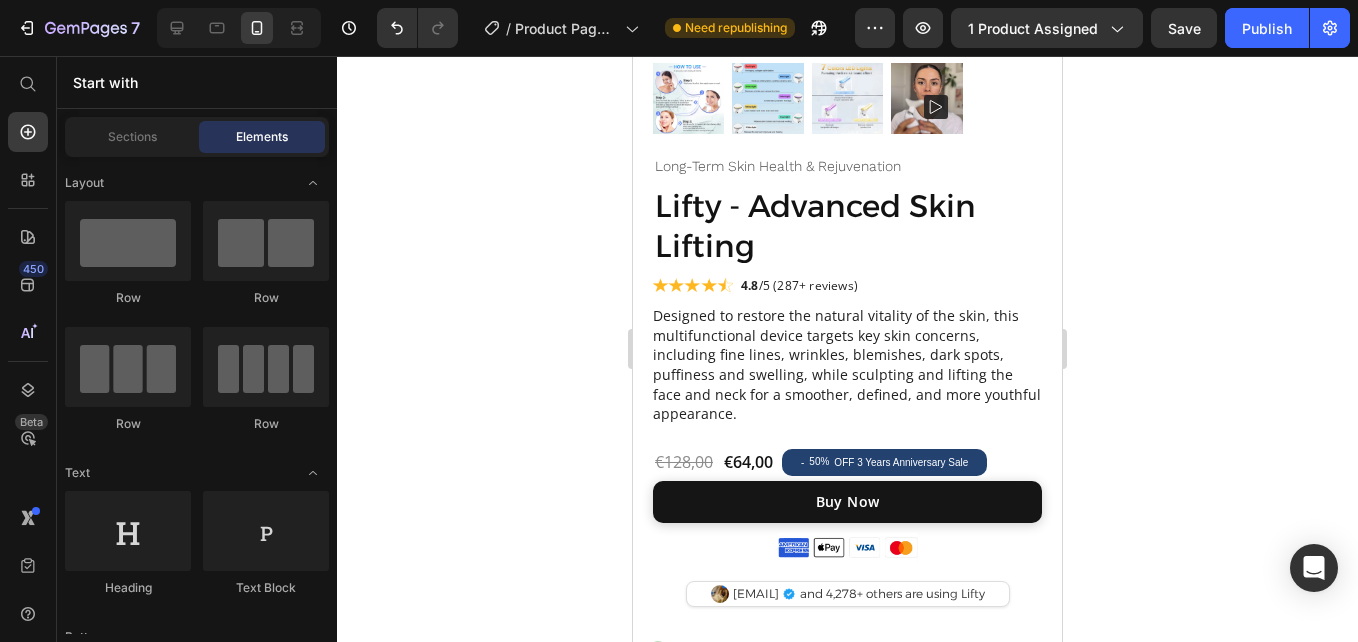 scroll, scrollTop: 457, scrollLeft: 0, axis: vertical 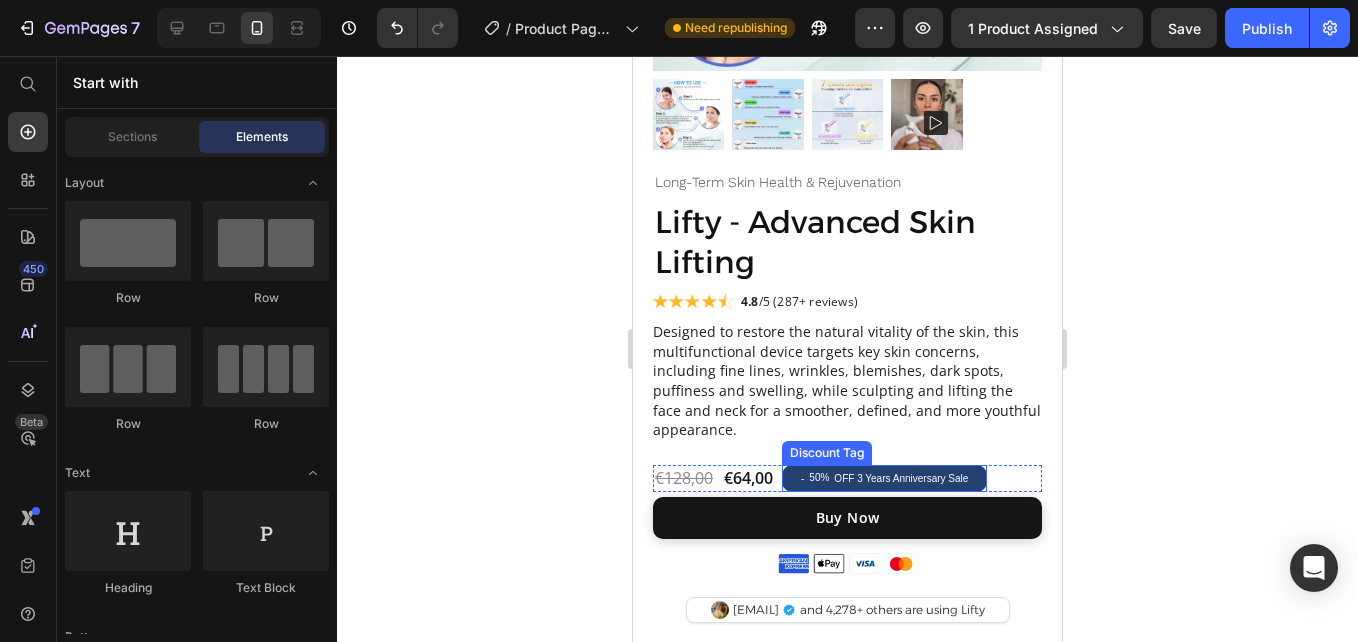 click on "- 50% OFF 3 Years Anniversary Sale" at bounding box center (884, 478) 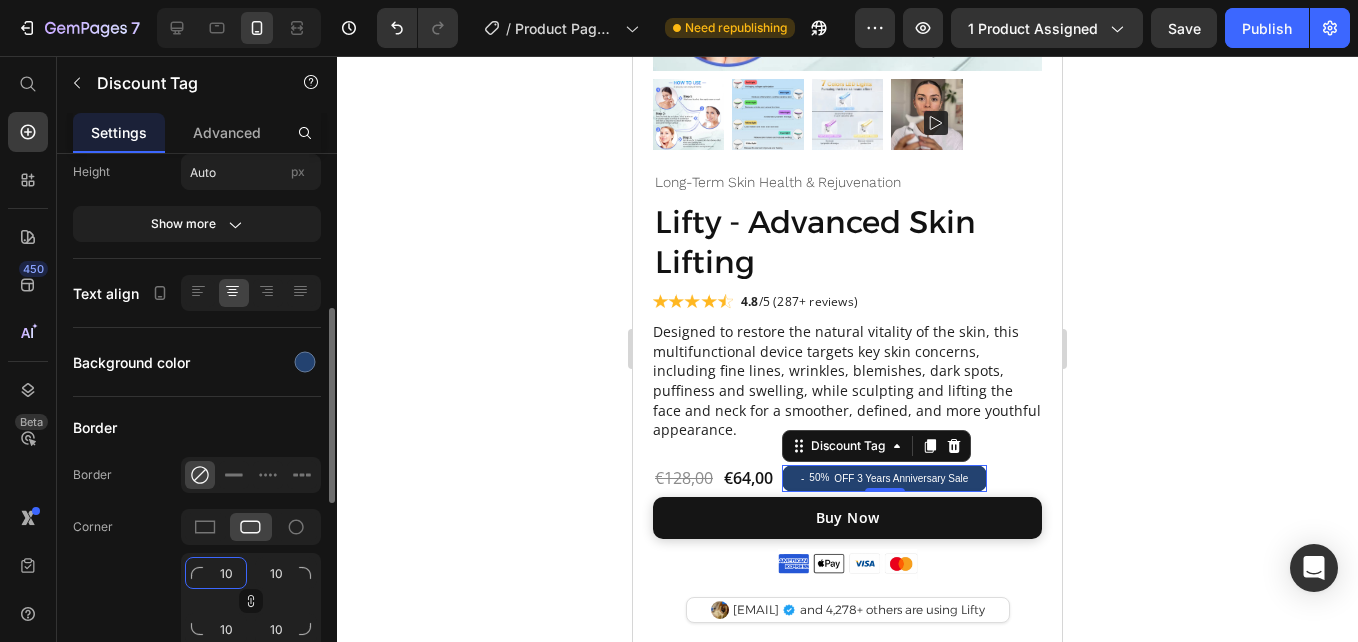 click on "10" 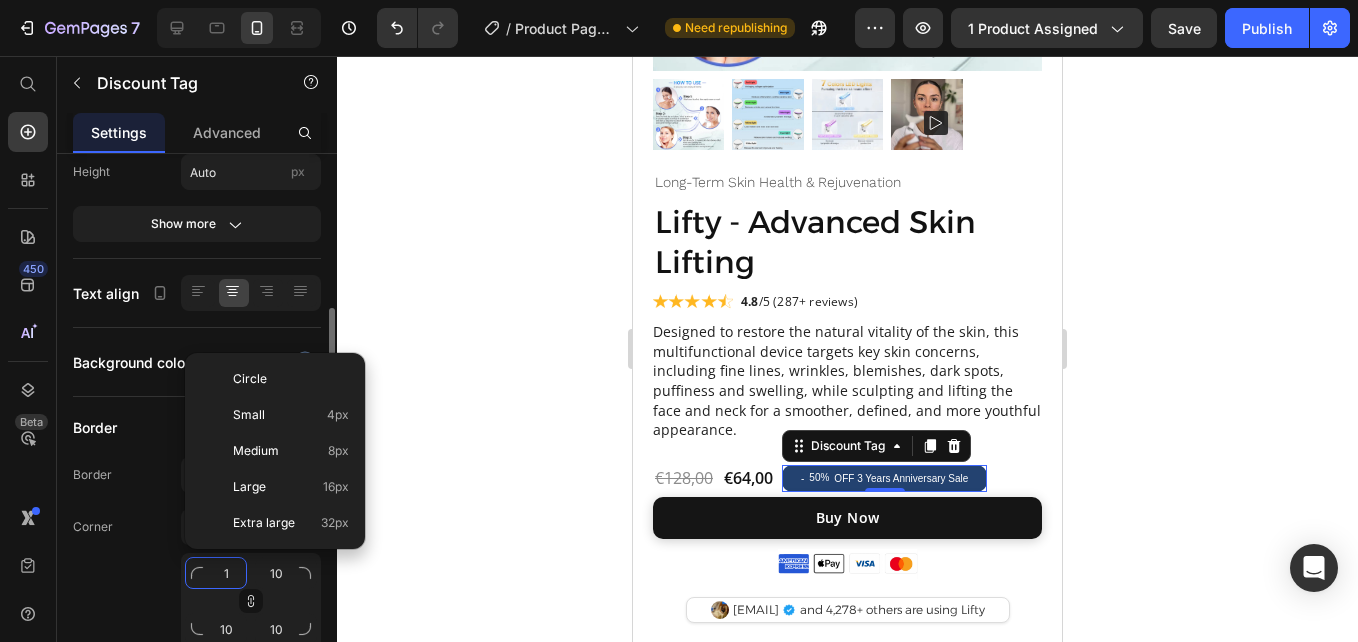 type on "12" 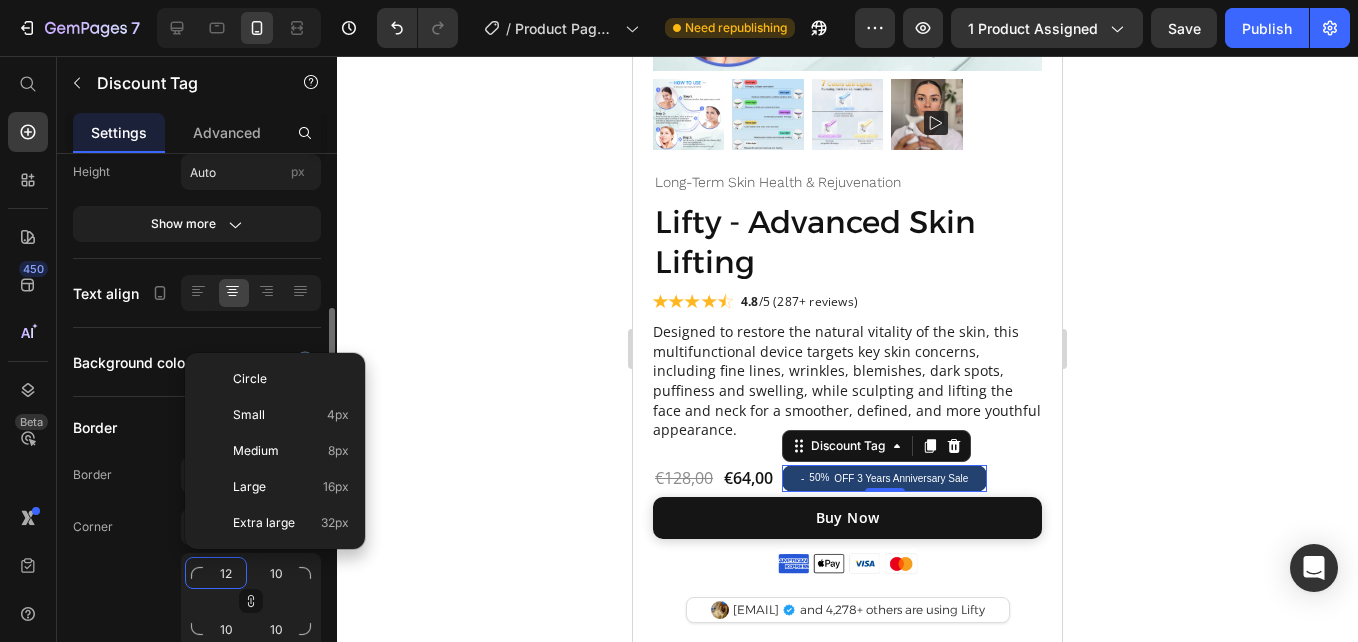 type on "12" 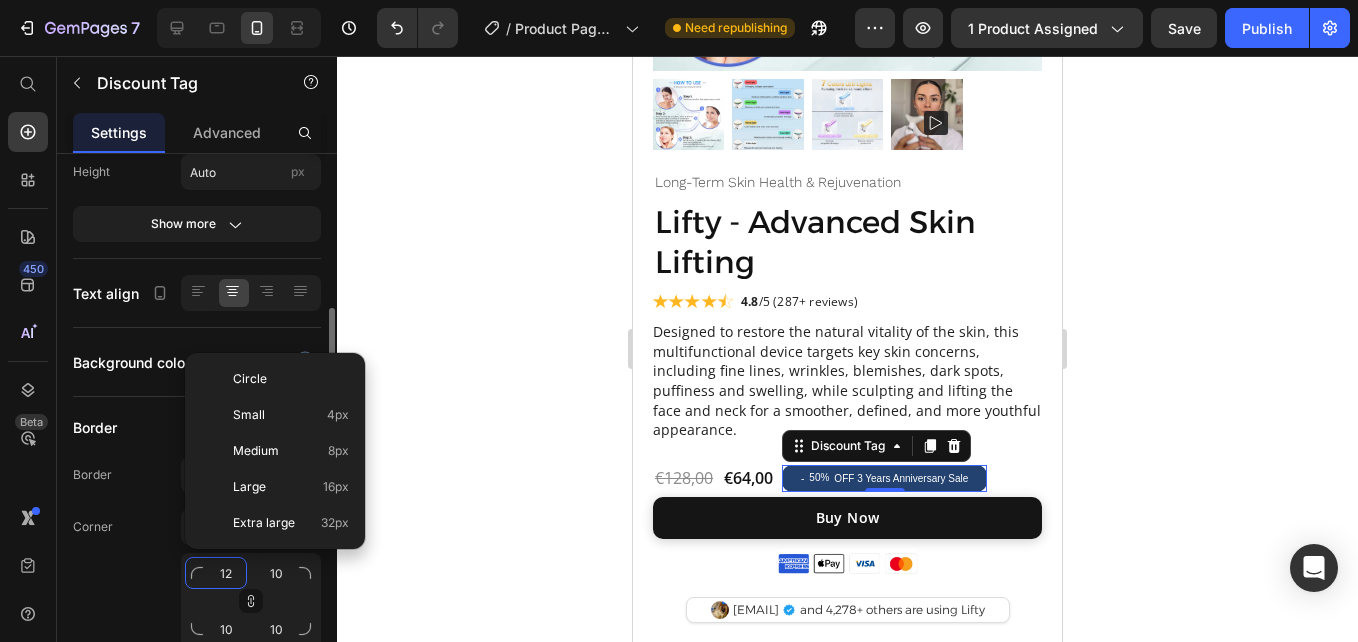 type on "12" 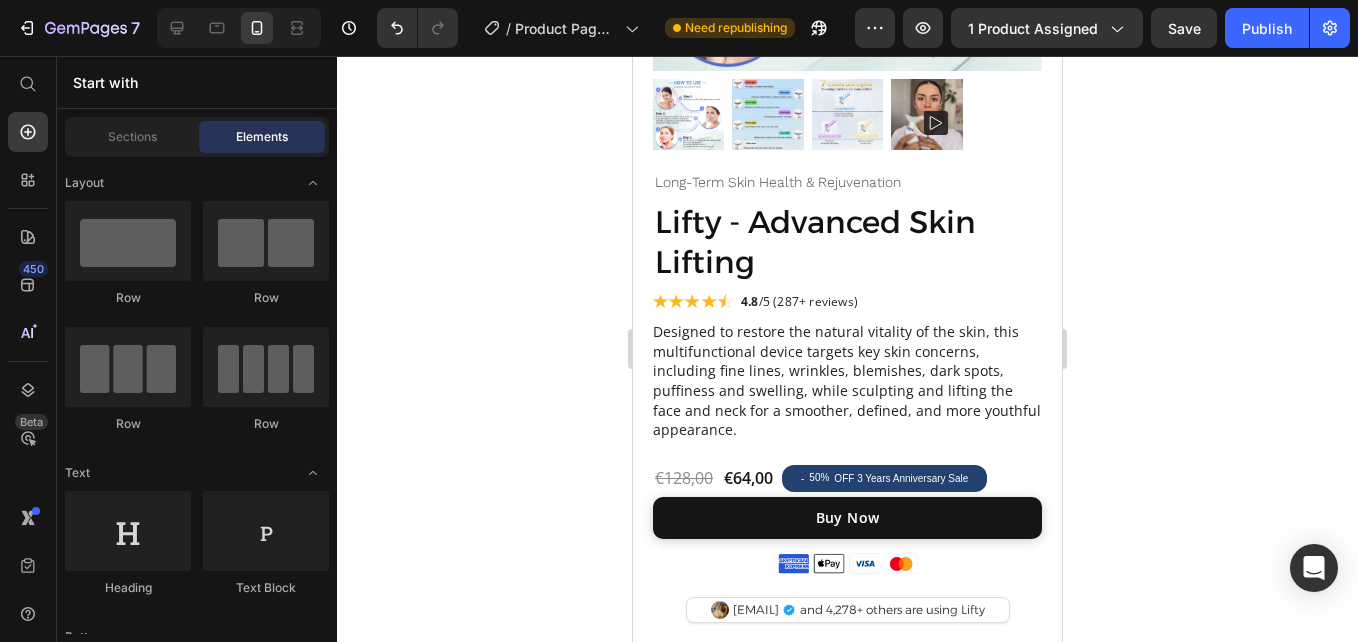scroll, scrollTop: 521, scrollLeft: 0, axis: vertical 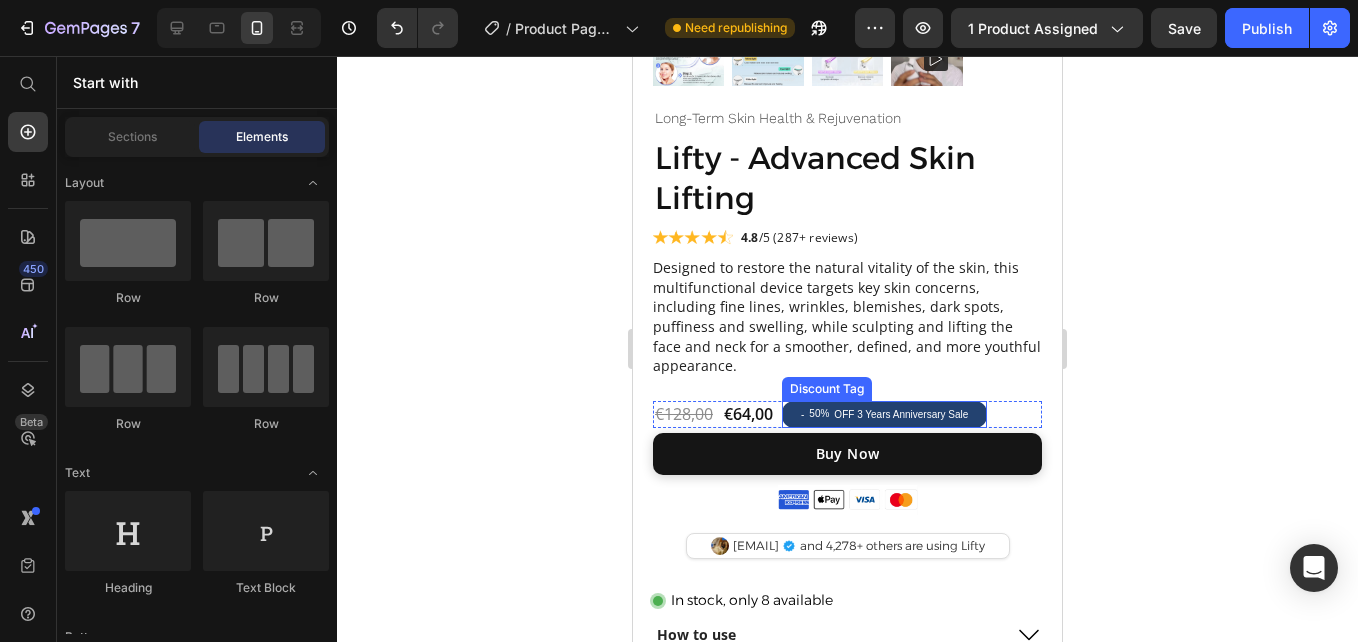 click on "- 50% OFF 3 Years Anniversary Sale" at bounding box center (884, 414) 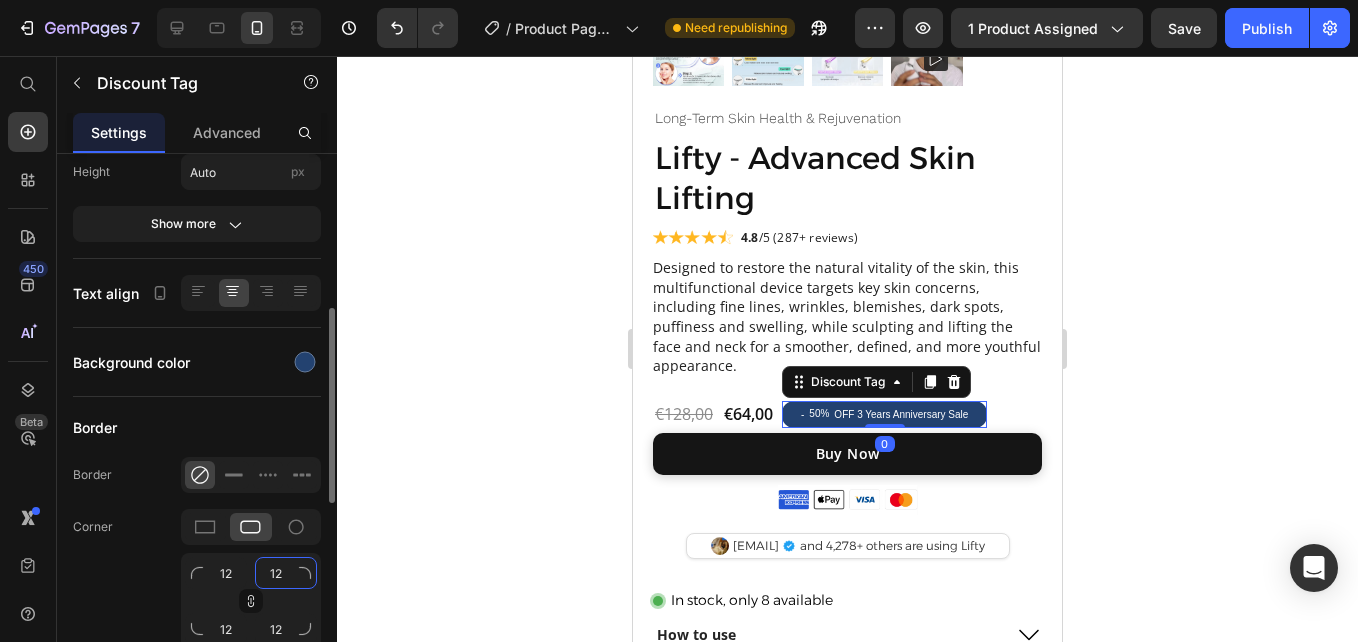 click on "12" 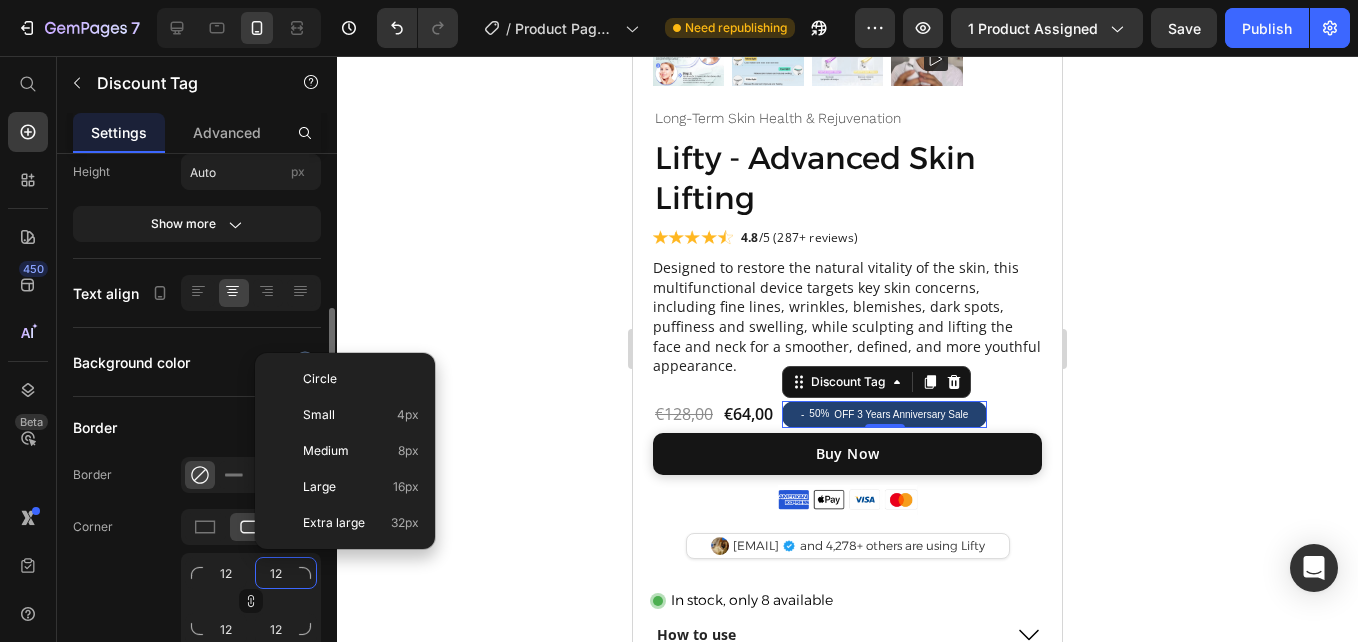 type on "1" 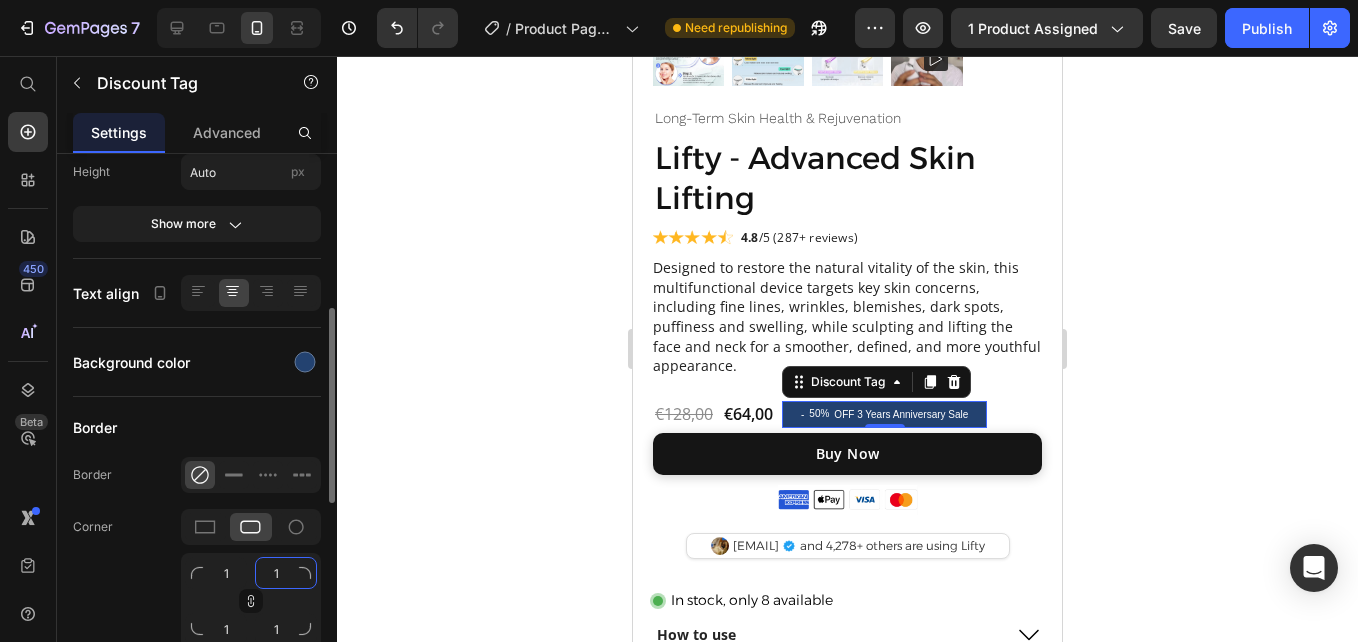 type on "14" 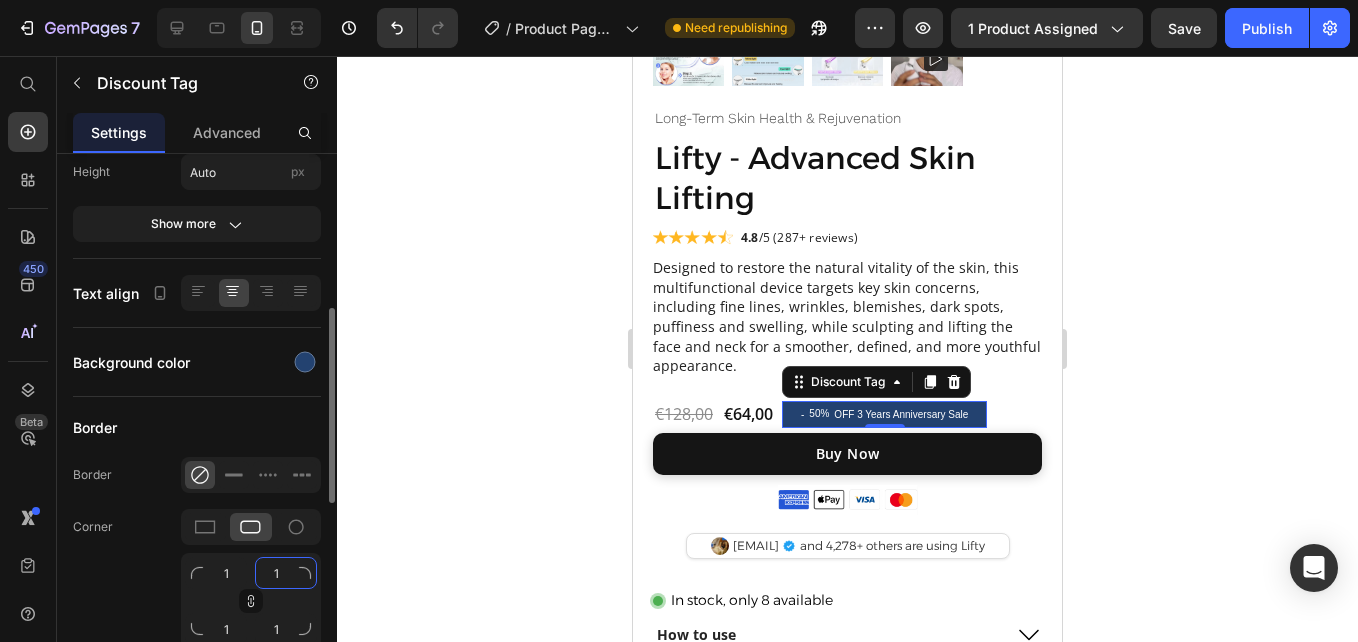 type on "14" 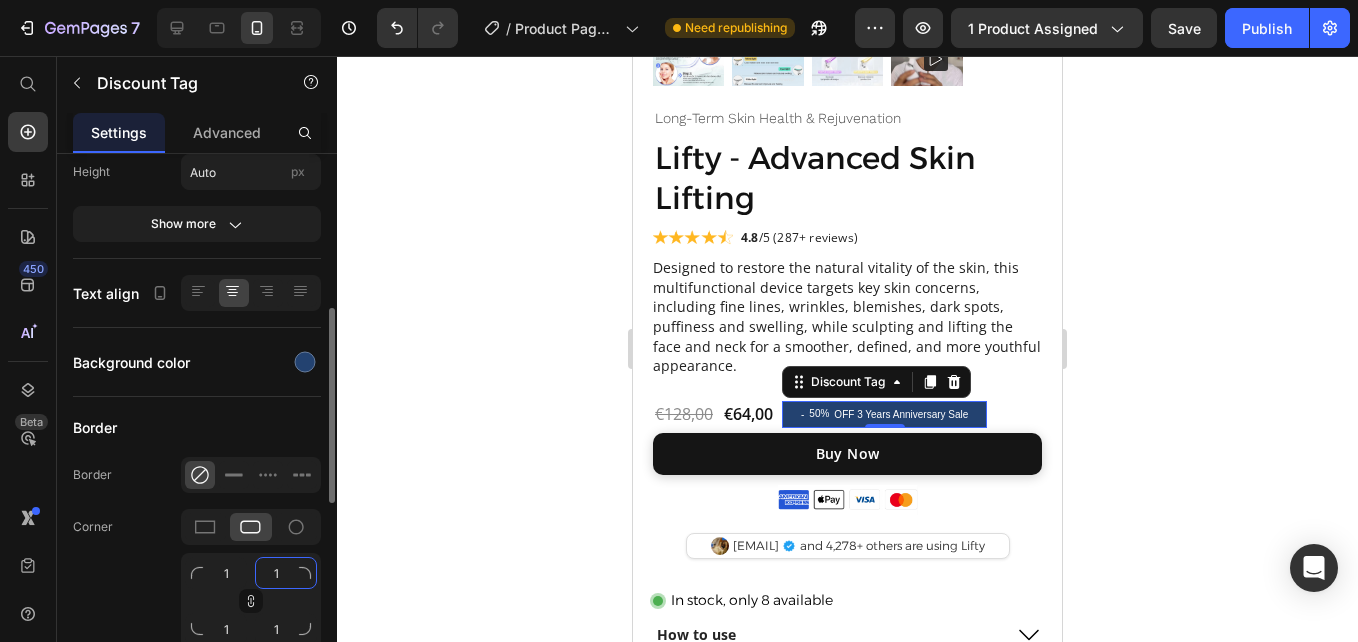 type on "14" 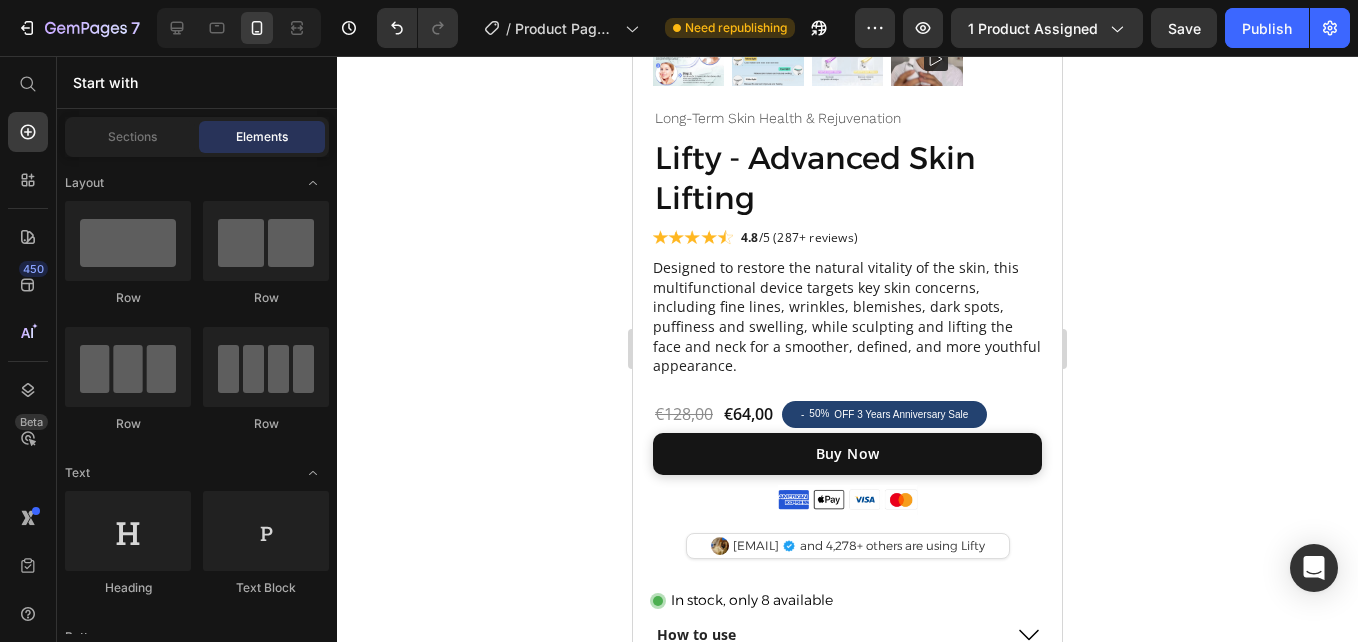 scroll, scrollTop: 633, scrollLeft: 0, axis: vertical 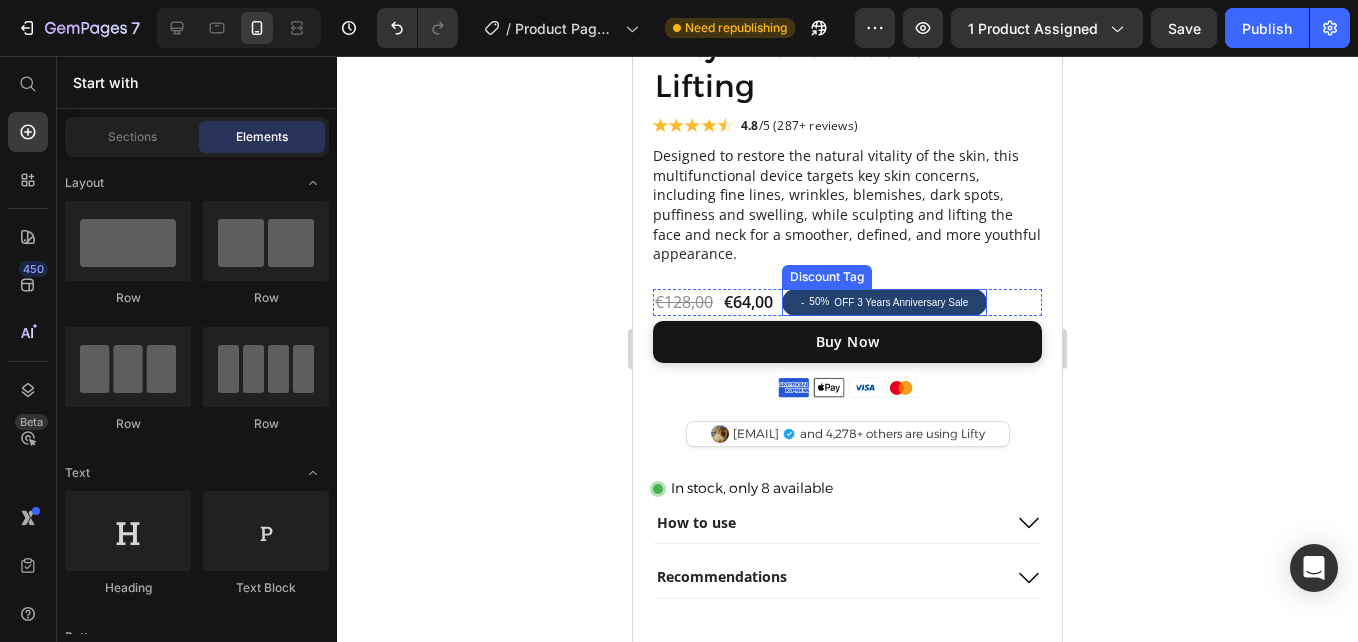 click on "- 50% OFF 3 Years Anniversary Sale" at bounding box center [884, 302] 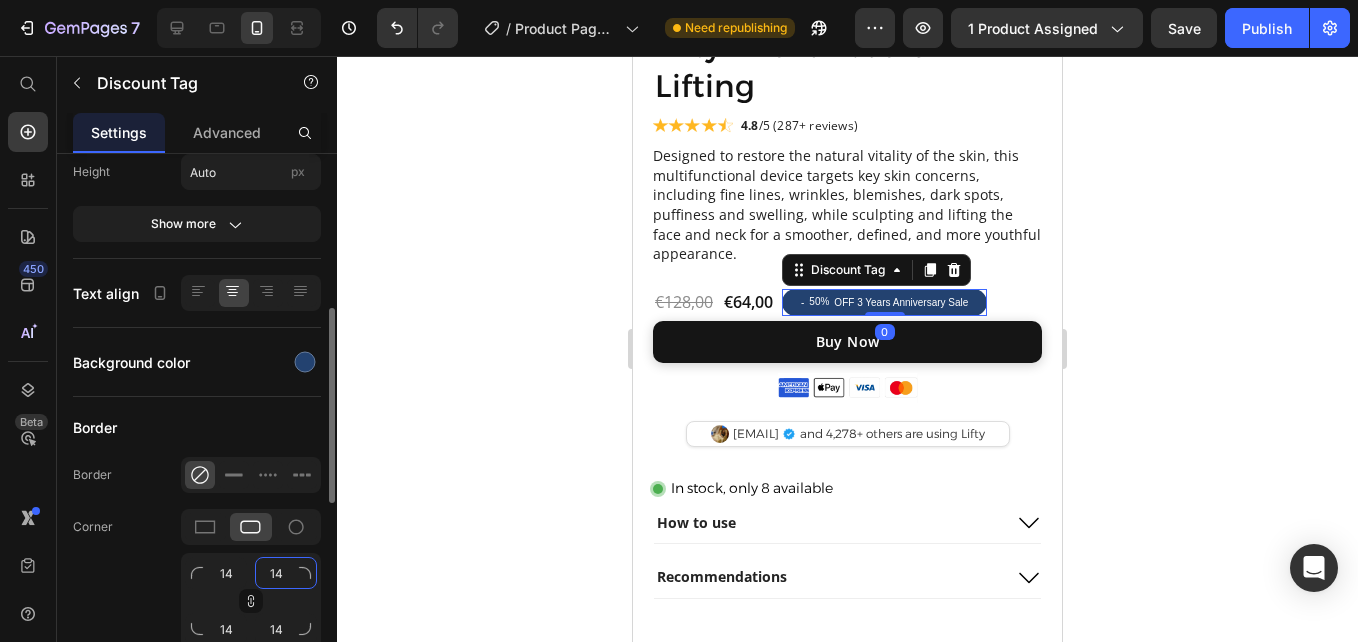 click on "14" 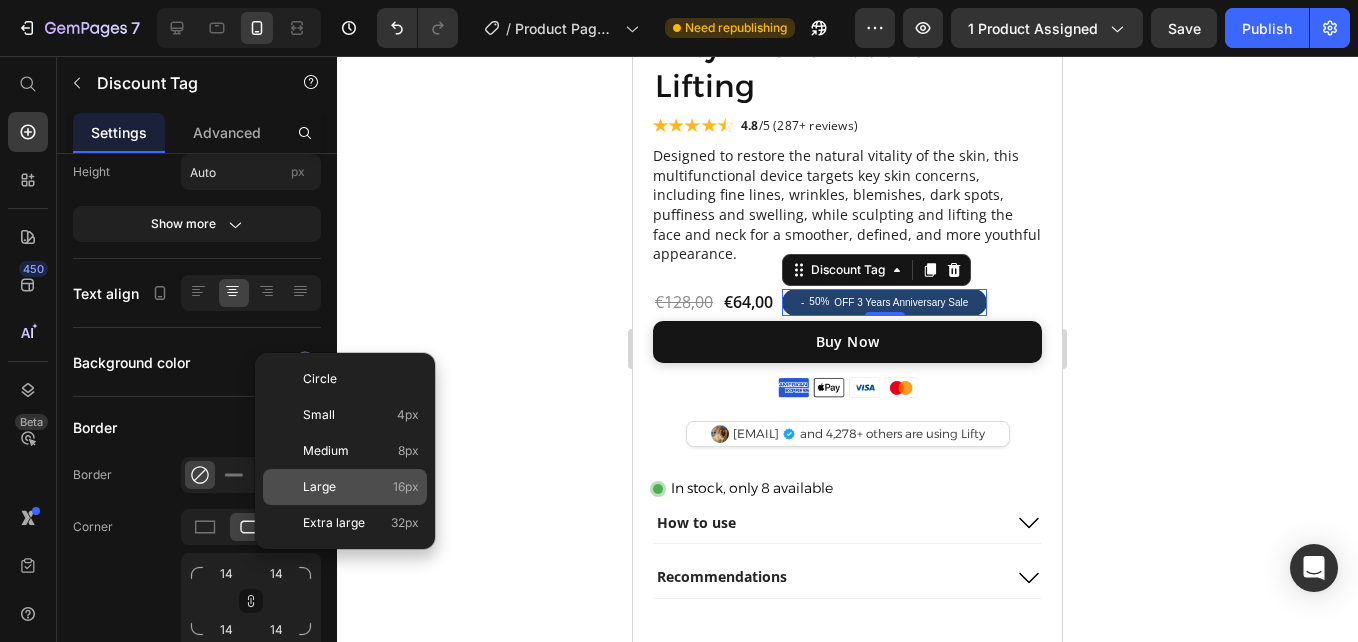 click on "Large 16px" at bounding box center [361, 487] 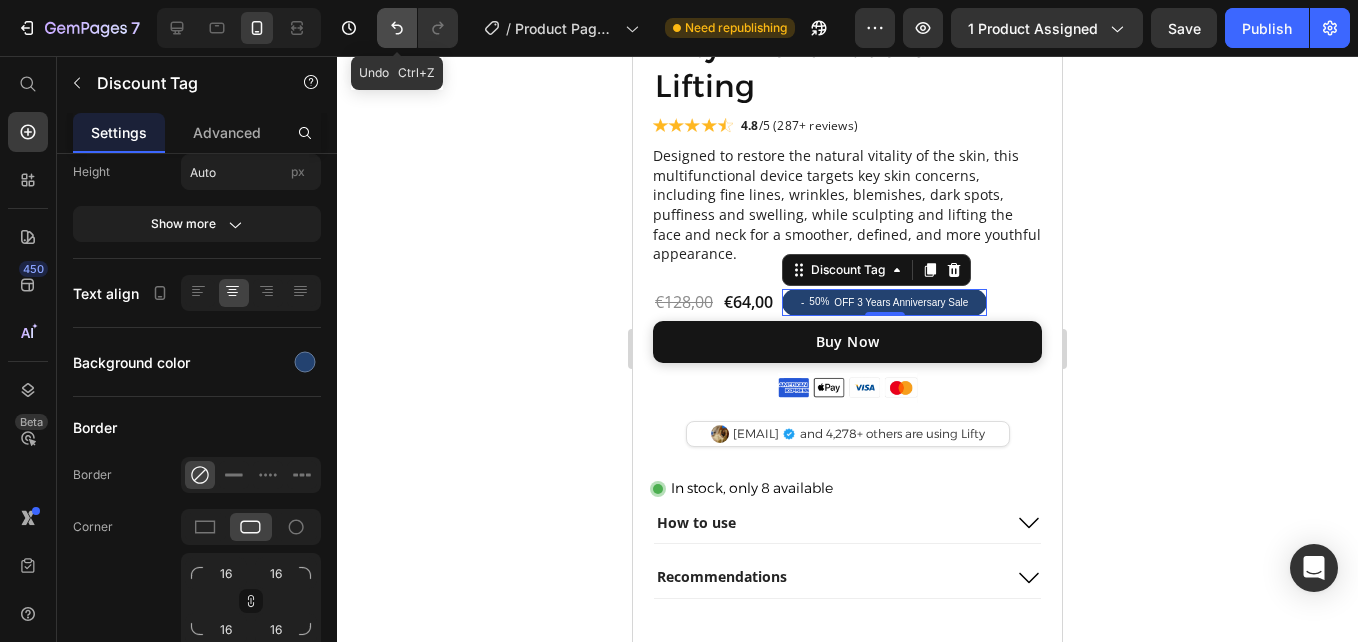 click 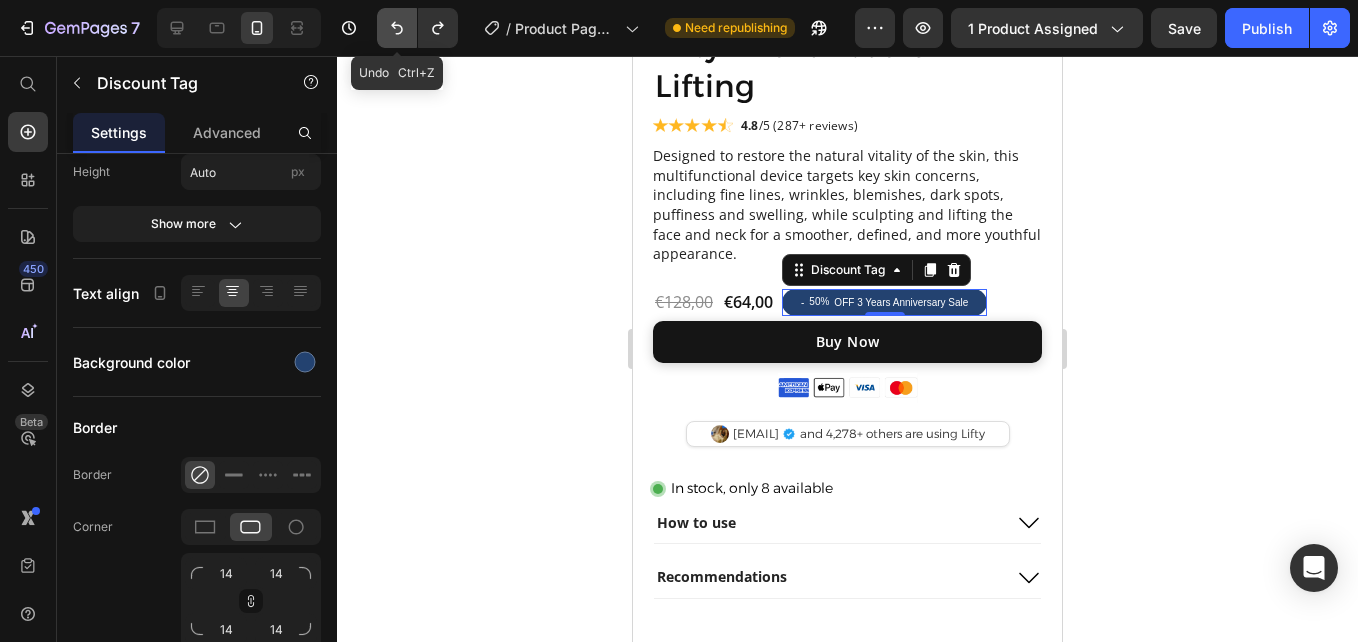 click 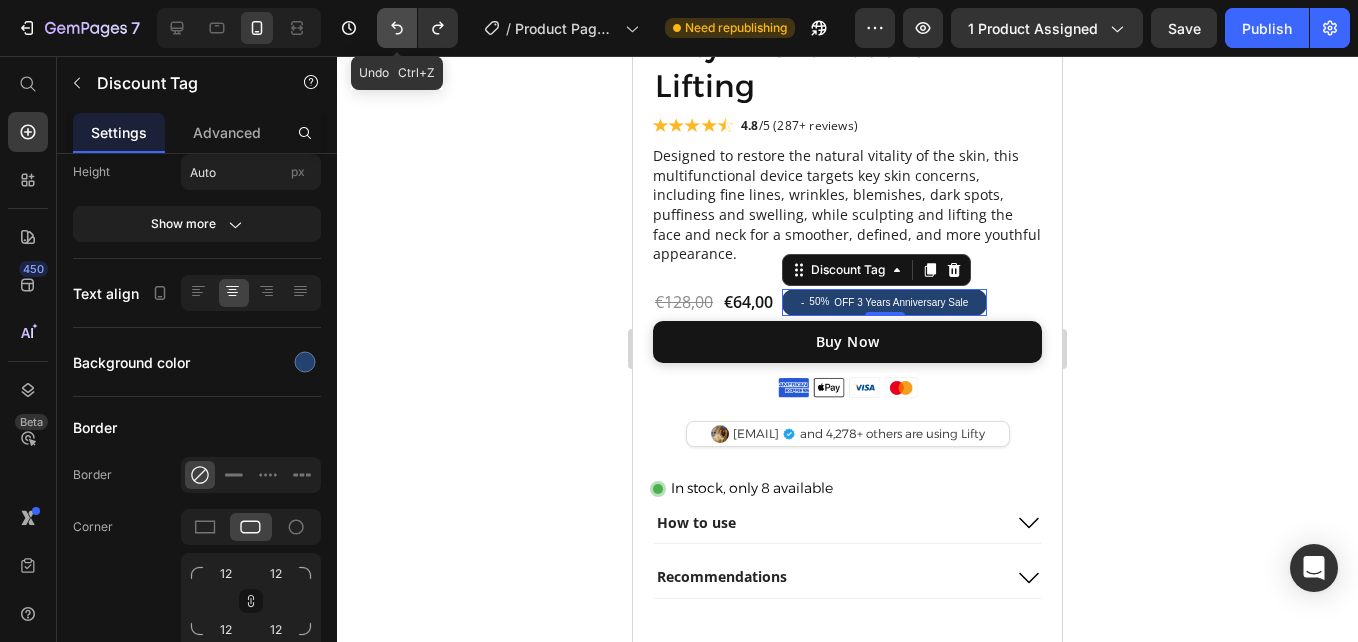 click 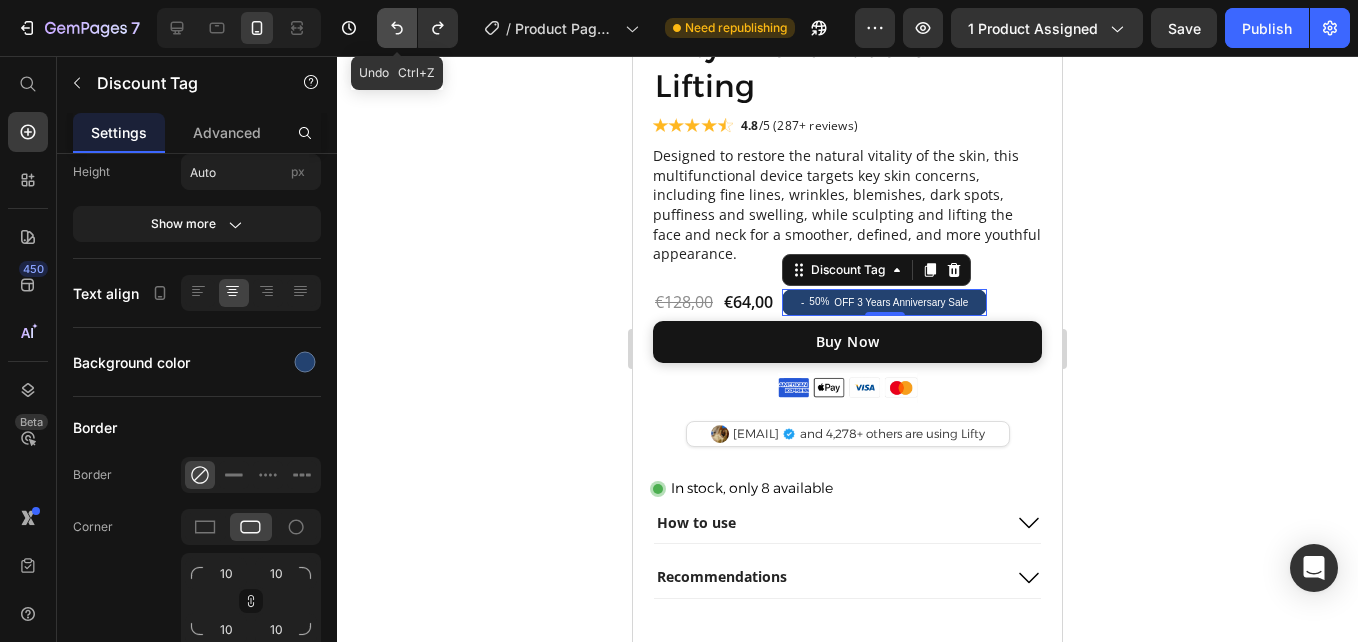 click 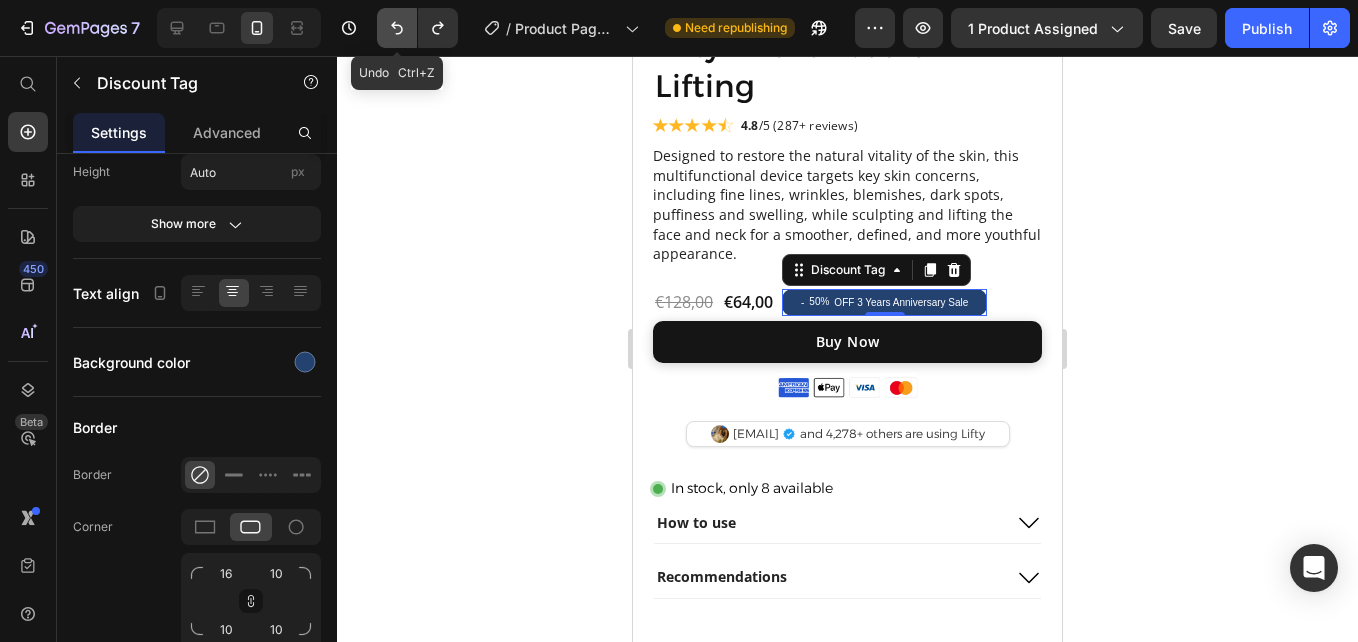 type on "16" 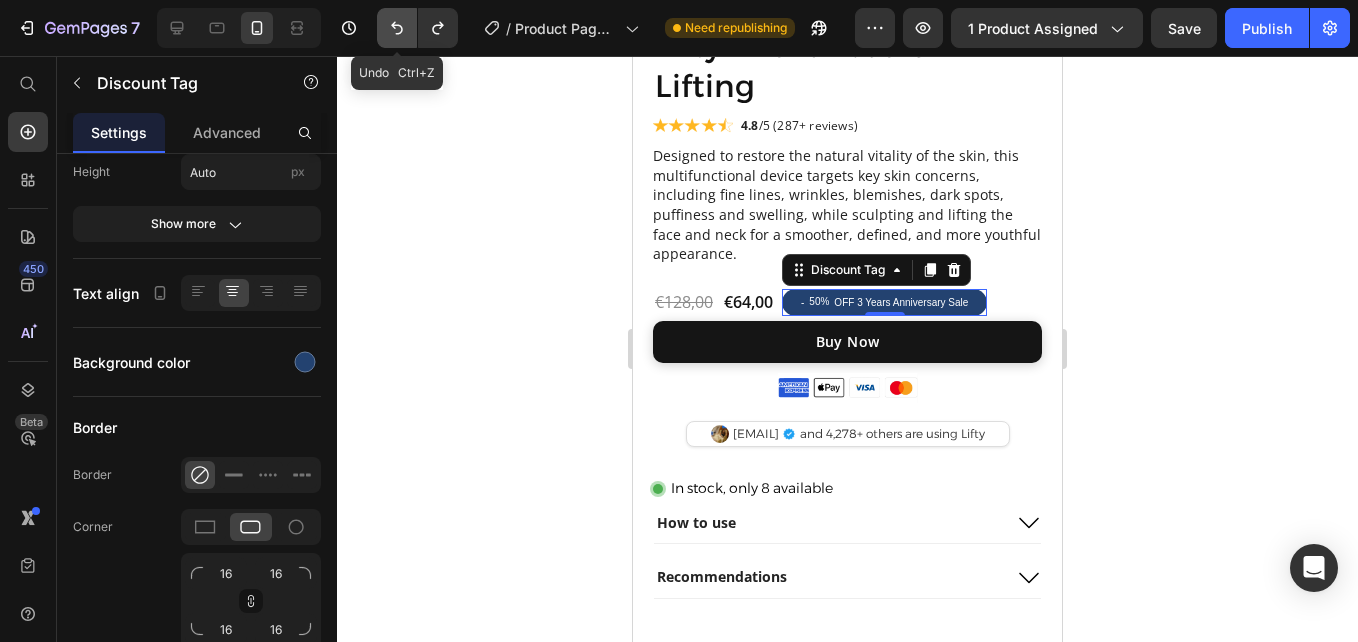 click 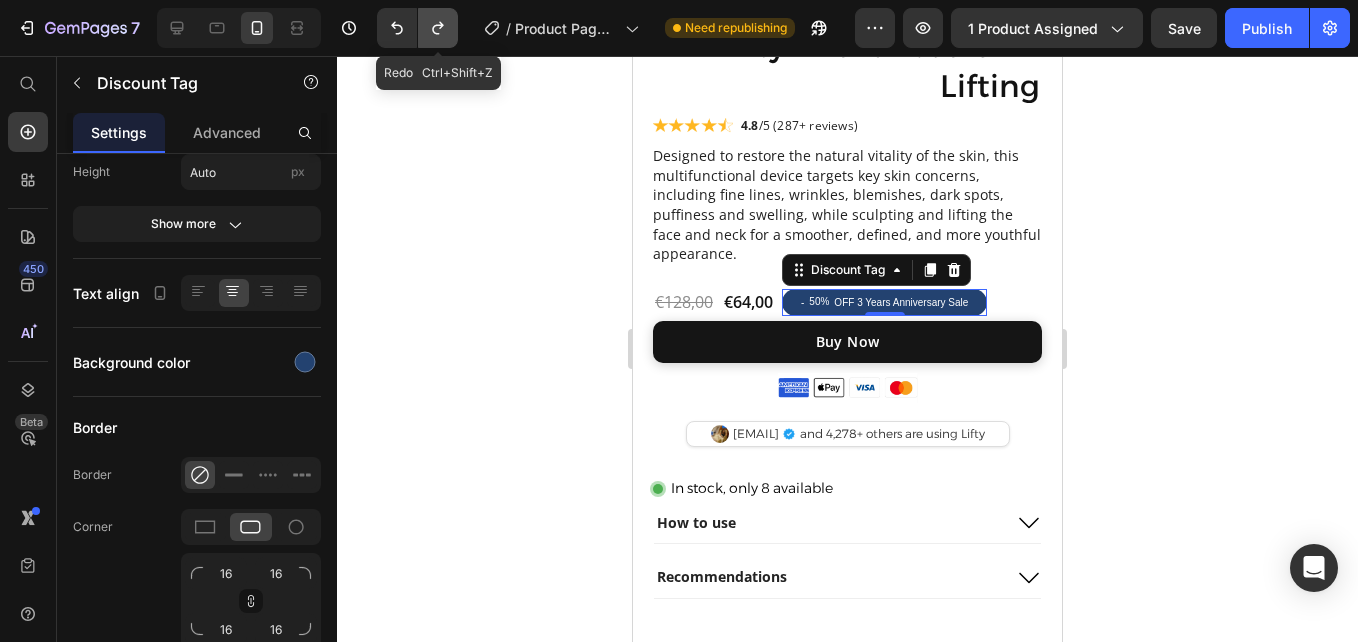 click 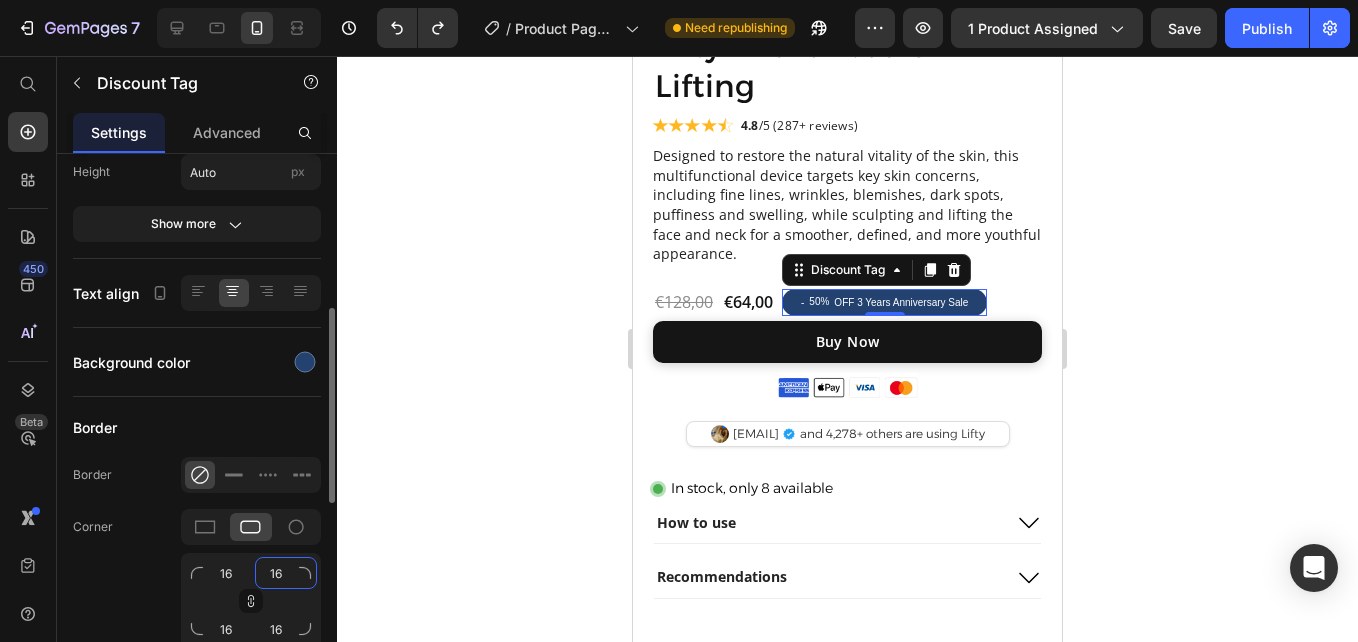 click on "16" 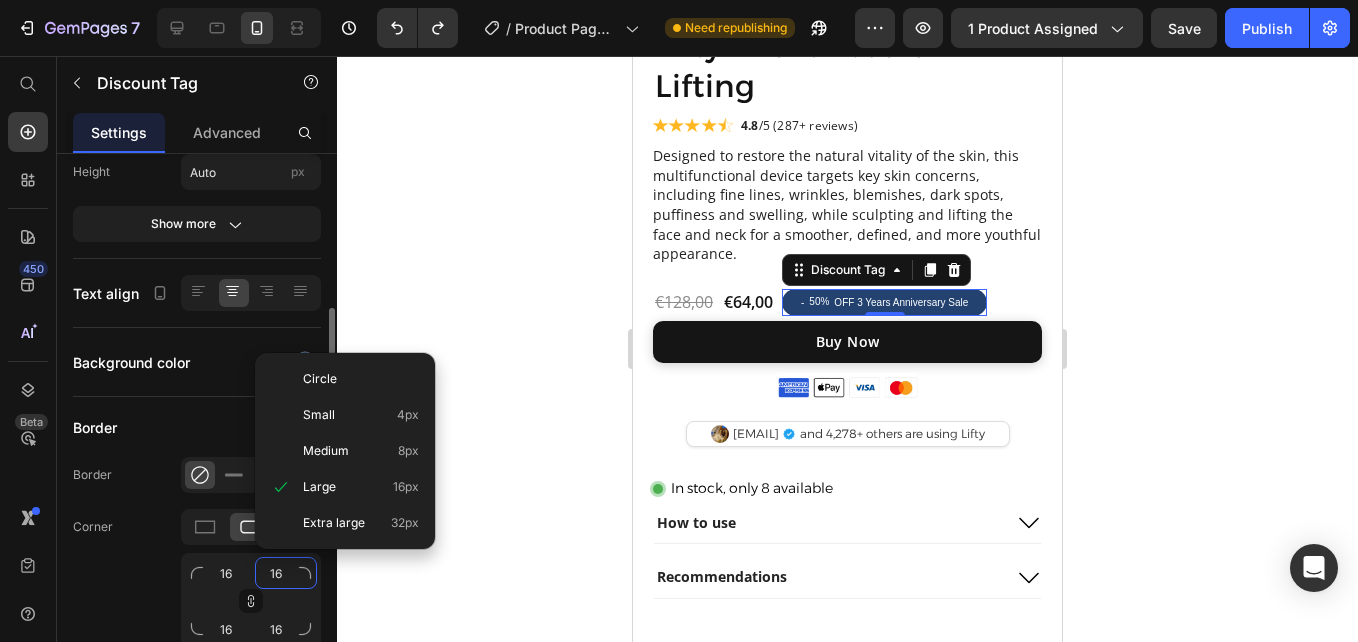 type on "9" 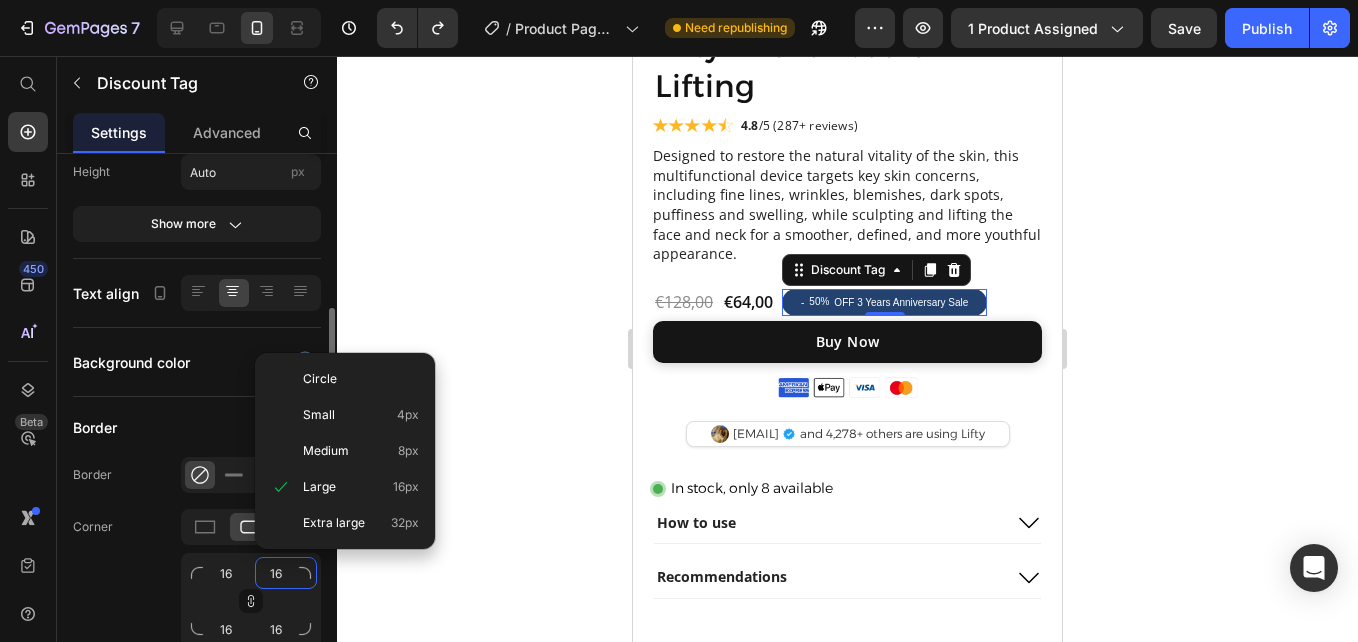 type on "9" 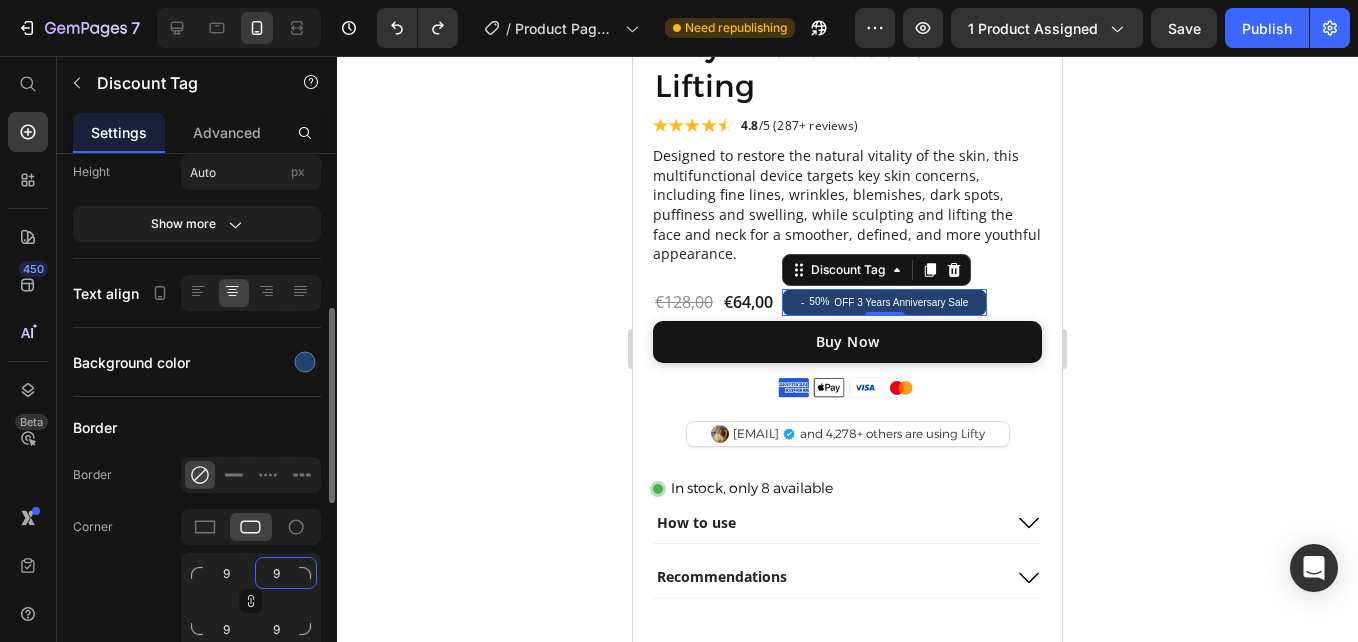 type 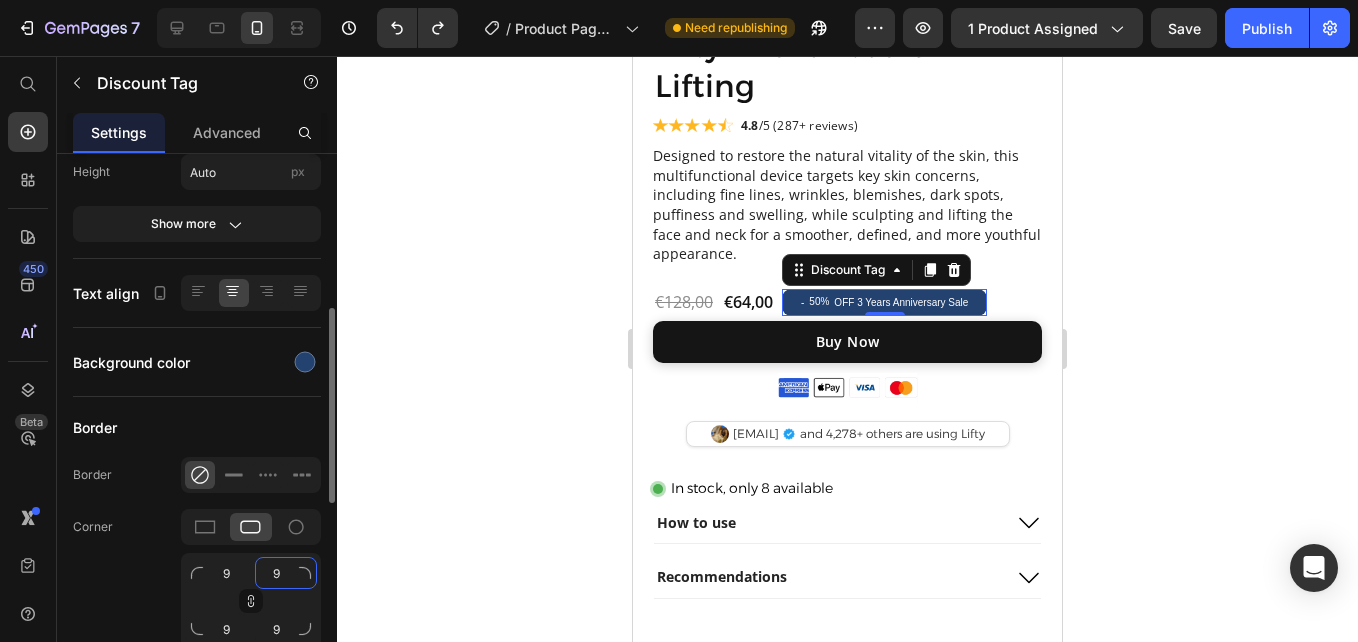 type 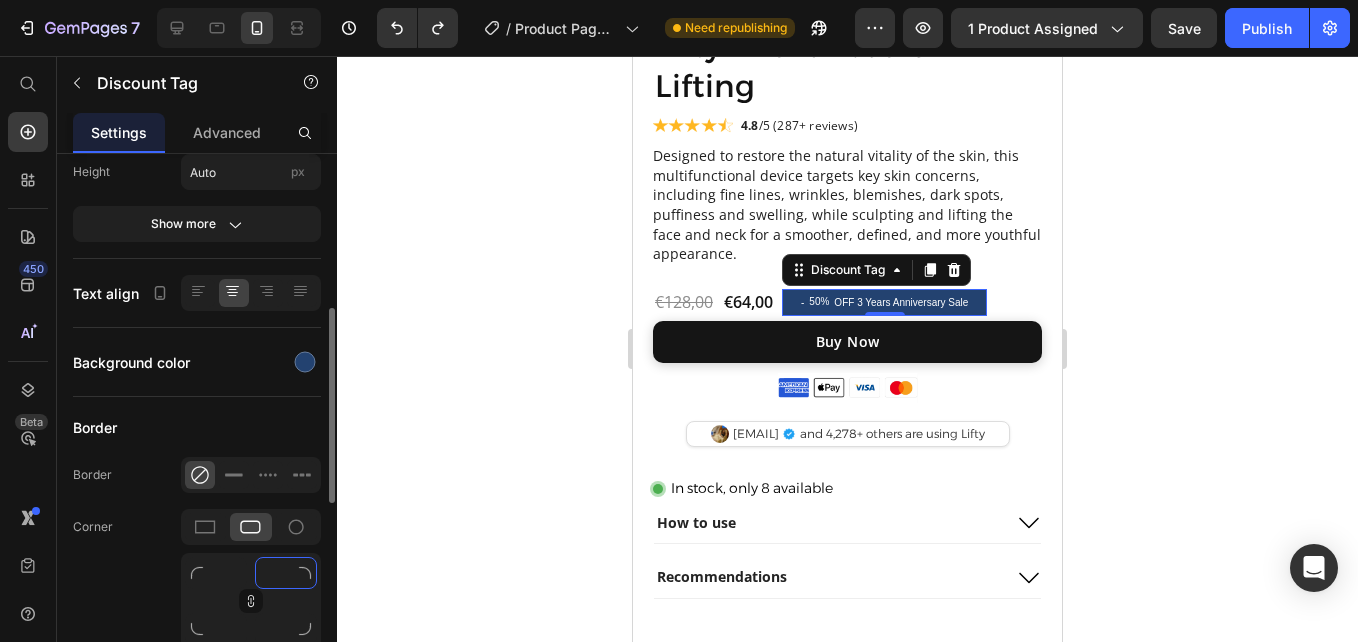 type on "7" 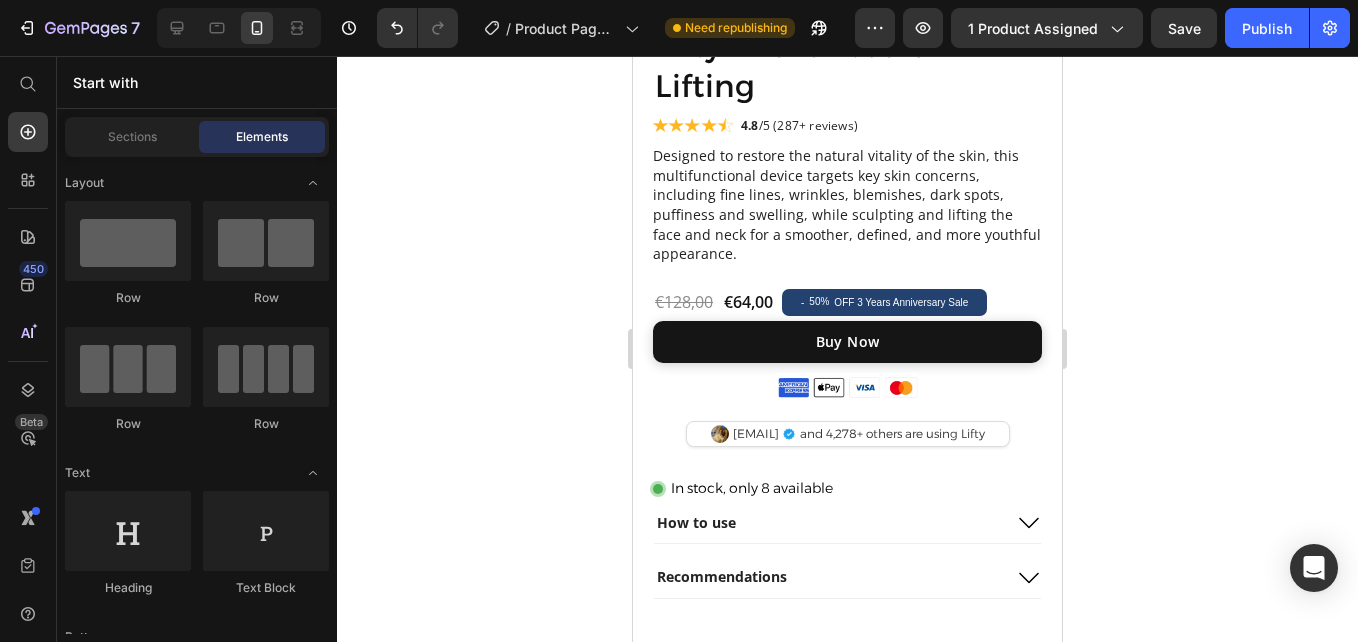 scroll, scrollTop: 601, scrollLeft: 0, axis: vertical 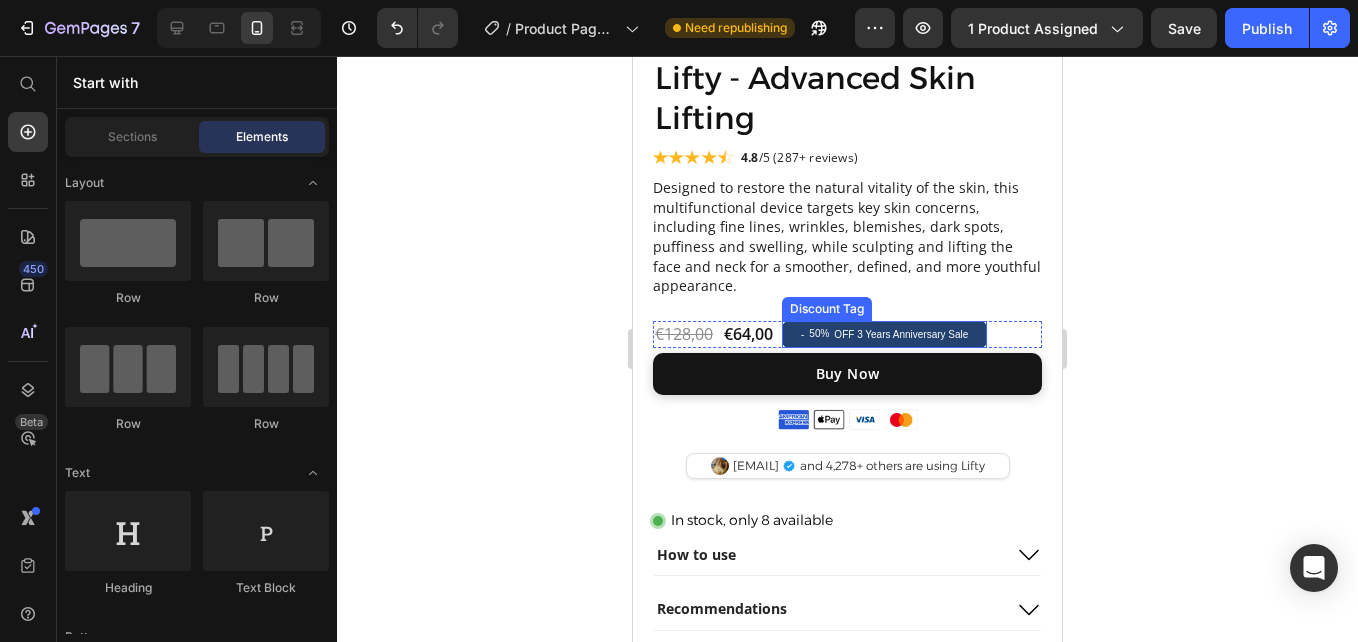 click on "- 50% OFF 3 Years Anniversary Sale" at bounding box center (884, 334) 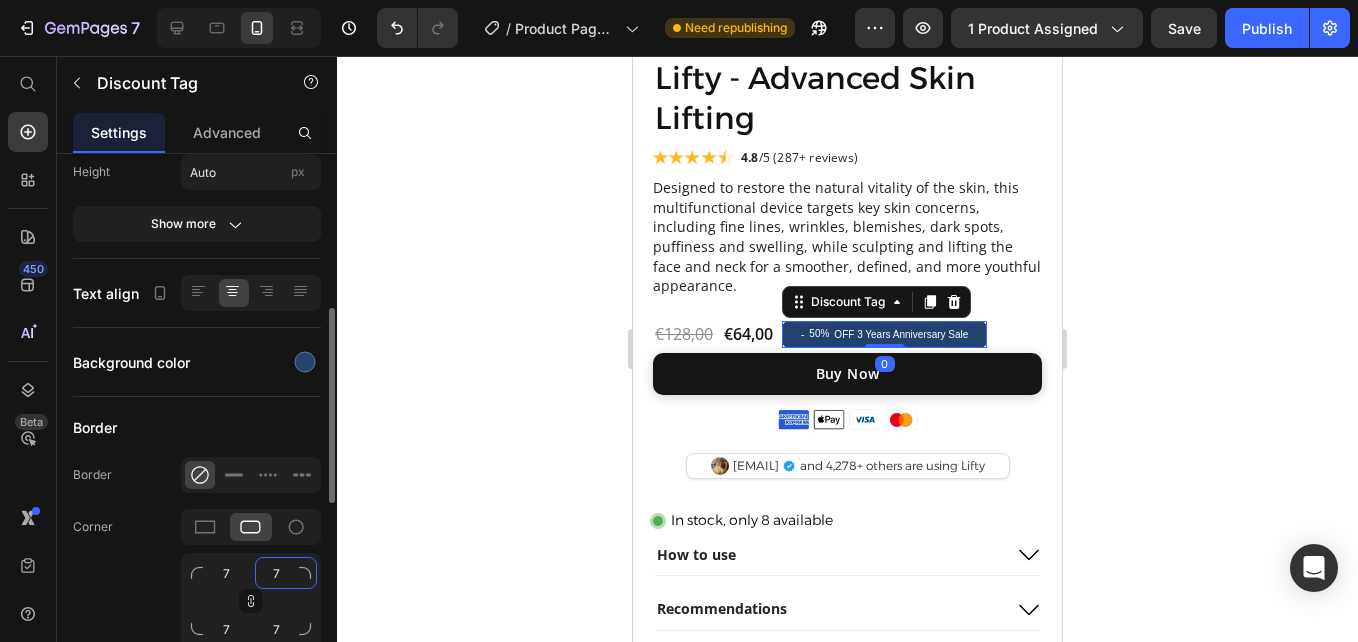 click on "7" 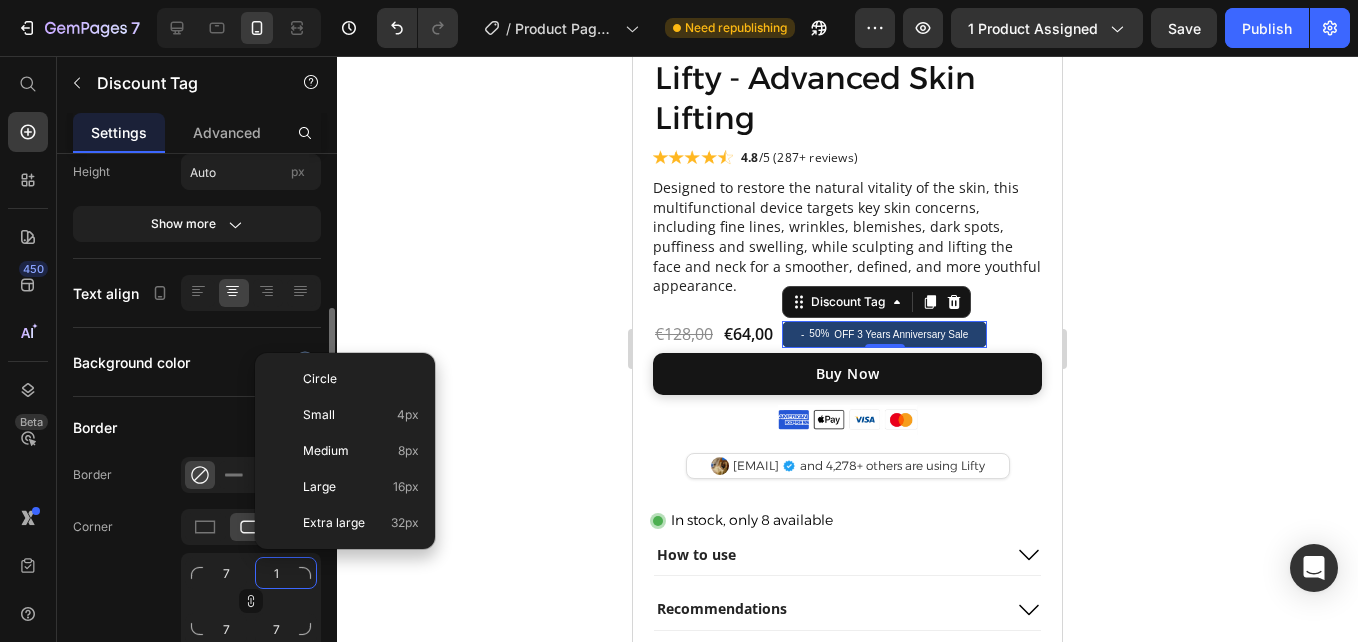 type on "10" 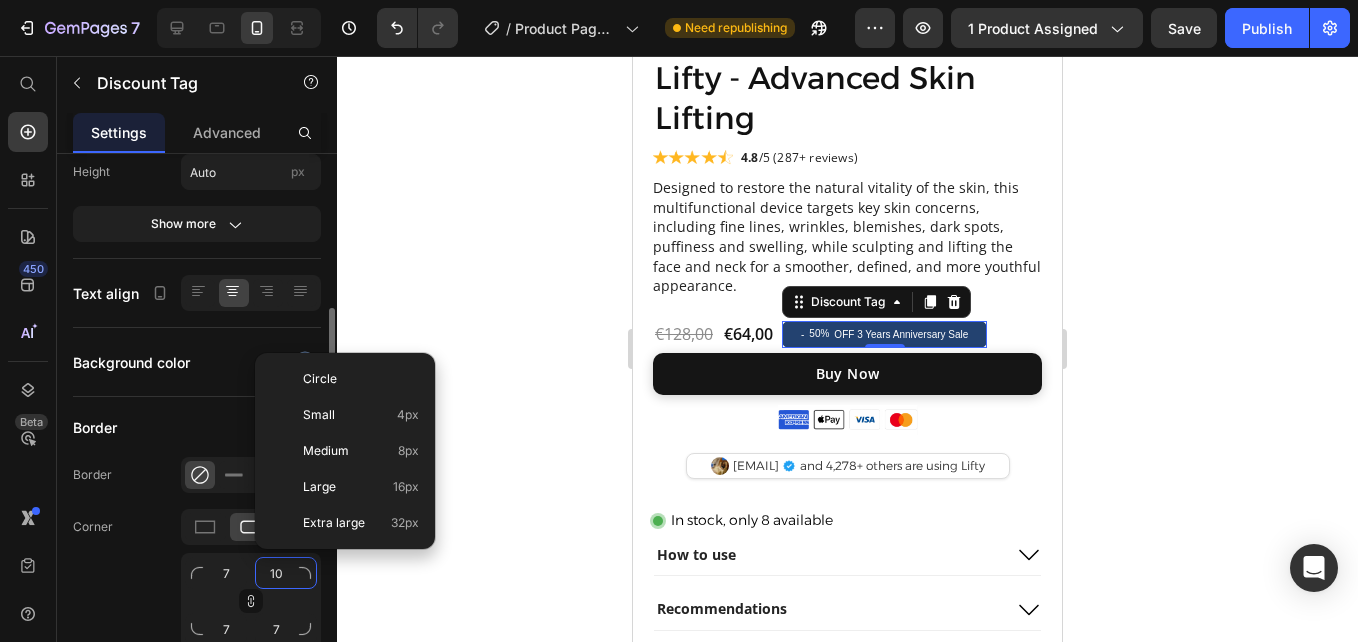 type on "10" 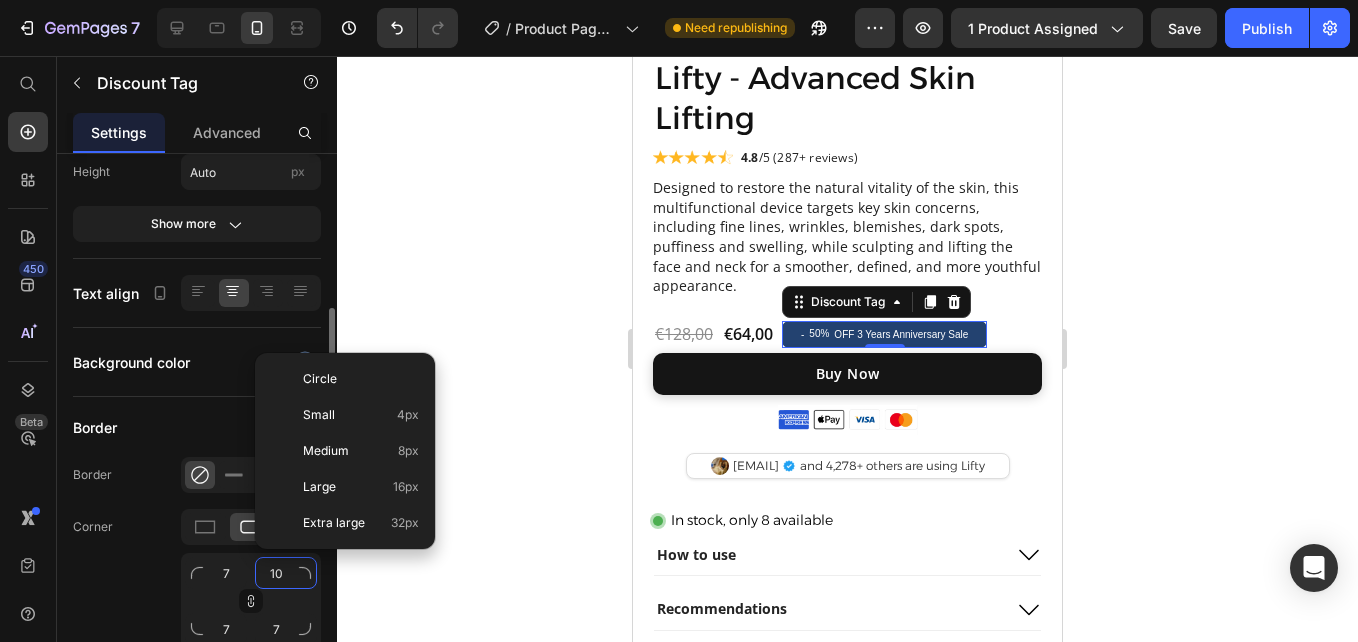 type on "10" 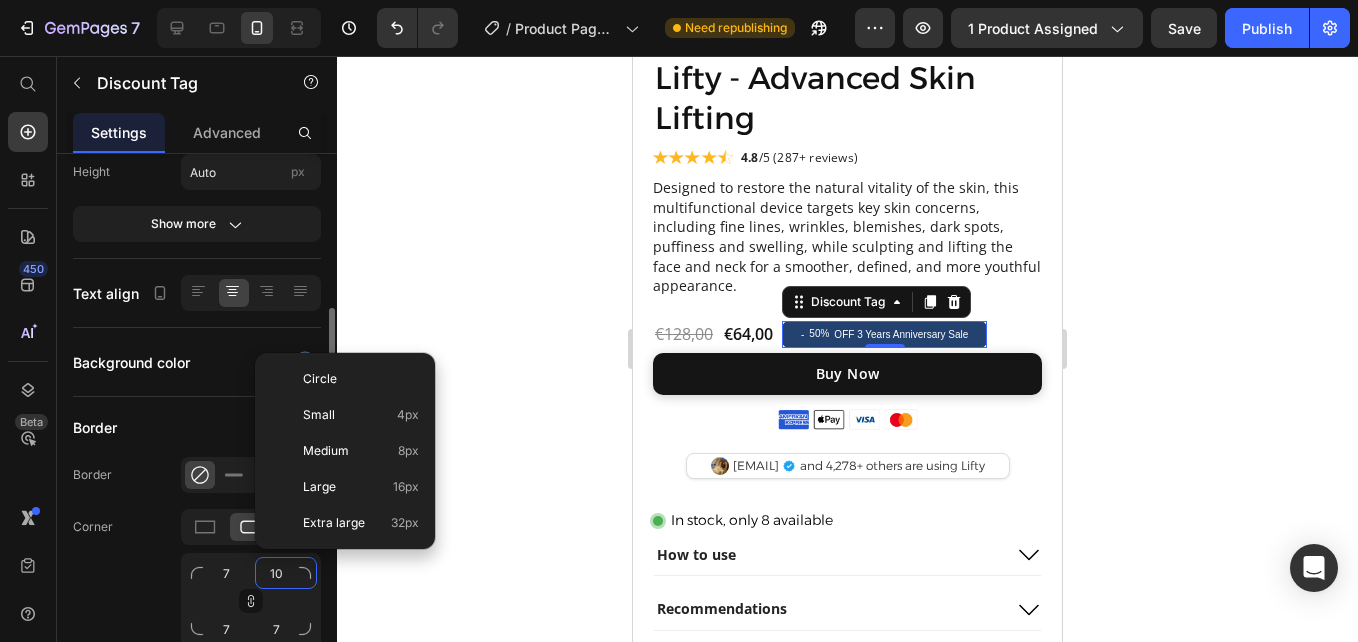 type on "10" 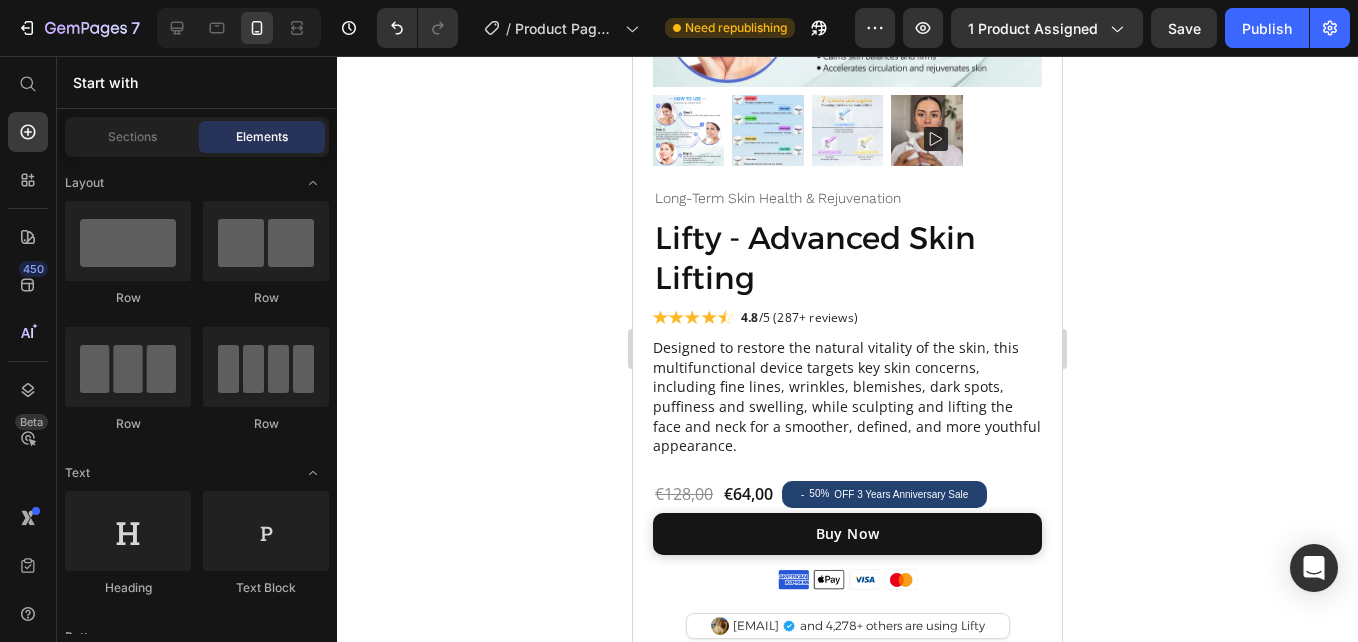 scroll, scrollTop: 457, scrollLeft: 0, axis: vertical 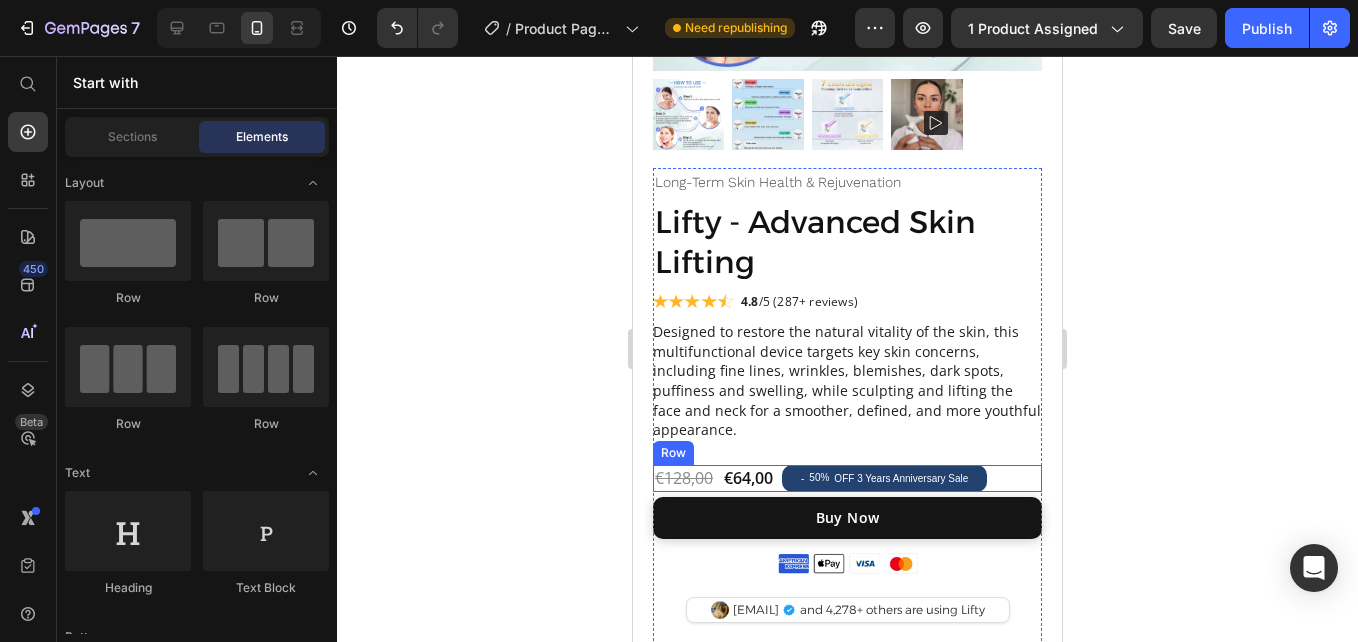 click on "- 50% OFF 3 Years Anniversary Sale" at bounding box center (884, 478) 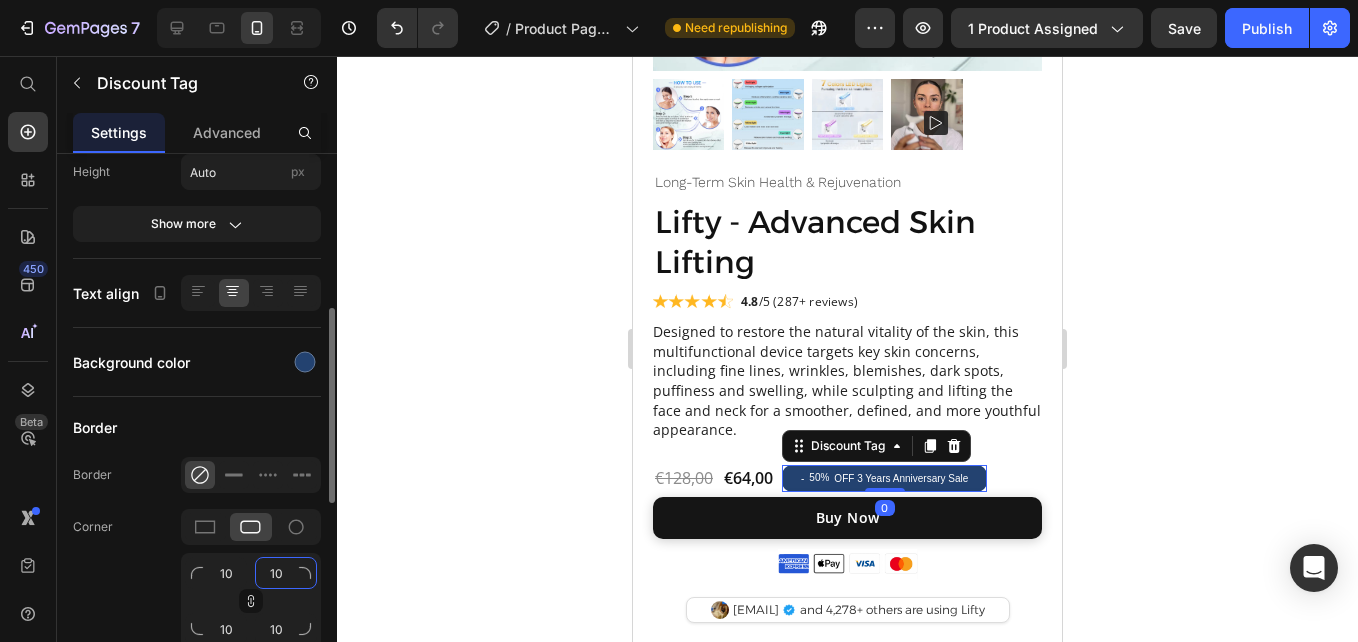 click on "10" 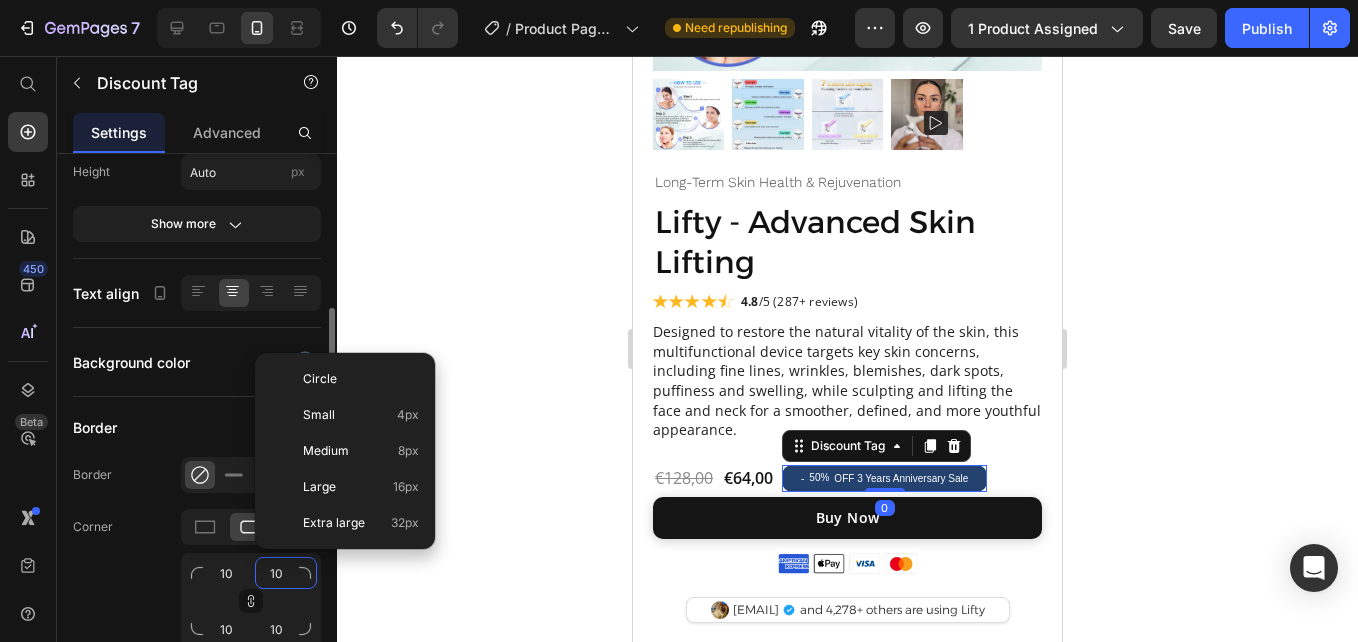 type on "1" 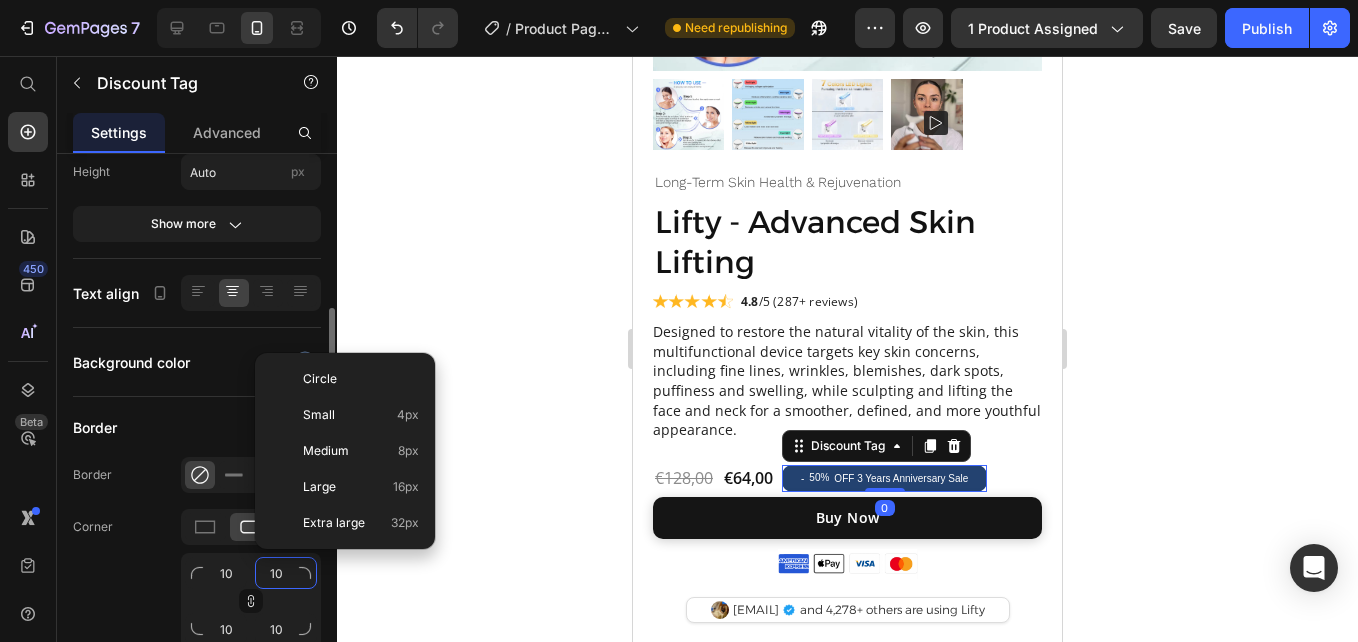 type on "1" 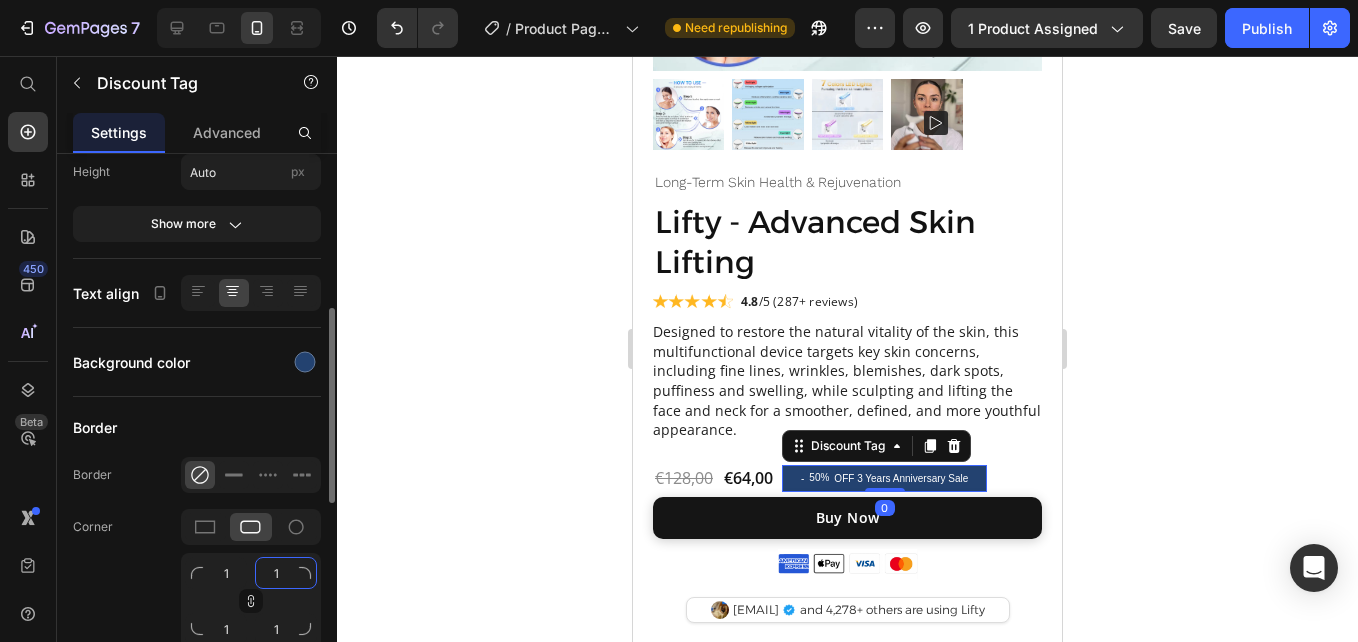 type on "16" 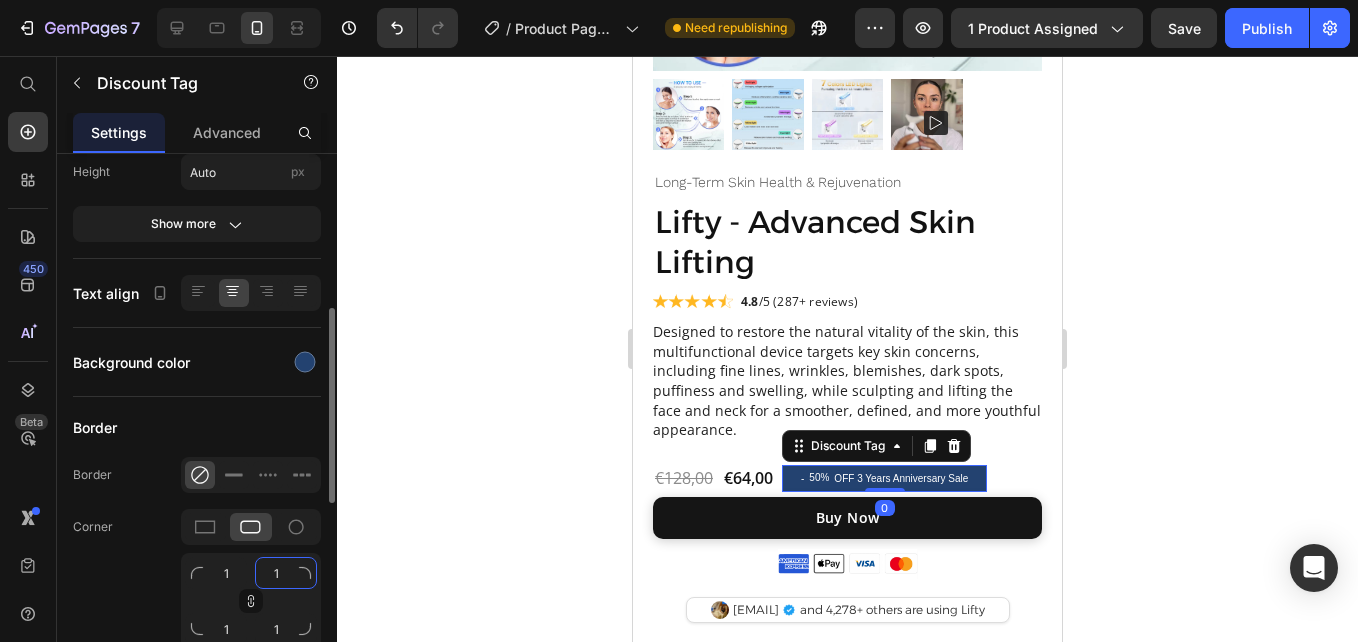 type on "16" 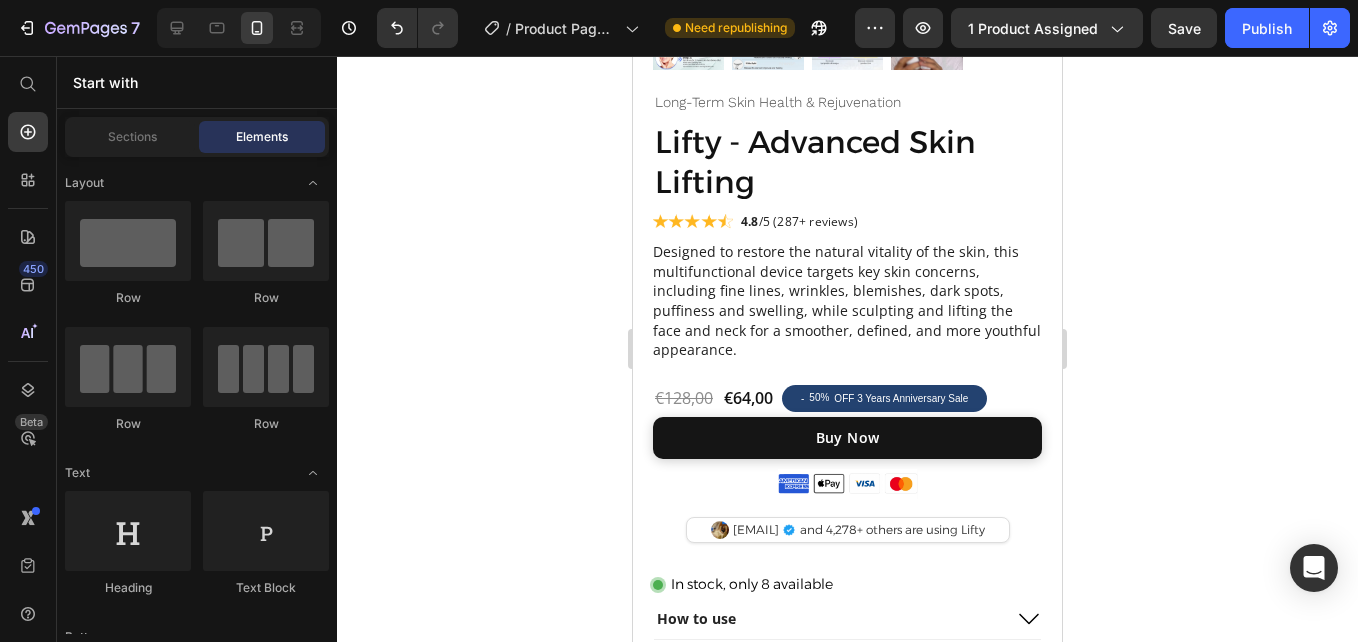 scroll, scrollTop: 521, scrollLeft: 0, axis: vertical 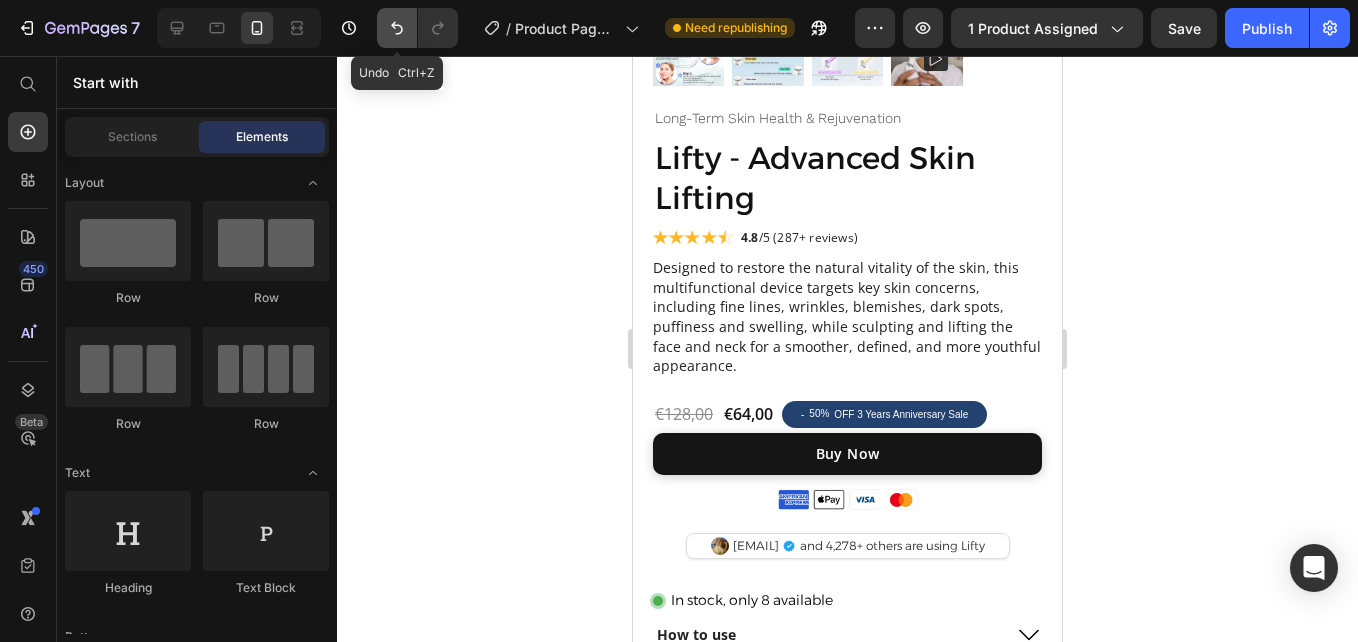 click 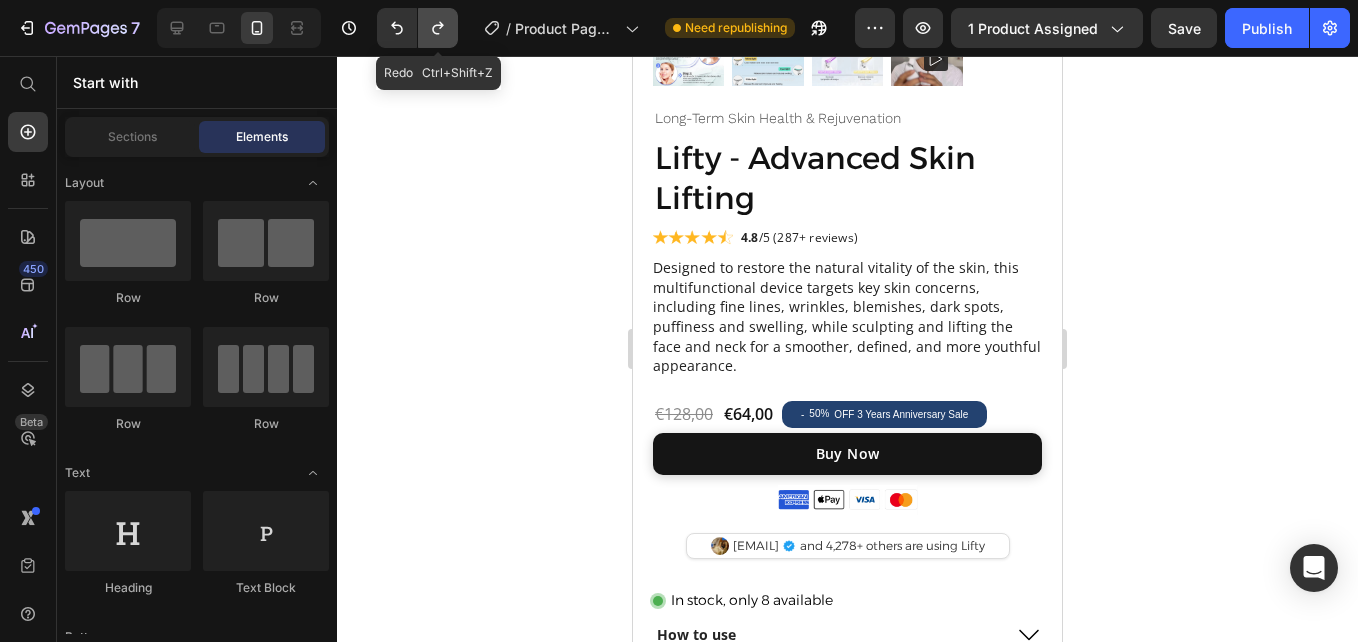 click 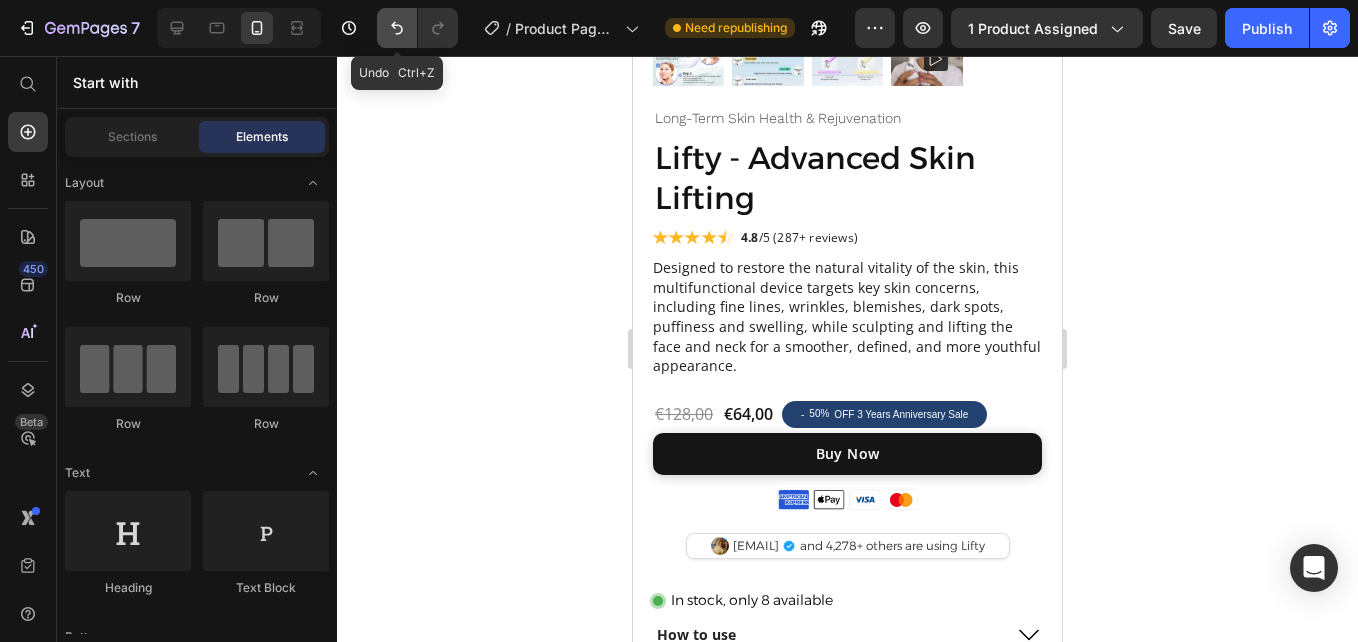 click 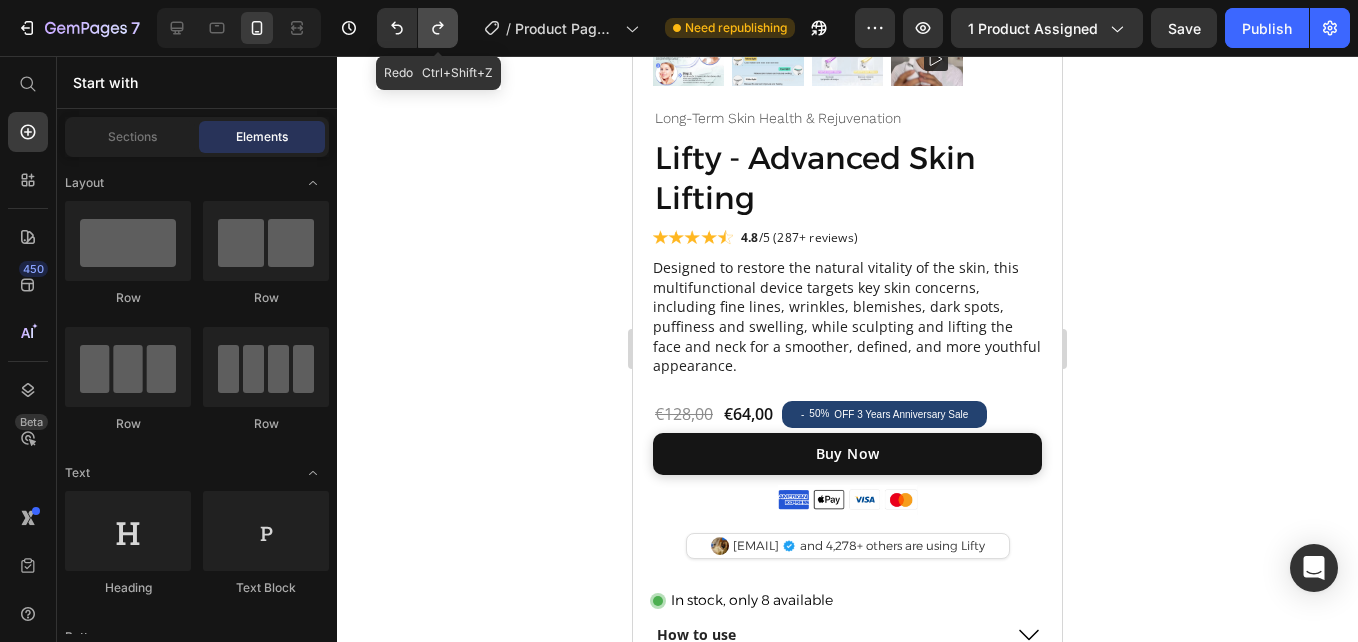 click 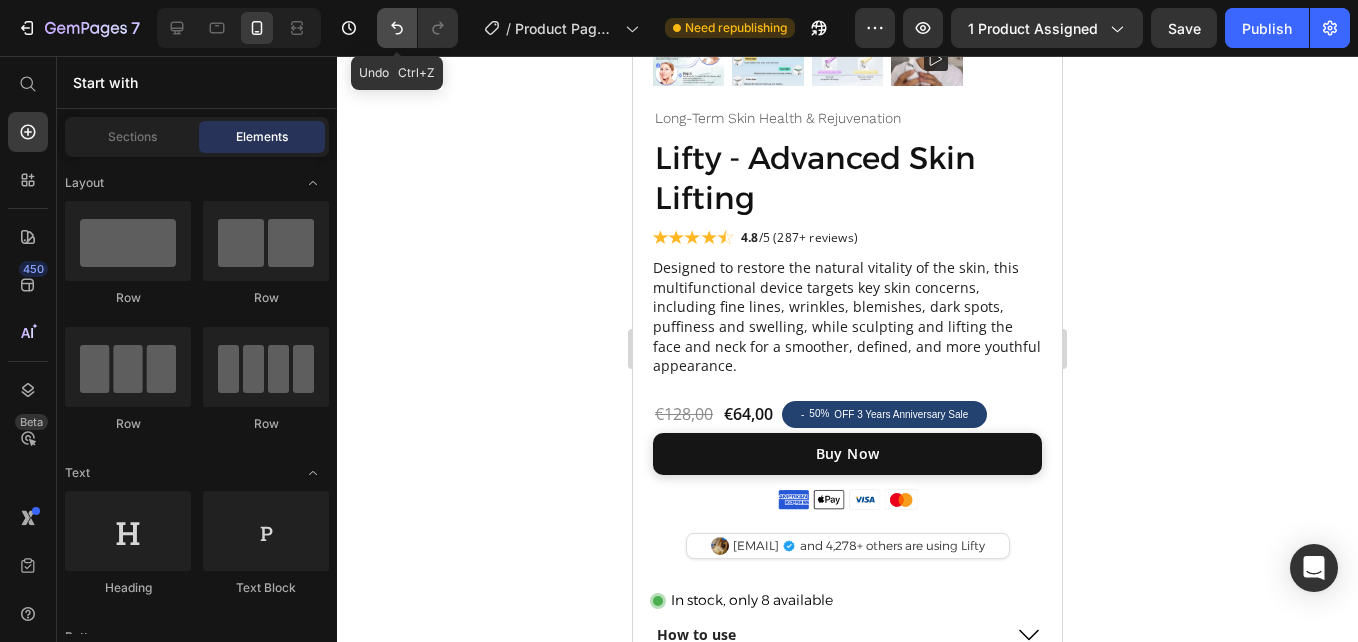 click 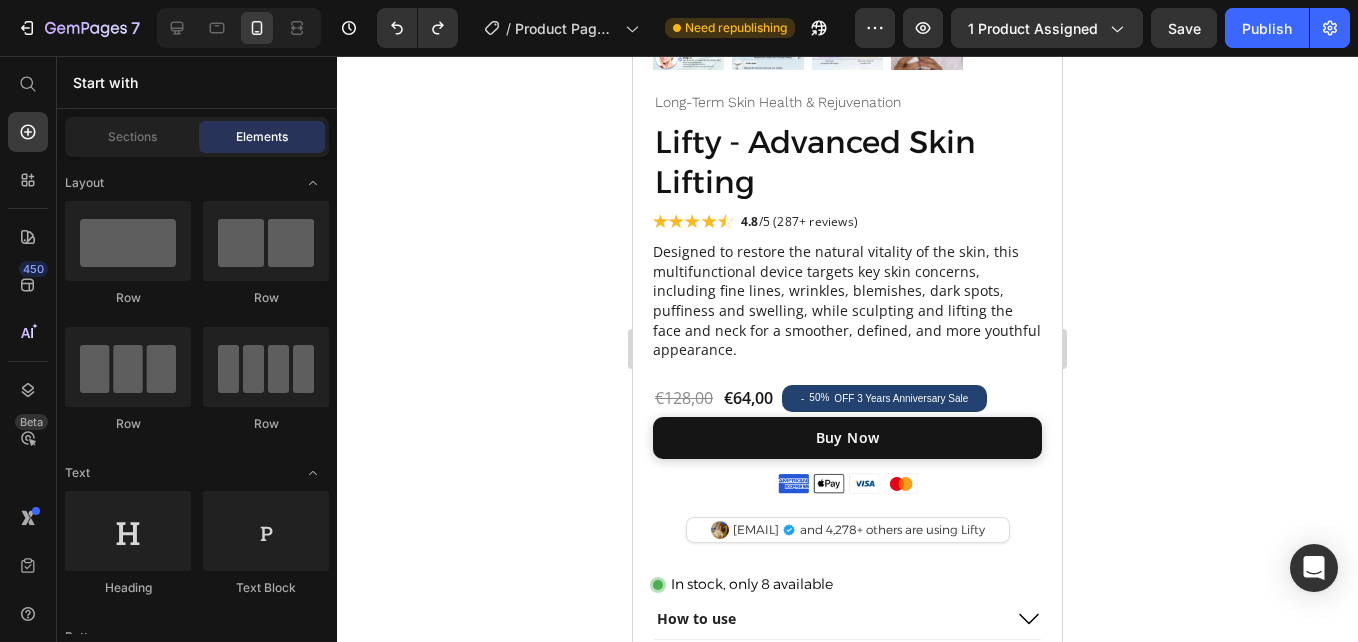 scroll, scrollTop: 7, scrollLeft: 0, axis: vertical 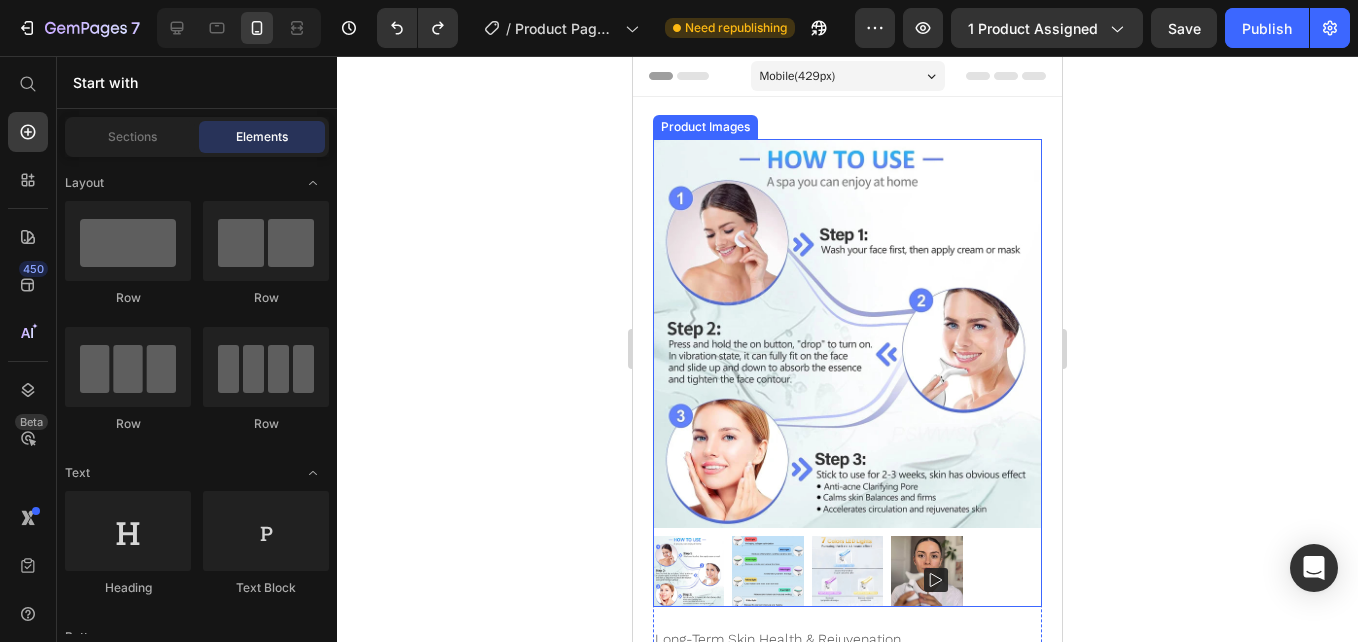 click 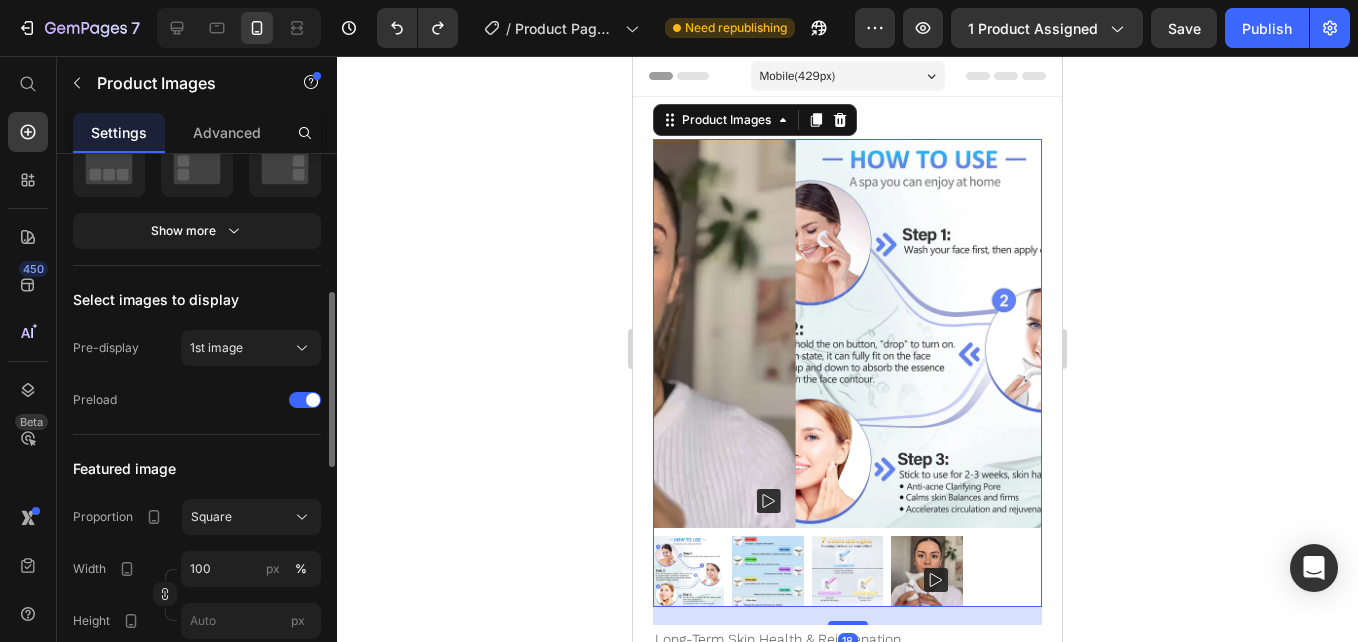 scroll, scrollTop: 0, scrollLeft: 0, axis: both 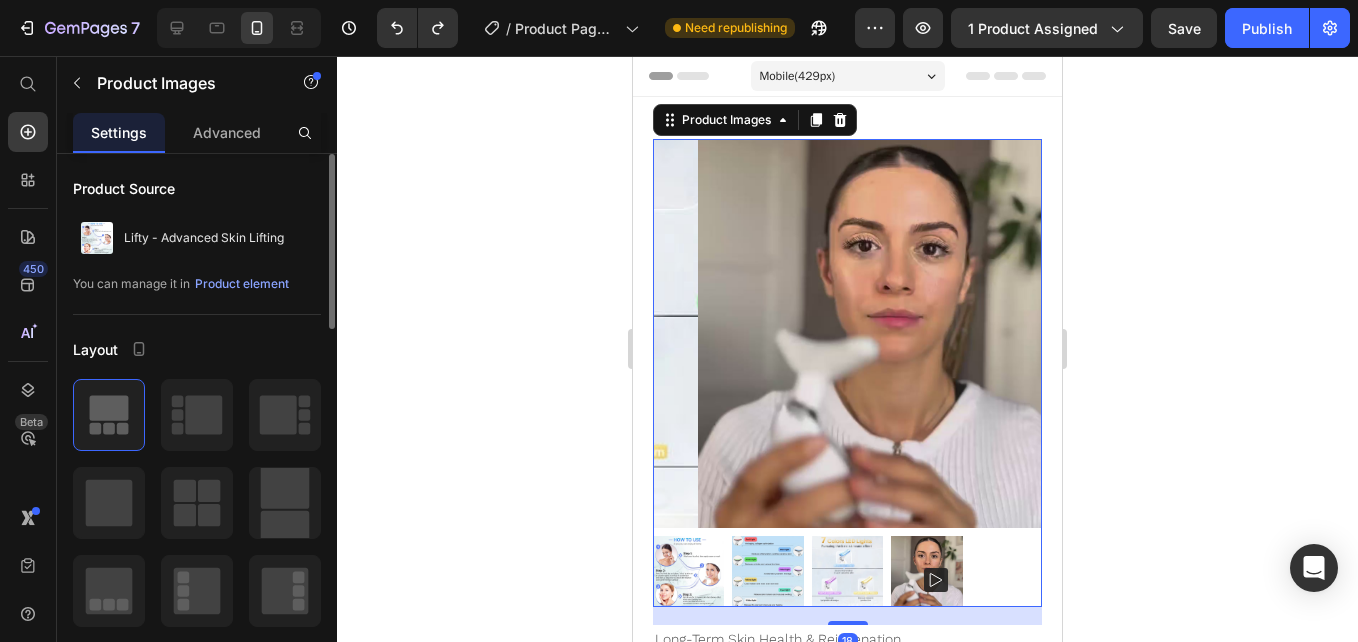 click at bounding box center [892, 333] 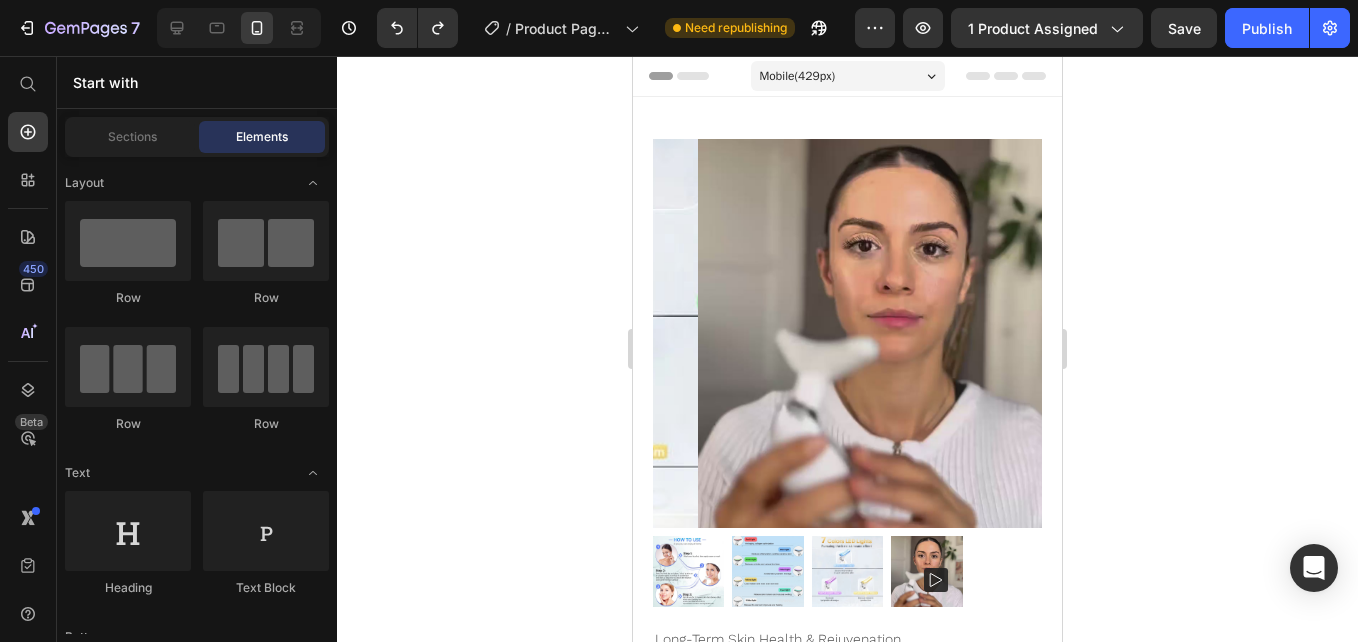 scroll, scrollTop: 850, scrollLeft: 0, axis: vertical 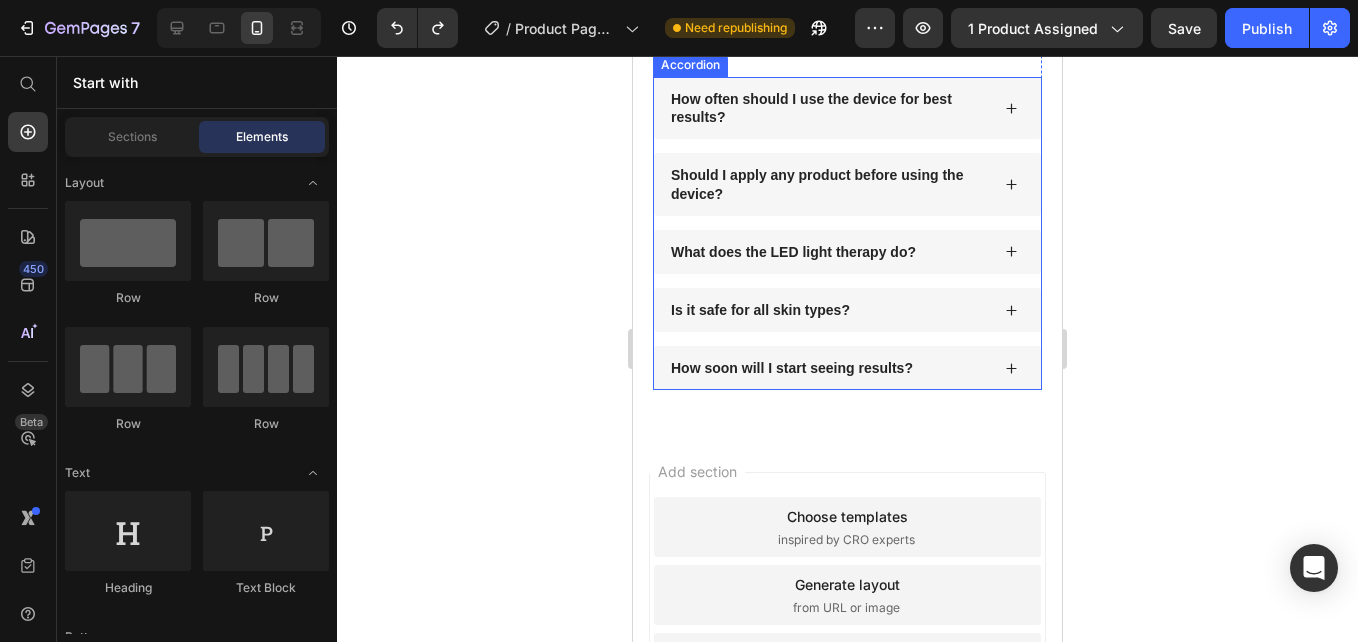 click 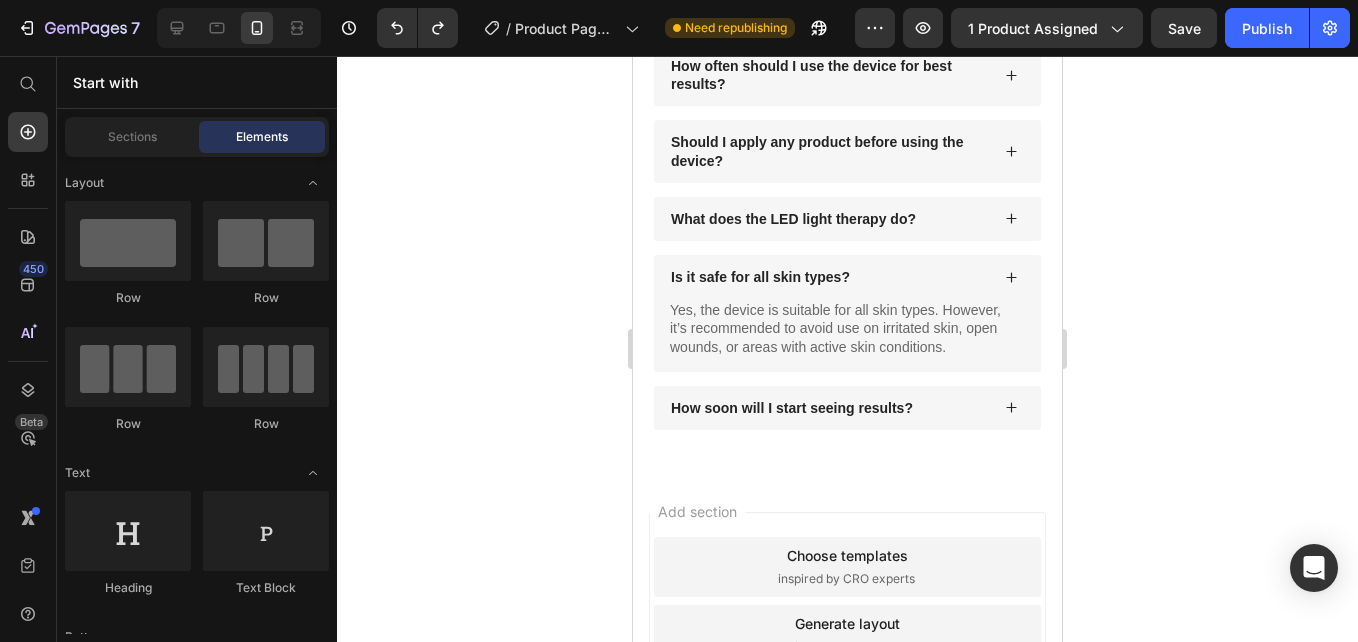 scroll, scrollTop: 7839, scrollLeft: 0, axis: vertical 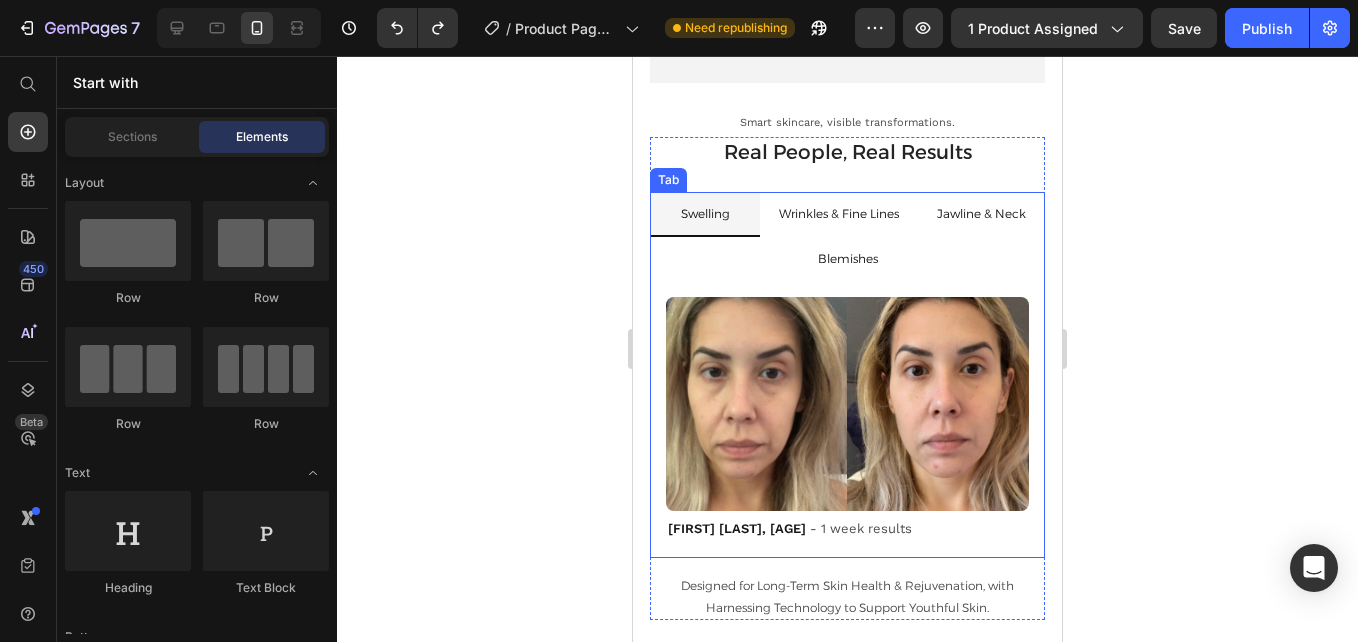 click on "Wrinkles & Fine Lines" at bounding box center (839, 215) 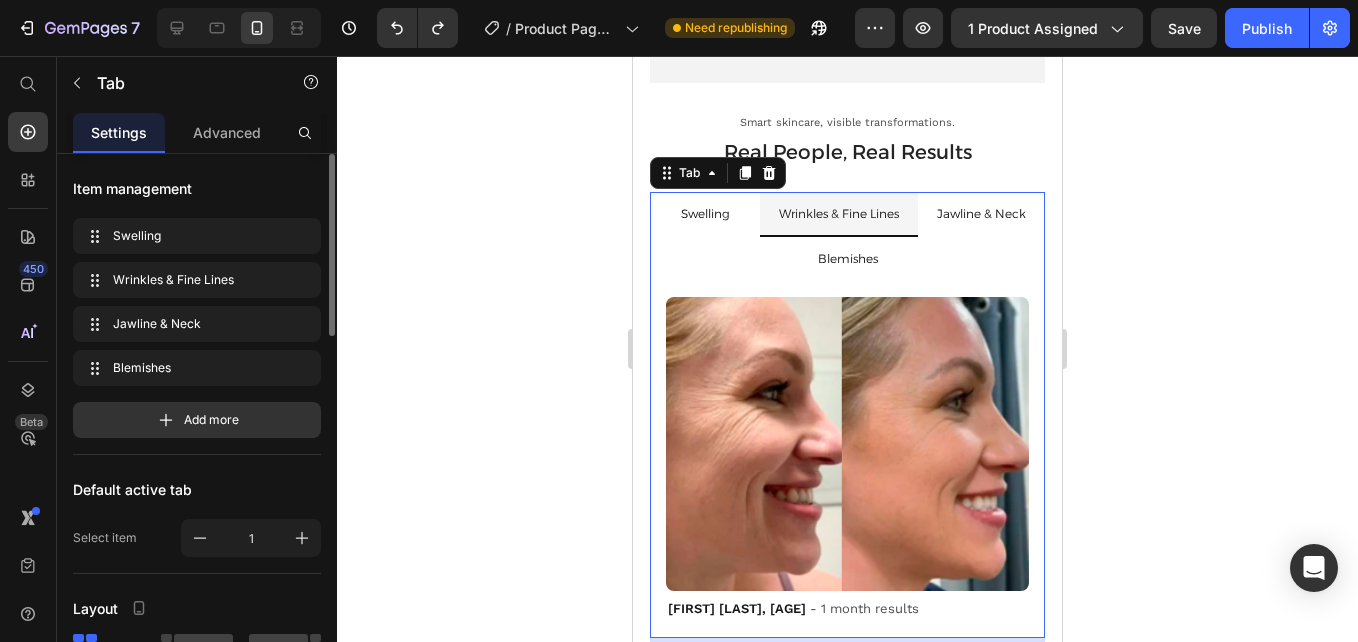 click on "Jawline & Neck" at bounding box center (981, 214) 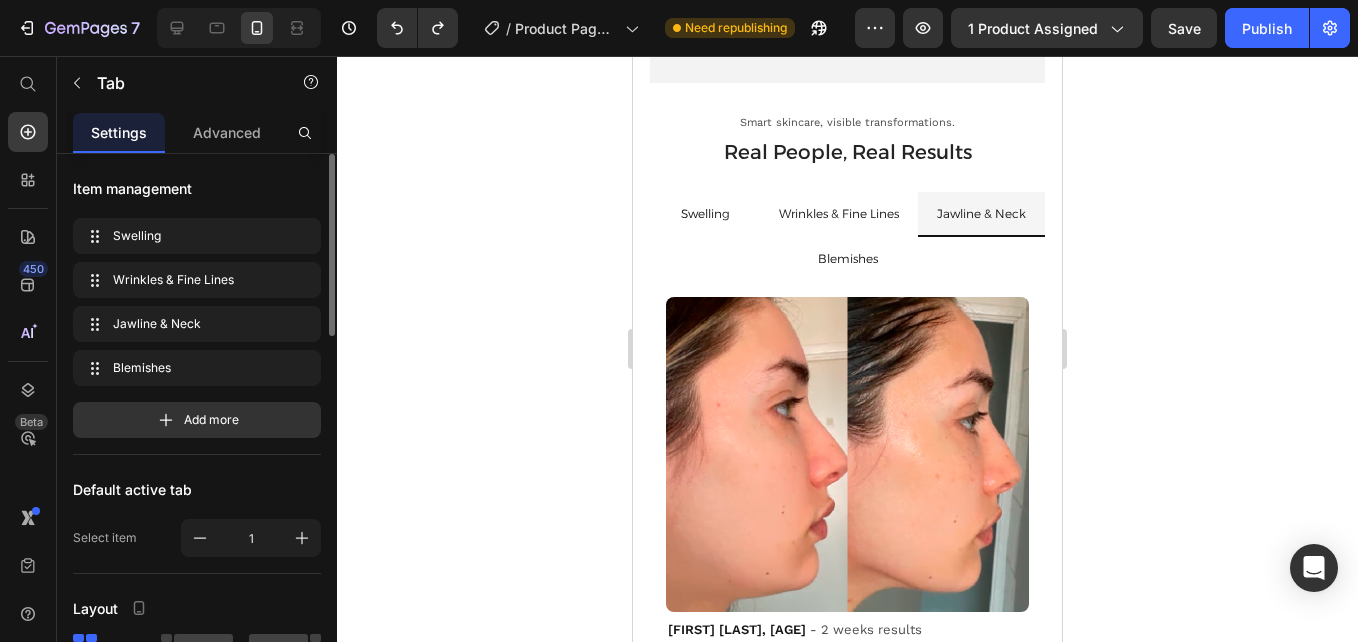 click on "Blemishes" at bounding box center [847, 259] 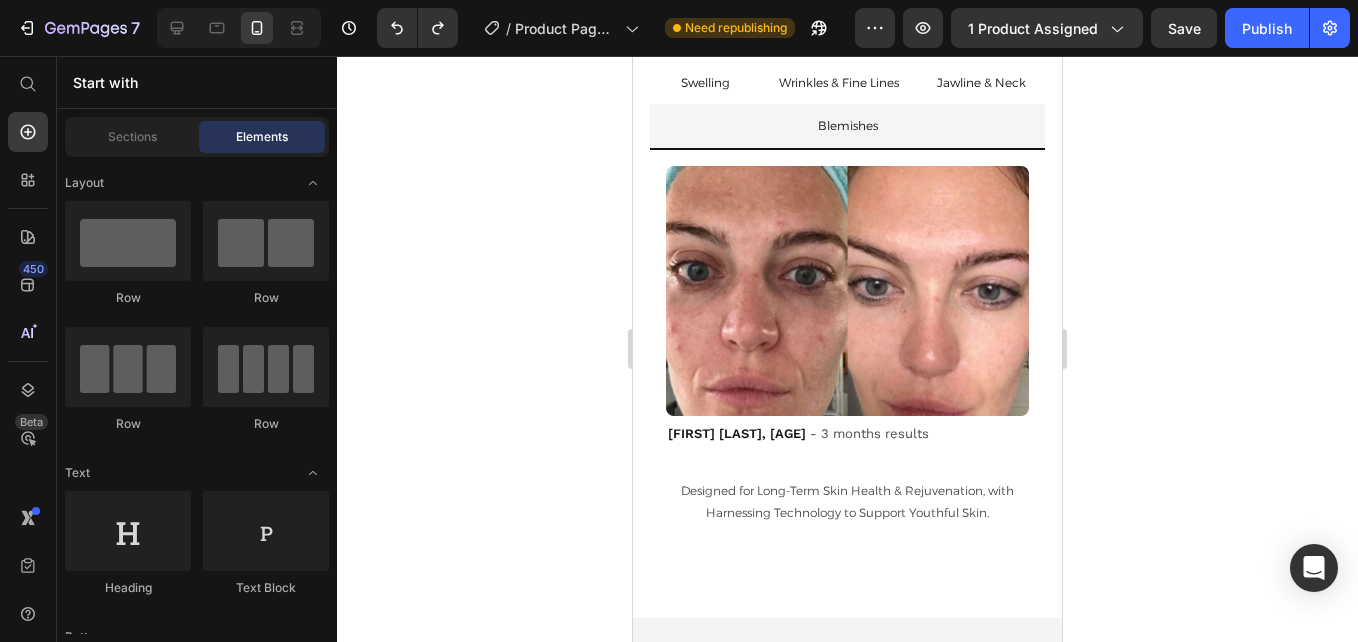 scroll, scrollTop: 6115, scrollLeft: 0, axis: vertical 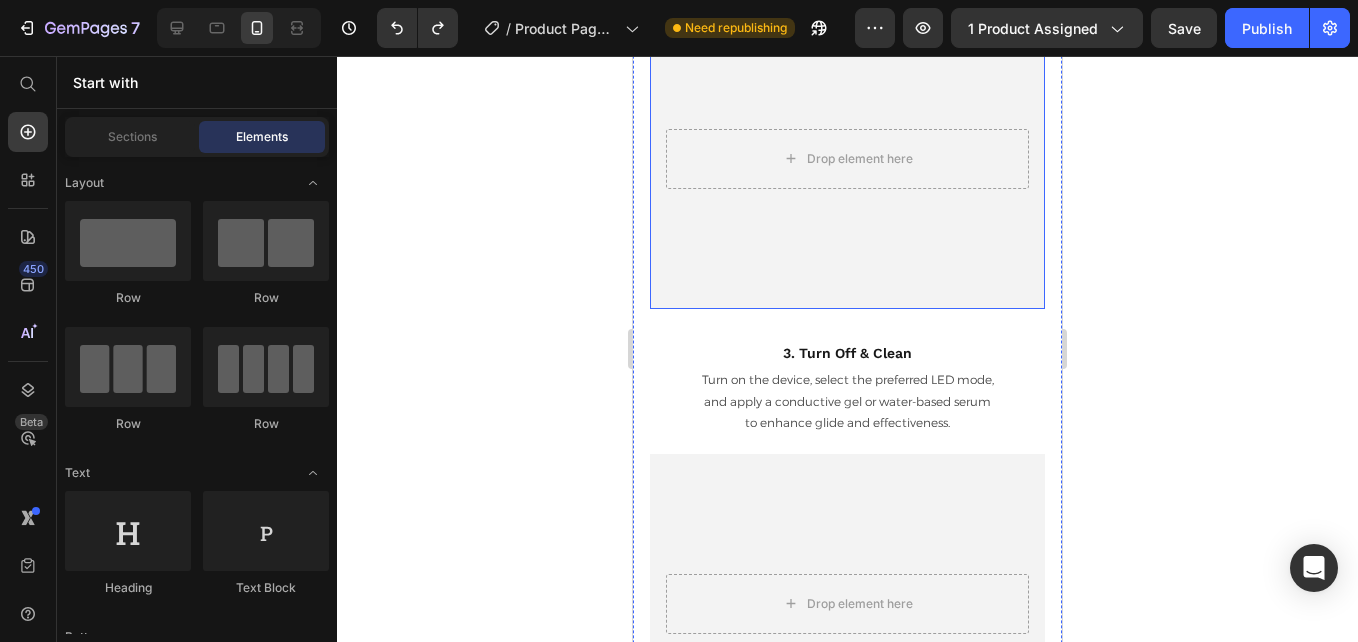 click at bounding box center [847, 159] 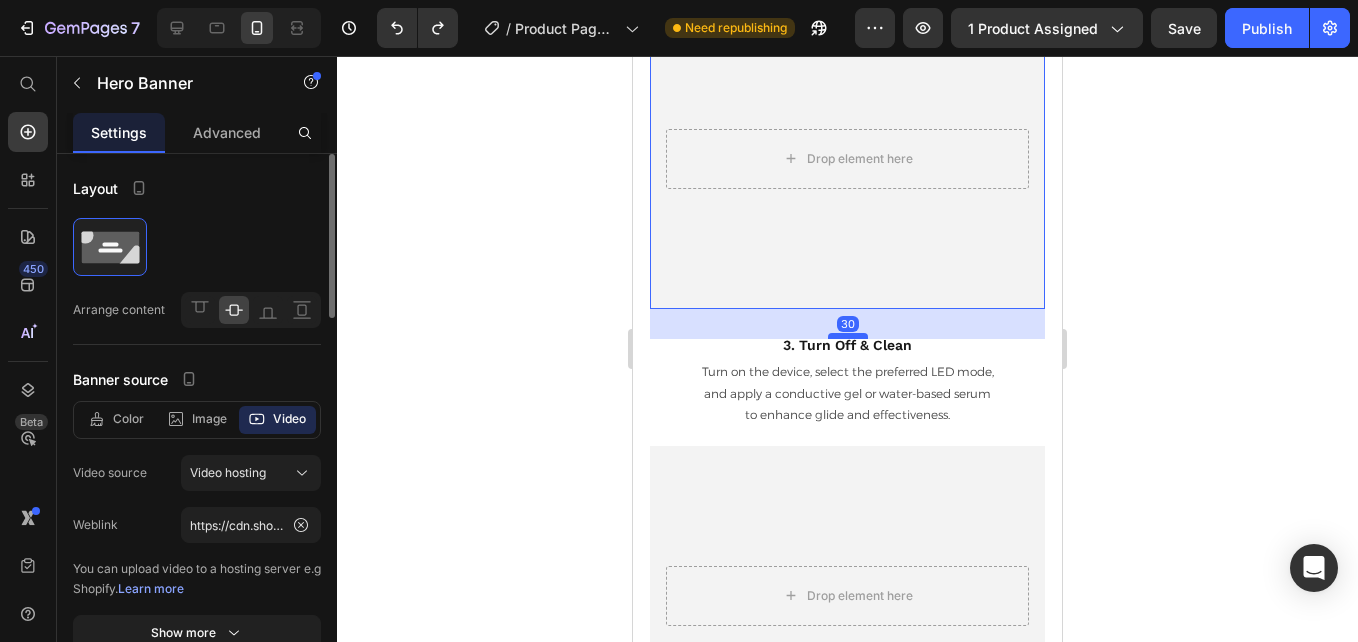 drag, startPoint x: 839, startPoint y: 343, endPoint x: 1700, endPoint y: 505, distance: 876.10785 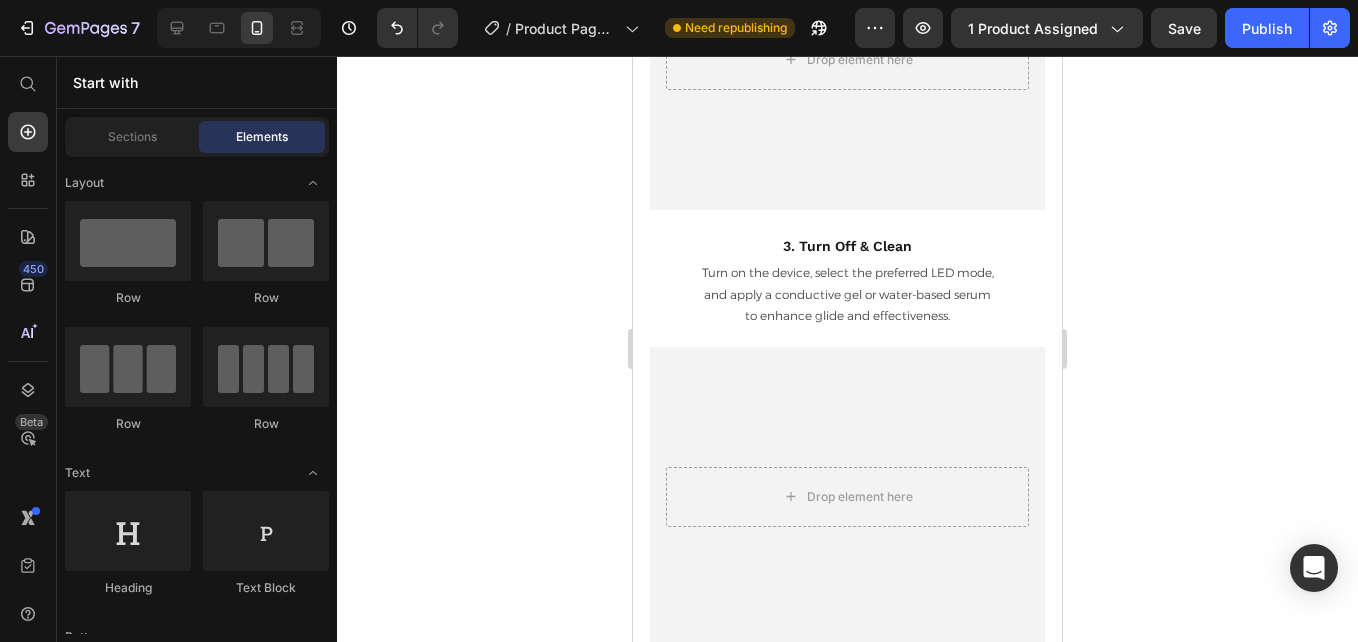 scroll, scrollTop: 5395, scrollLeft: 0, axis: vertical 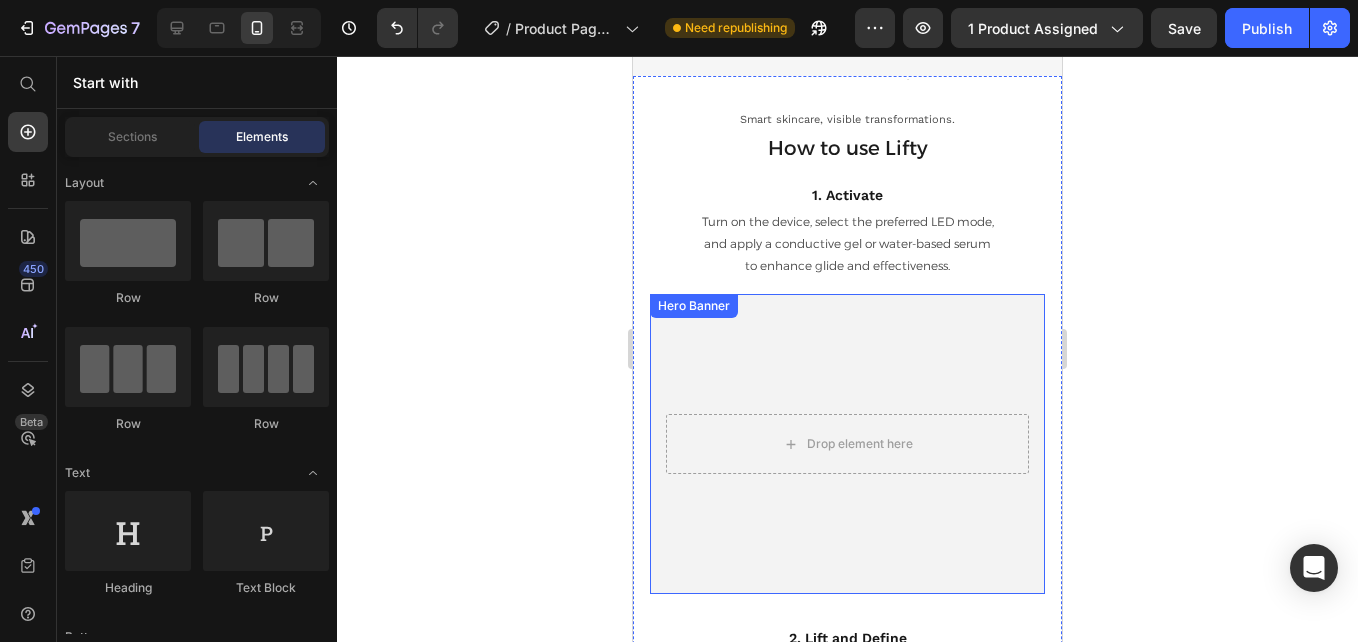 click on "Drop element here" at bounding box center (847, 444) 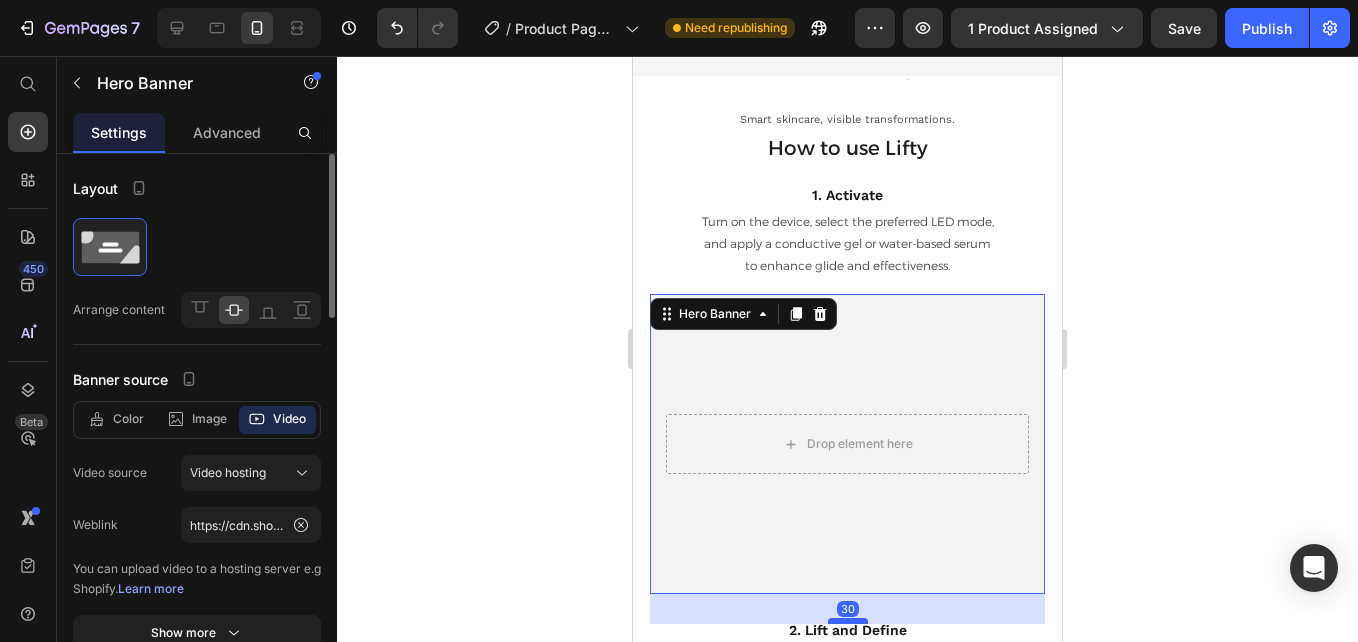 click at bounding box center (848, 621) 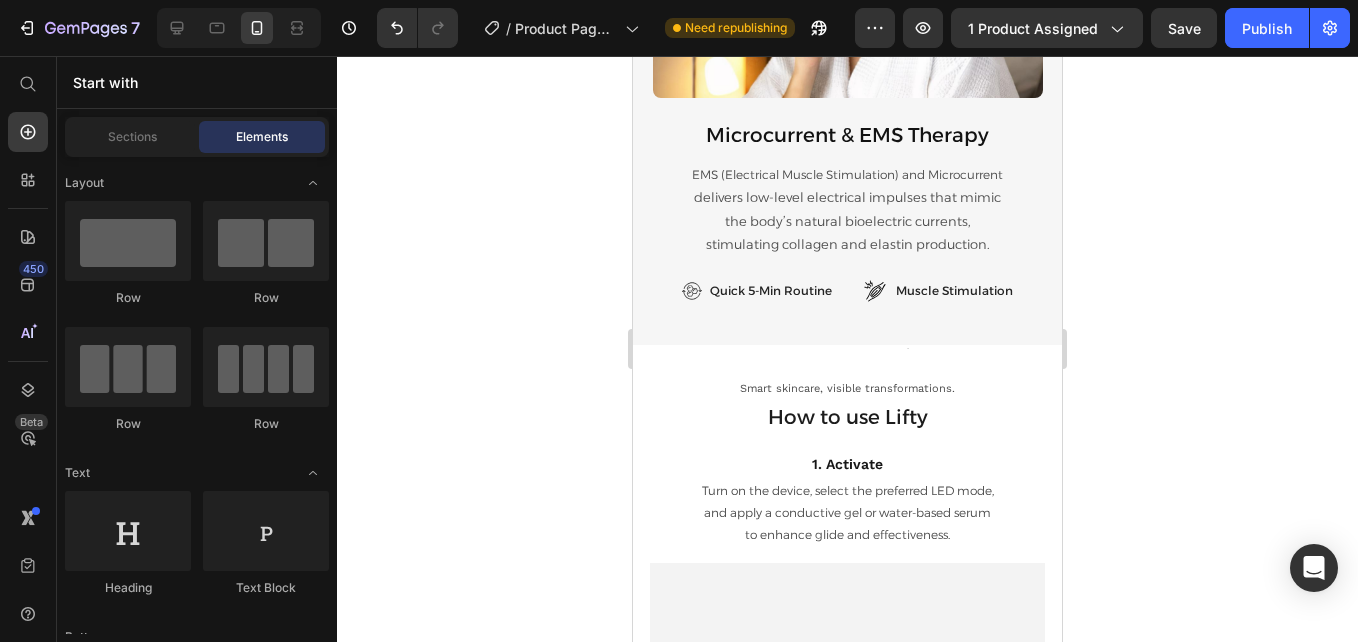 scroll, scrollTop: 4265, scrollLeft: 0, axis: vertical 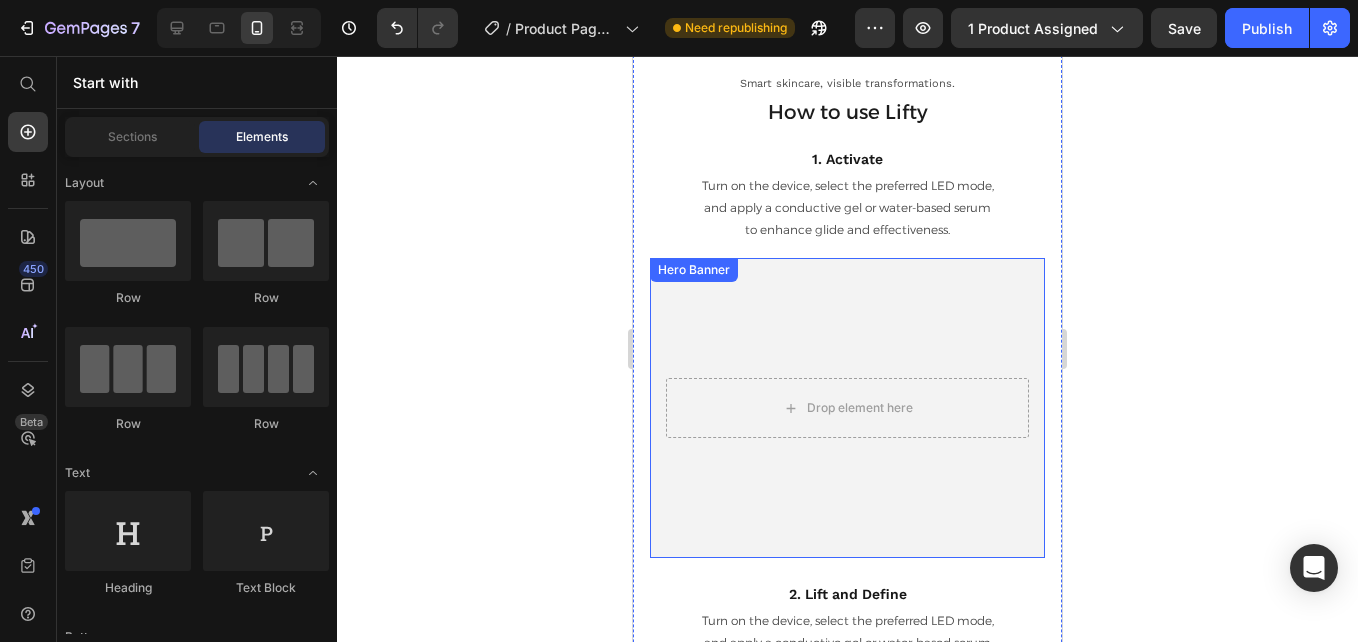 click at bounding box center [847, 408] 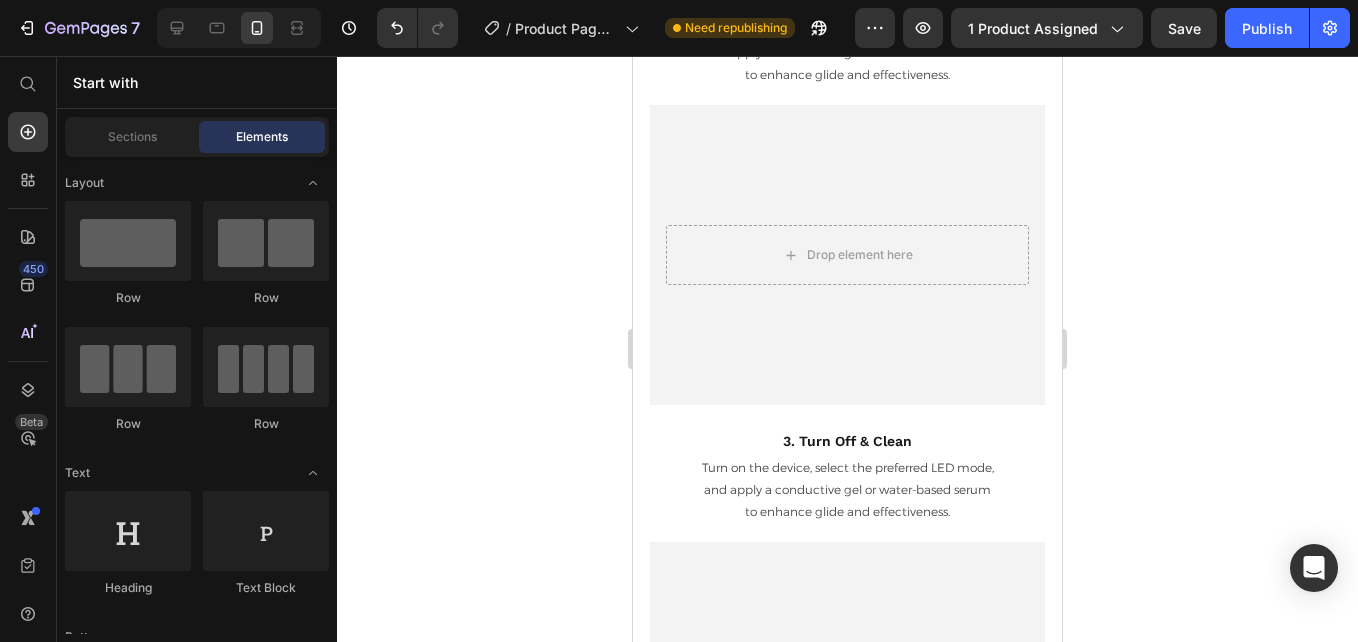 scroll, scrollTop: 4967, scrollLeft: 0, axis: vertical 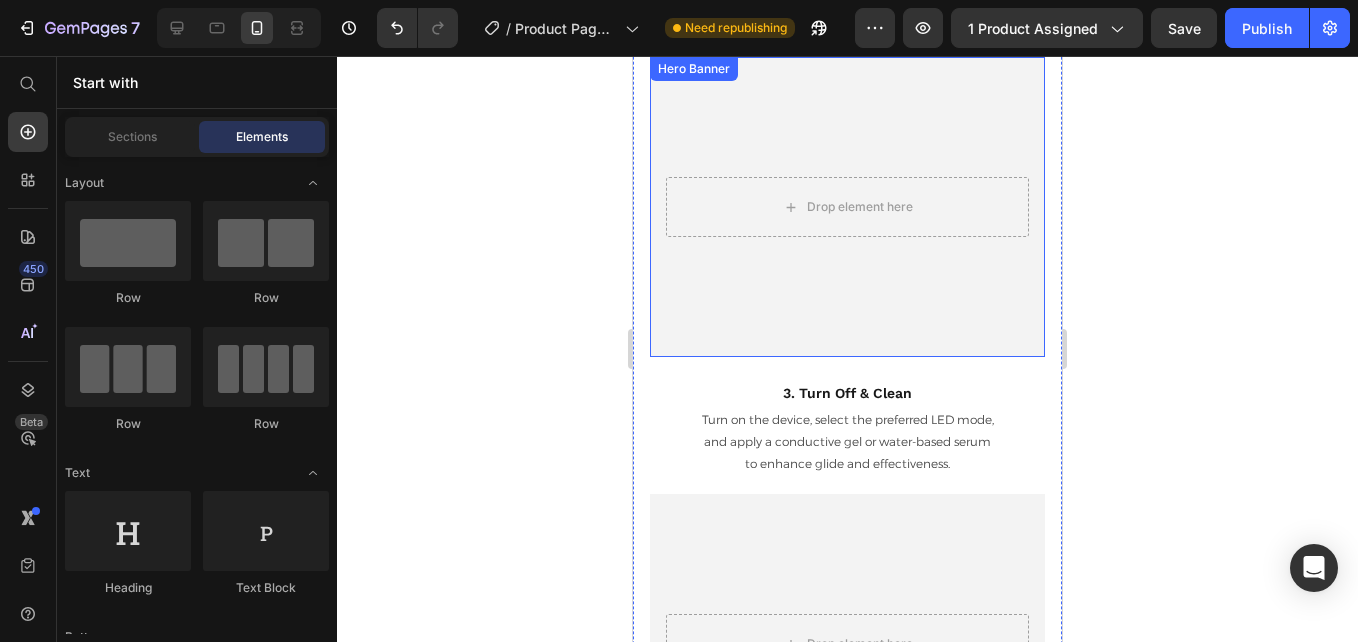 click at bounding box center (847, 207) 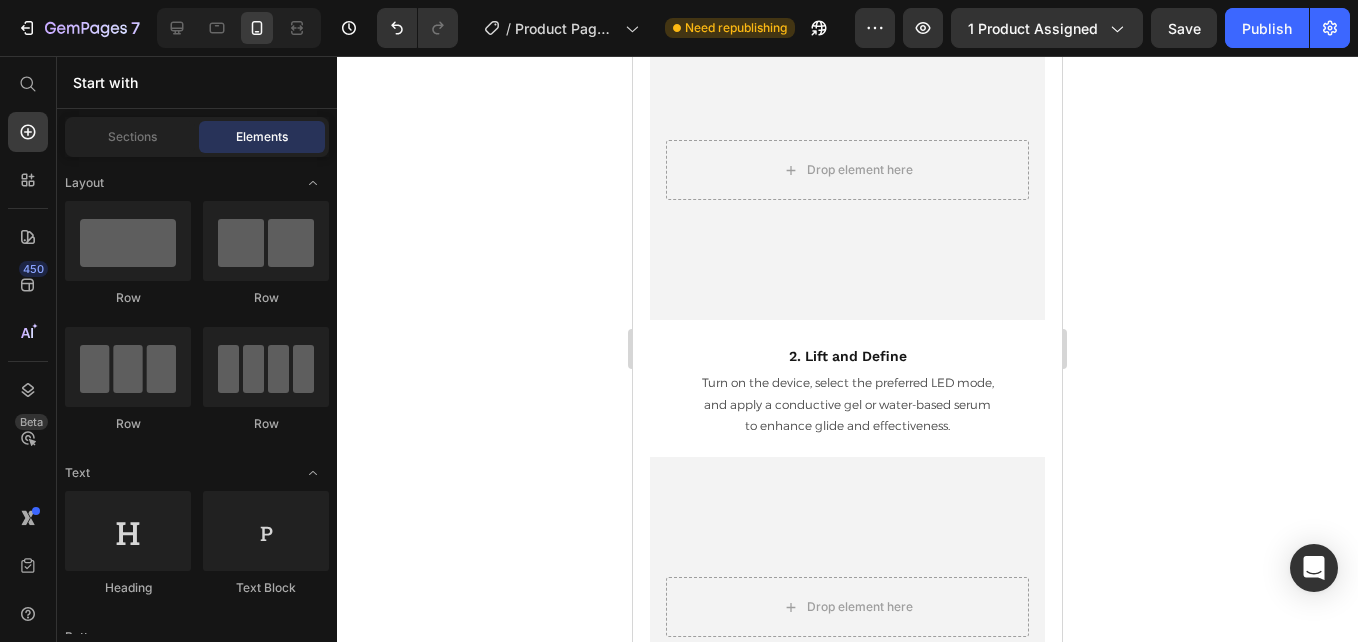 scroll, scrollTop: 4666, scrollLeft: 0, axis: vertical 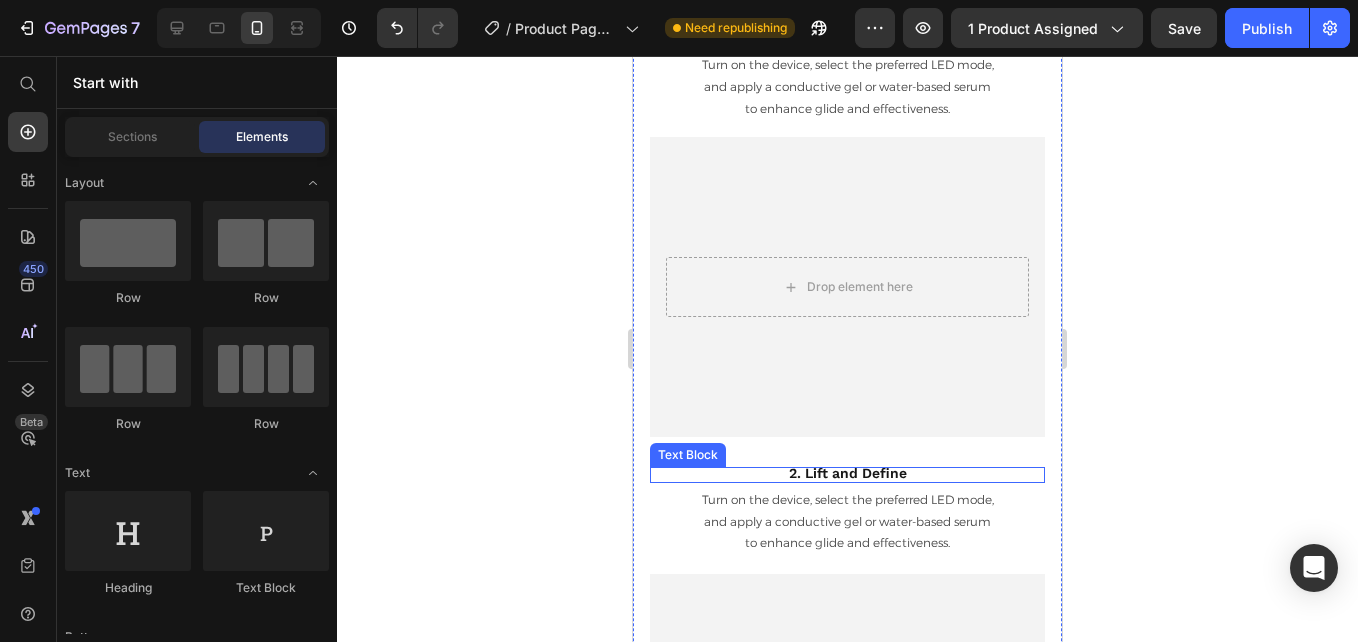 click on "2. Lift and Define" at bounding box center (848, 473) 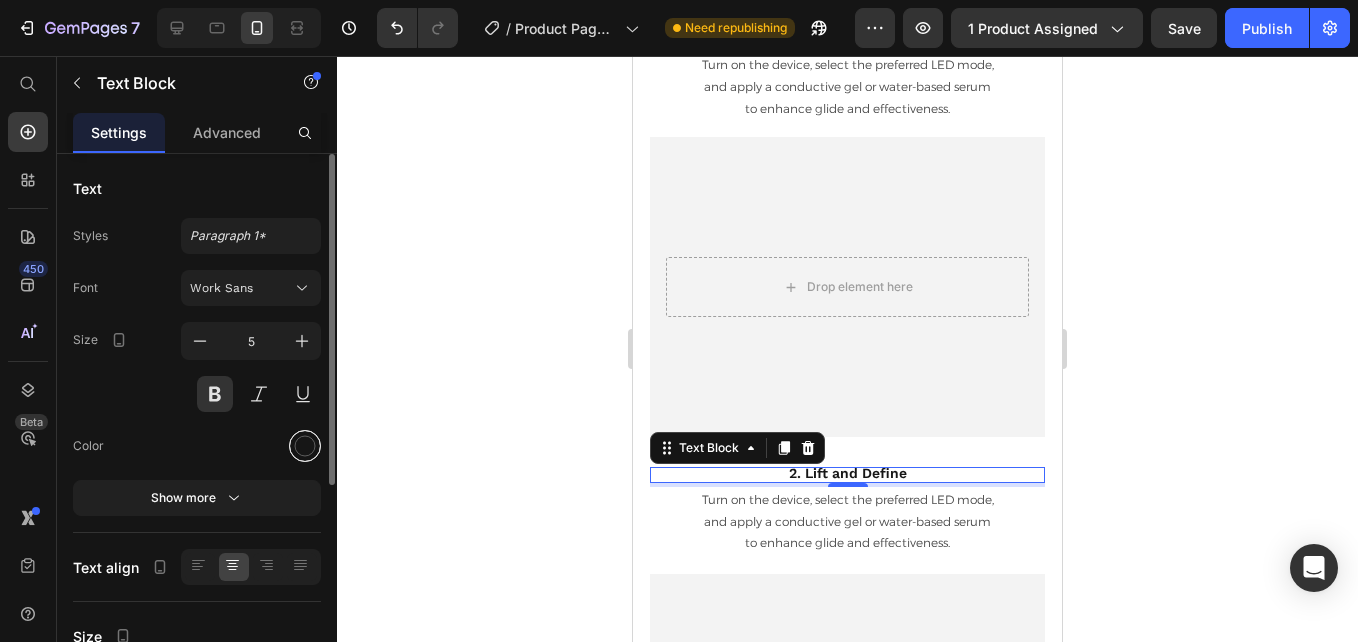click at bounding box center (305, 446) 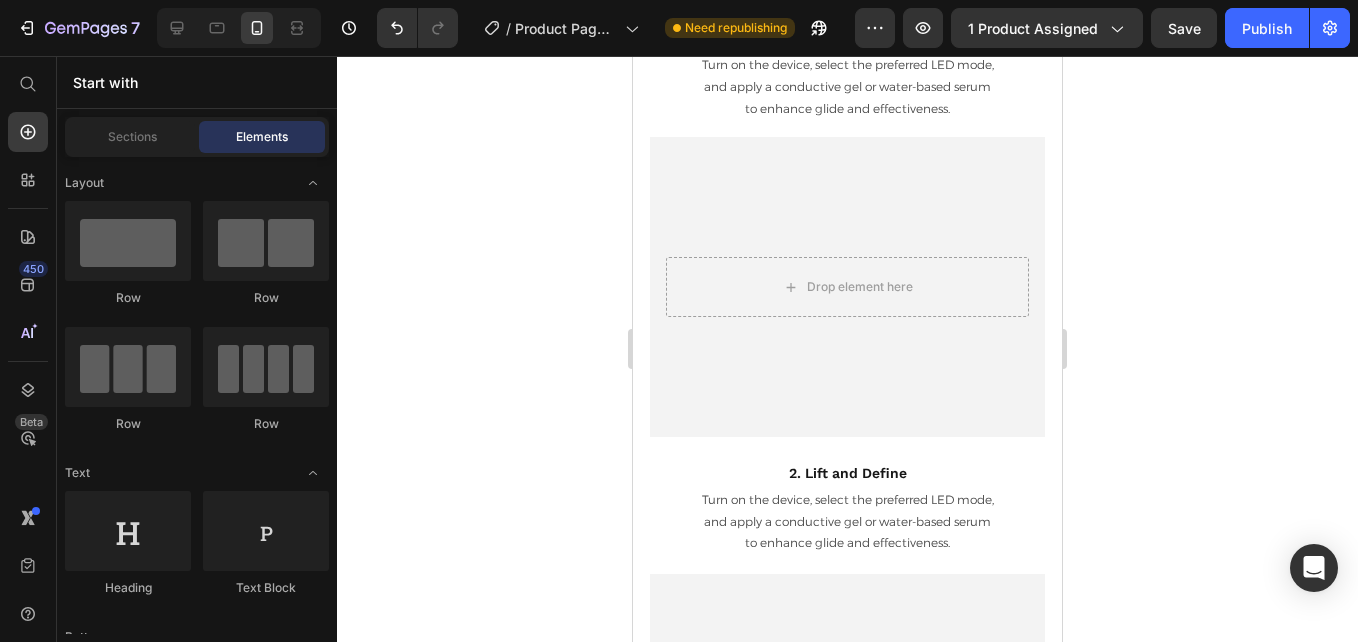 scroll, scrollTop: 4381, scrollLeft: 0, axis: vertical 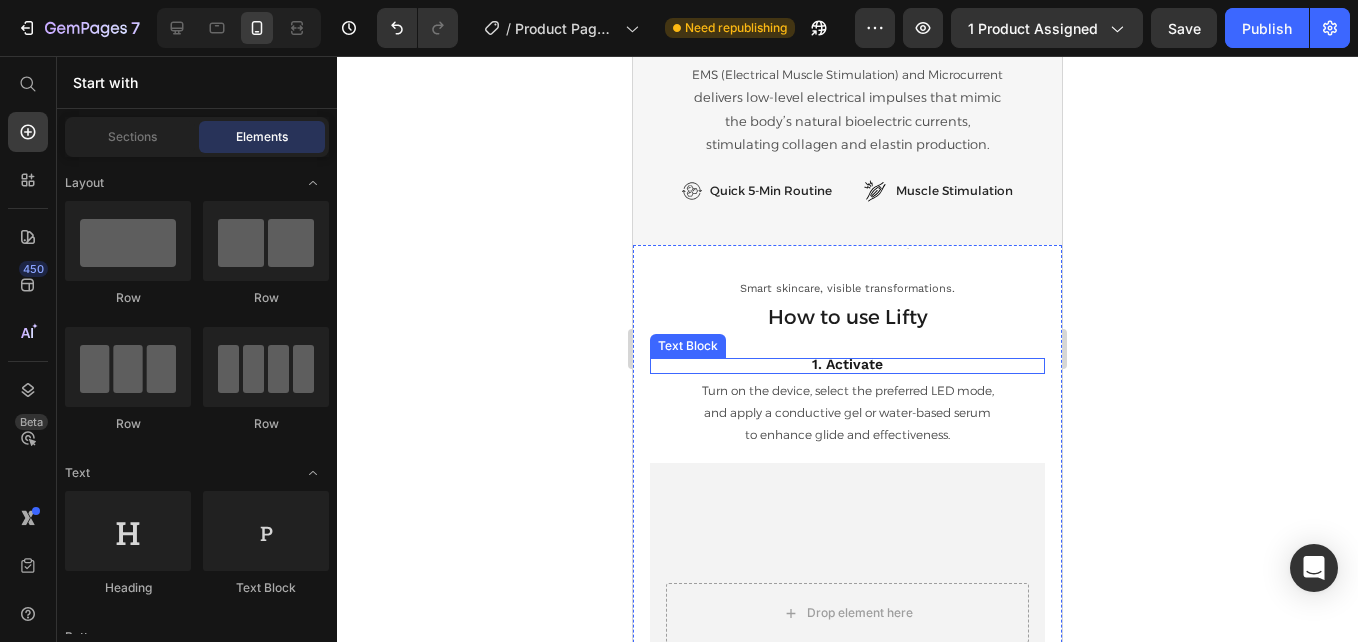 click on "1. Activate" at bounding box center [847, 364] 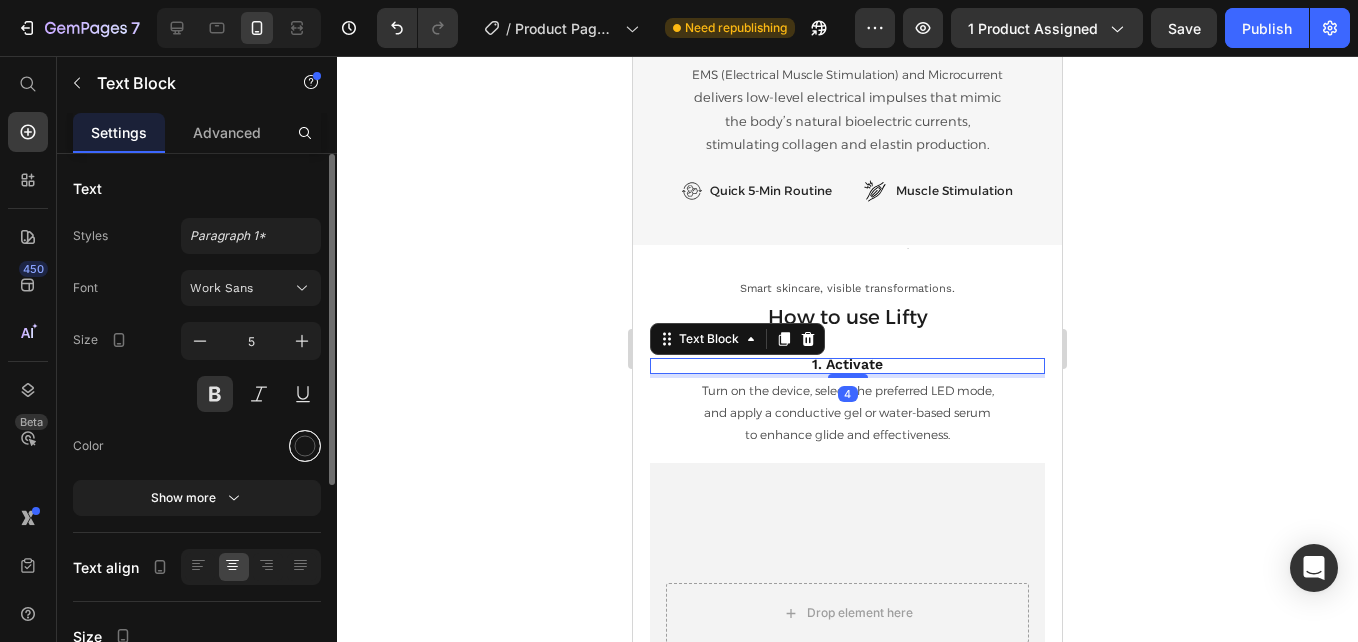click at bounding box center [305, 446] 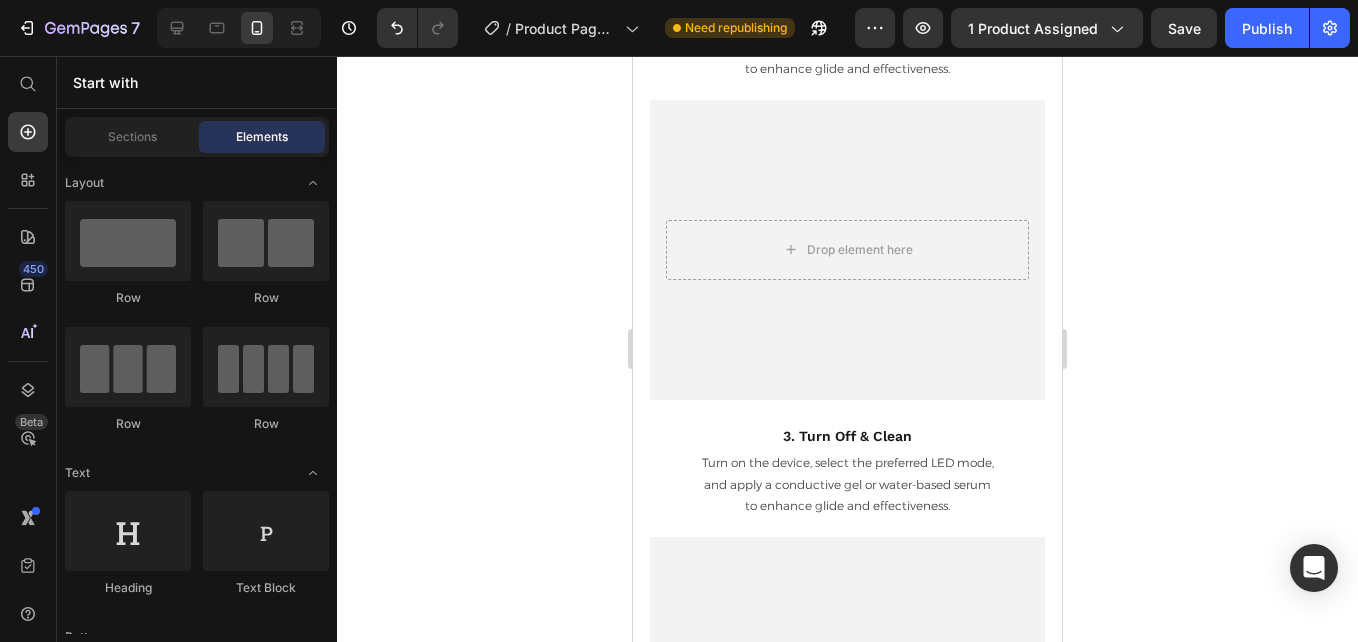 scroll, scrollTop: 5344, scrollLeft: 0, axis: vertical 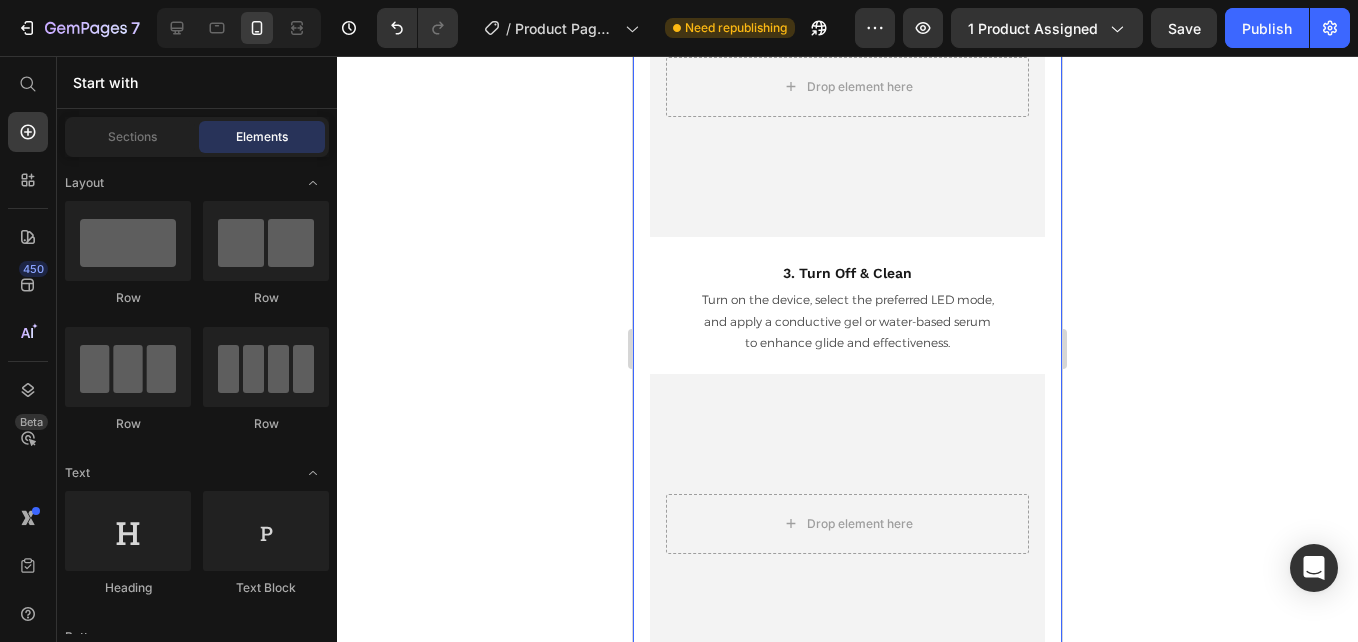 click on "Text Block Smart skincare, visible transformations. Text Block How to use Lifty Heading 1. Activate Text Block Turn on the device, select the preferred LED mode,  and apply a conductive gel or water-based serum  to enhance glide and effectiveness. Text Block
Drop element here Hero Banner 2. Lift and Define Text Block Turn on the device, select the preferred LED mode,  and apply a conductive gel or water-based serum  to enhance glide and effectiveness. Text Block
Drop element here Hero Banner 3. Turn Off & Clean Text Block Turn on the device, select the preferred LED mode,  and apply a conductive gel or water-based serum  to enhance glide and effectiveness. Text Block
Drop element here Hero Banner Smart skincare, visible transformations. Text Block Real People, Real Results Heading Swelling Wrinkles & Fine Lines Jawline & Neck Blemishes Image [FIRST] [LAST], [AGE] Text Block - 1 week results Text Block Row Image [FIRST] [LAST], [AGE] Text Block - 1 month results" at bounding box center [847, 275] 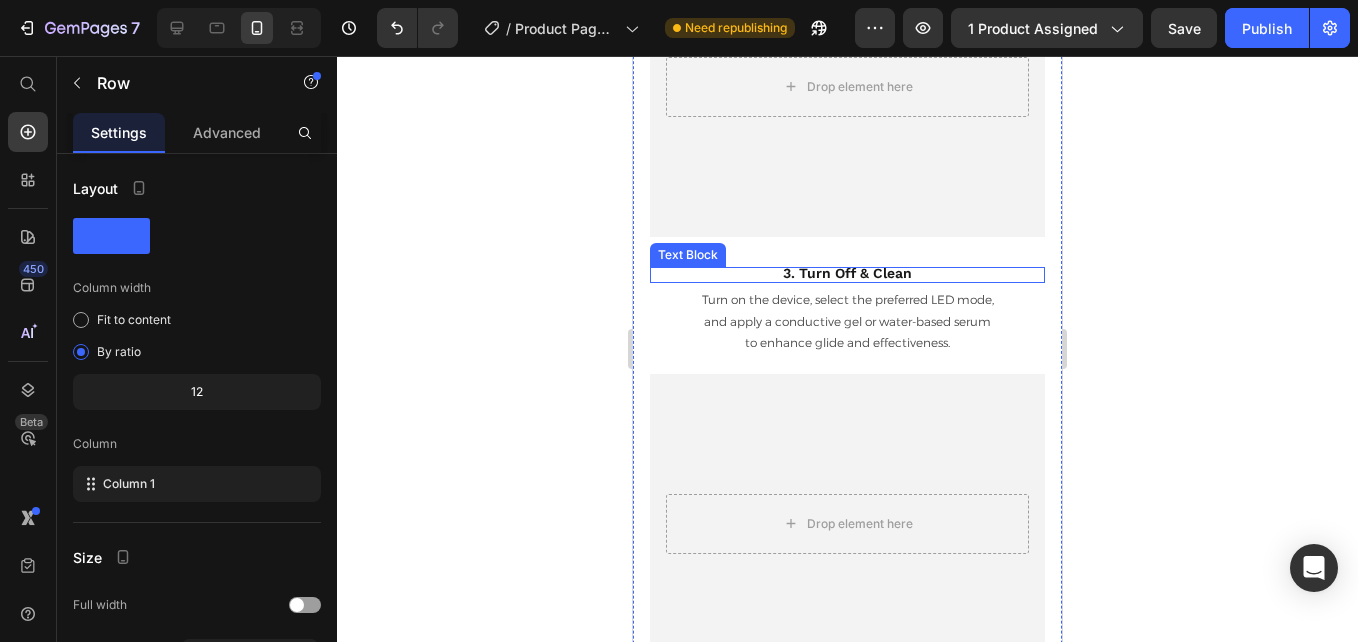 click on "3. Turn Off & Clean" at bounding box center [847, 275] 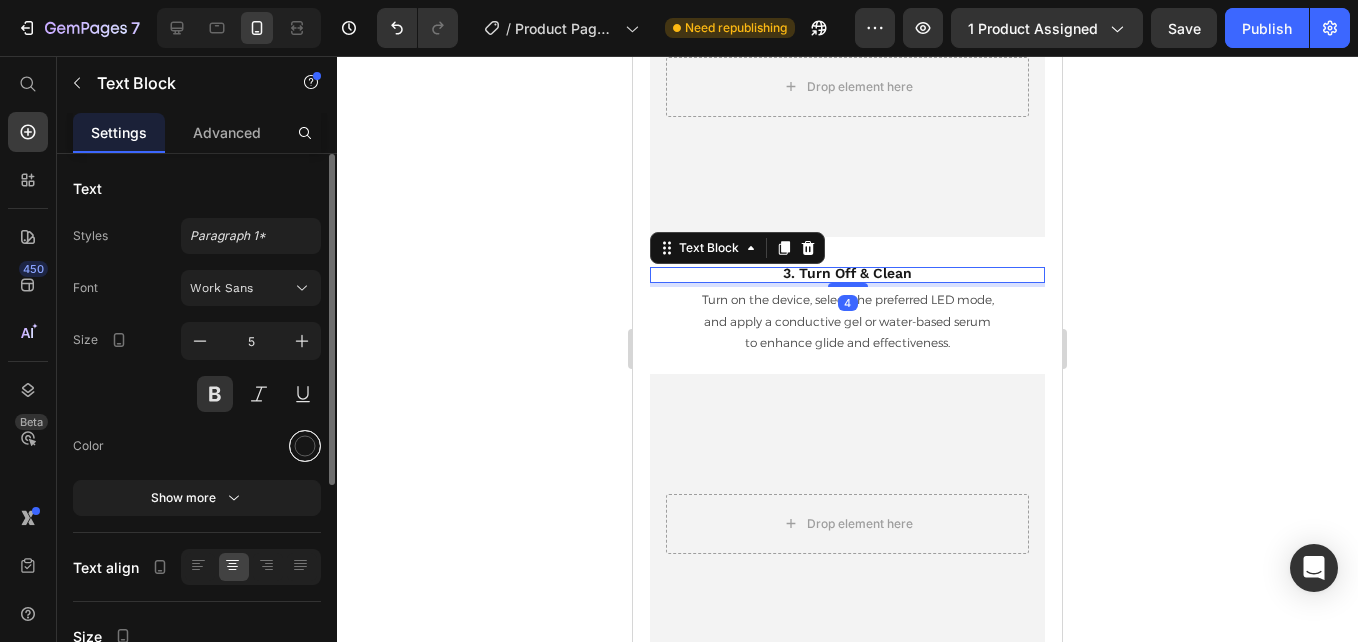click at bounding box center [305, 446] 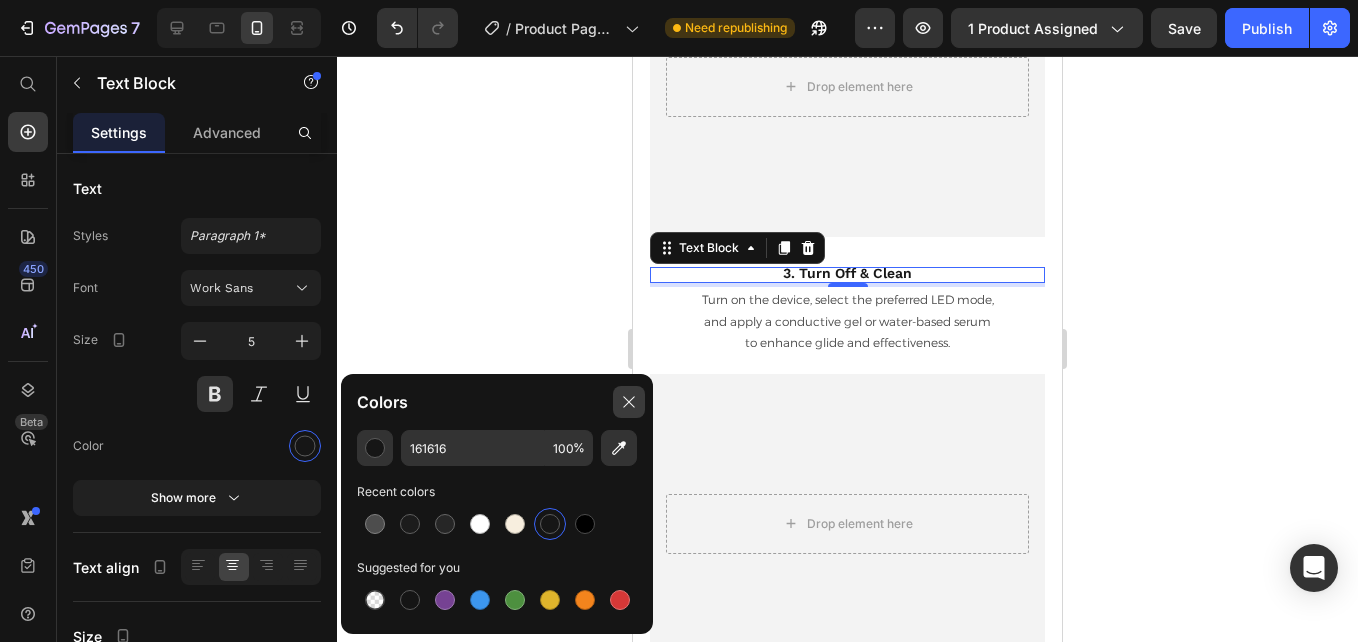 click at bounding box center [629, 402] 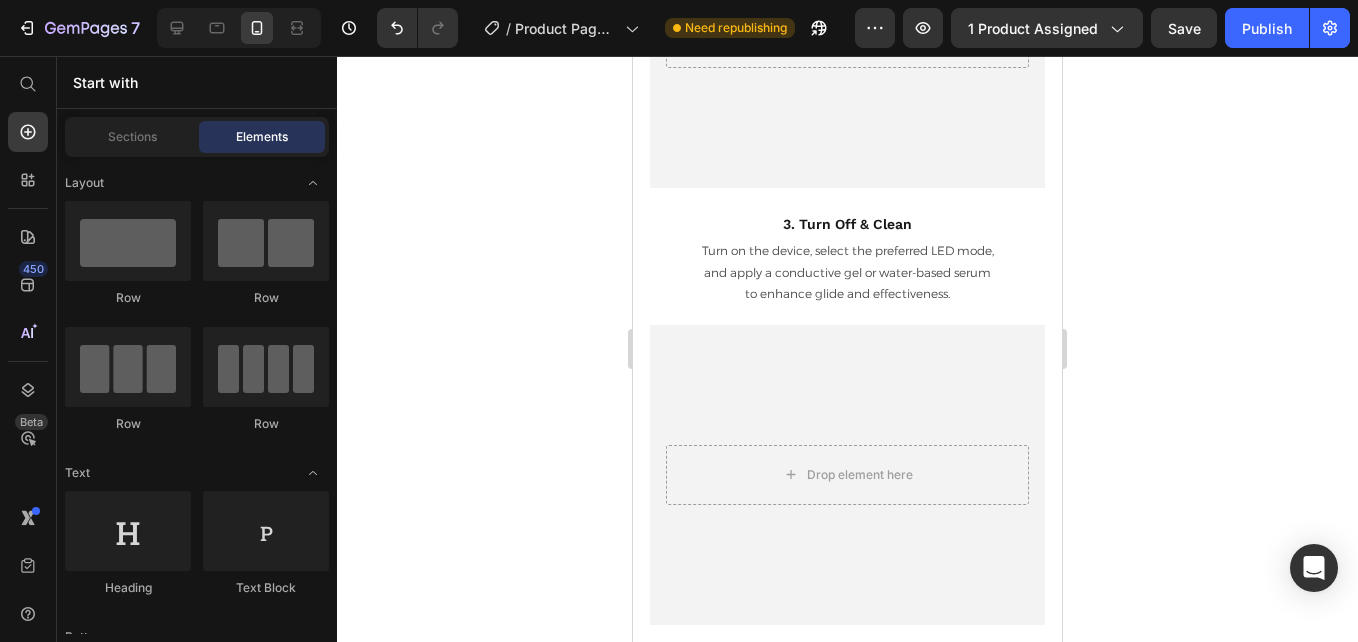 scroll, scrollTop: 5410, scrollLeft: 0, axis: vertical 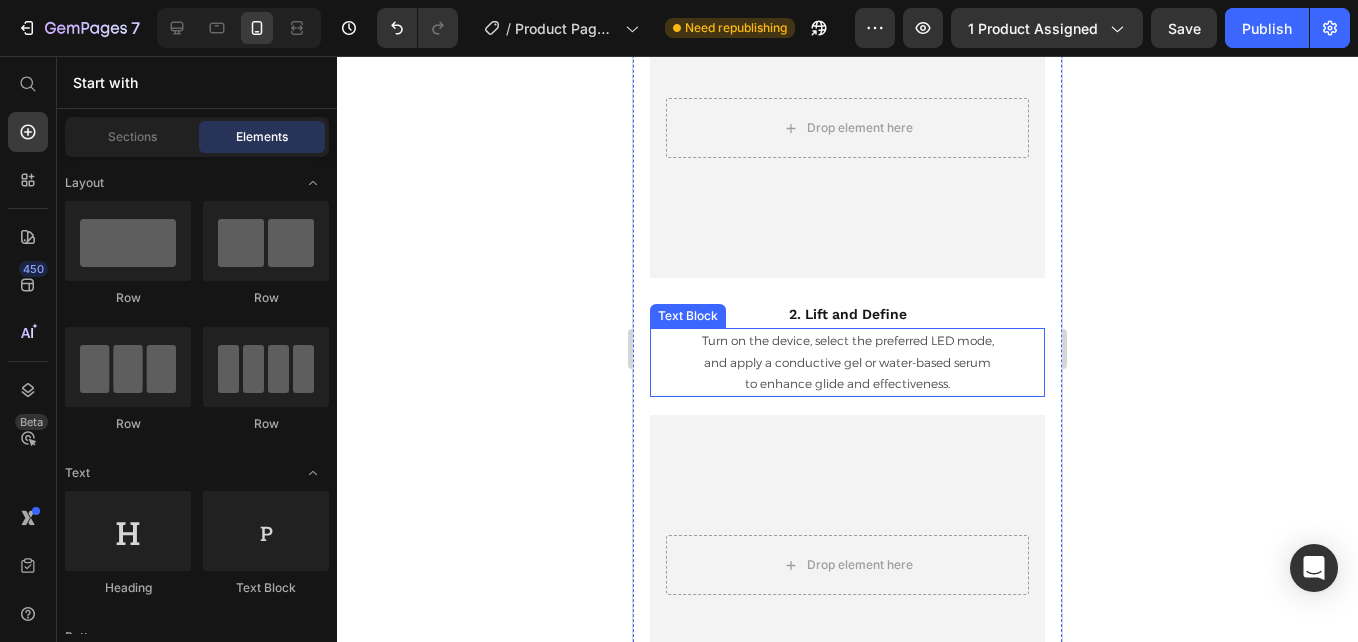 click on "to enhance glide and effectiveness." at bounding box center [847, 384] 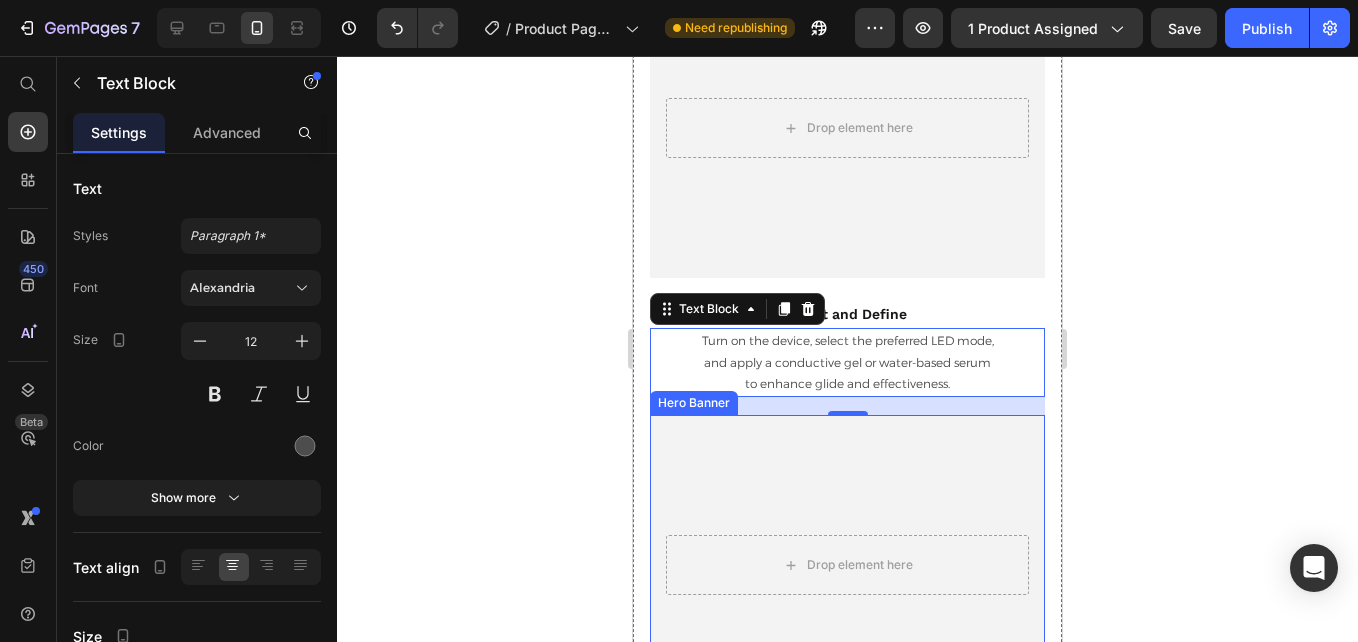 click on "Text Block Smart skincare, visible transformations. Text Block How to use Lifty Heading 1. Activate Text Block Turn on the device, select the preferred LED mode,  and apply a conductive gel or water-based serum  to enhance glide and effectiveness. Text Block
Drop element here Hero Banner 2. Lift and Define Text Block Turn on the device, select the preferred LED mode,  and apply a conductive gel or water-based serum  to enhance glide and effectiveness. Text Block   18
Drop element here Hero Banner 3. Turn Off & Clean Text Block Turn on the device, select the preferred LED mode,  and apply a conductive gel or water-based serum  to enhance glide and effectiveness. Text Block
Drop element here Hero Banner Smart skincare, visible transformations. Text Block Real People, Real Results Heading Swelling Wrinkles & Fine Lines Jawline & Neck Blemishes Image [FIRST] [LAST], [AGE] Text Block - 1 week results Text Block Row Image [FIRST] [LAST], [AGE] Text Block Text Block" at bounding box center (847, 753) 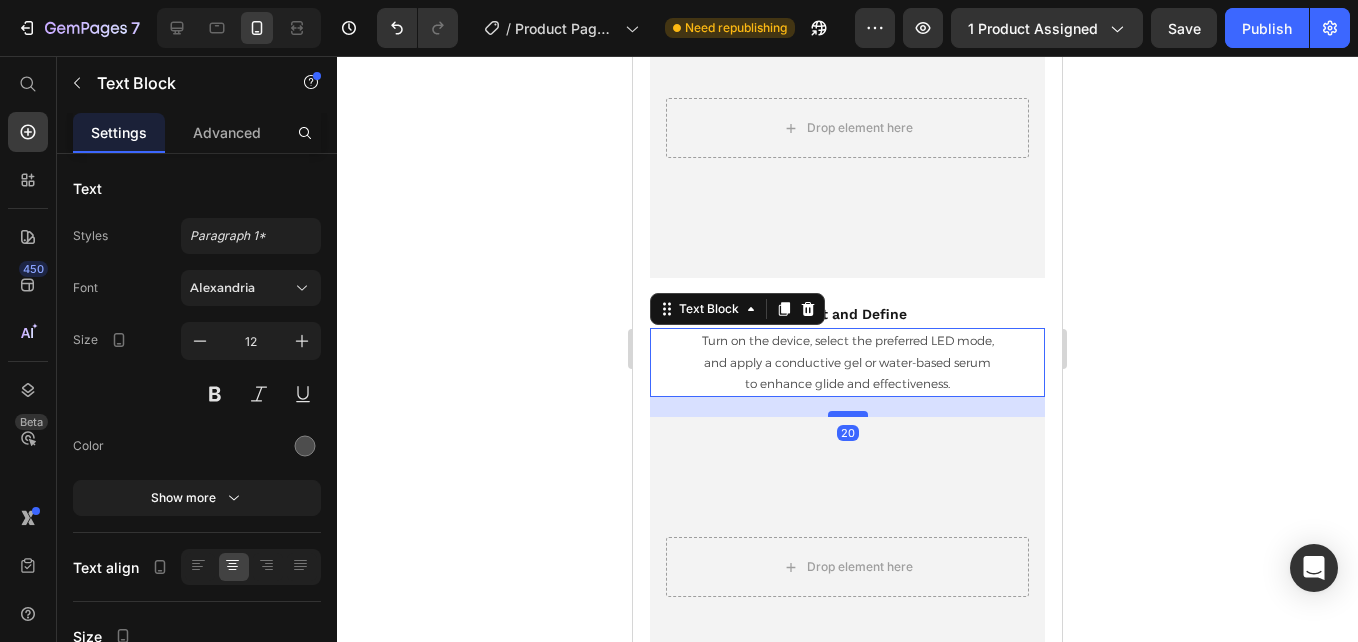 click at bounding box center (848, 414) 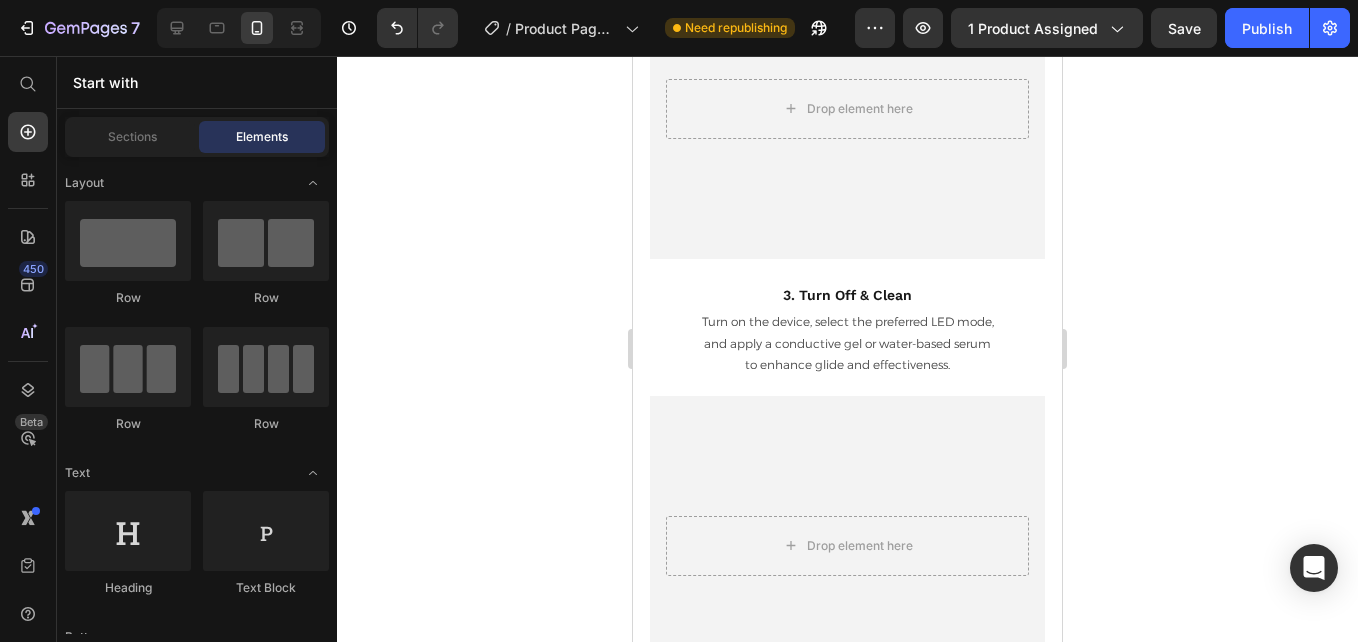 scroll, scrollTop: 5340, scrollLeft: 0, axis: vertical 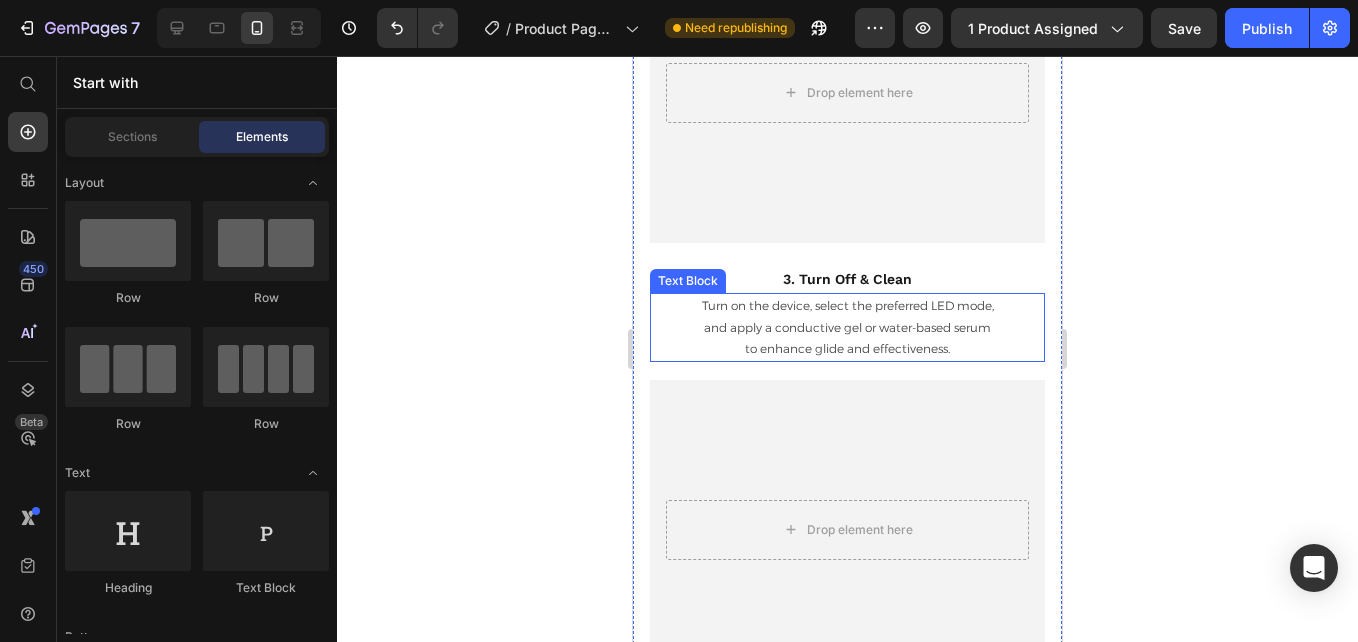 click on "Turn on the device, select the preferred LED mode,  and apply a conductive gel or water-based serum  to enhance glide and effectiveness." at bounding box center (847, 327) 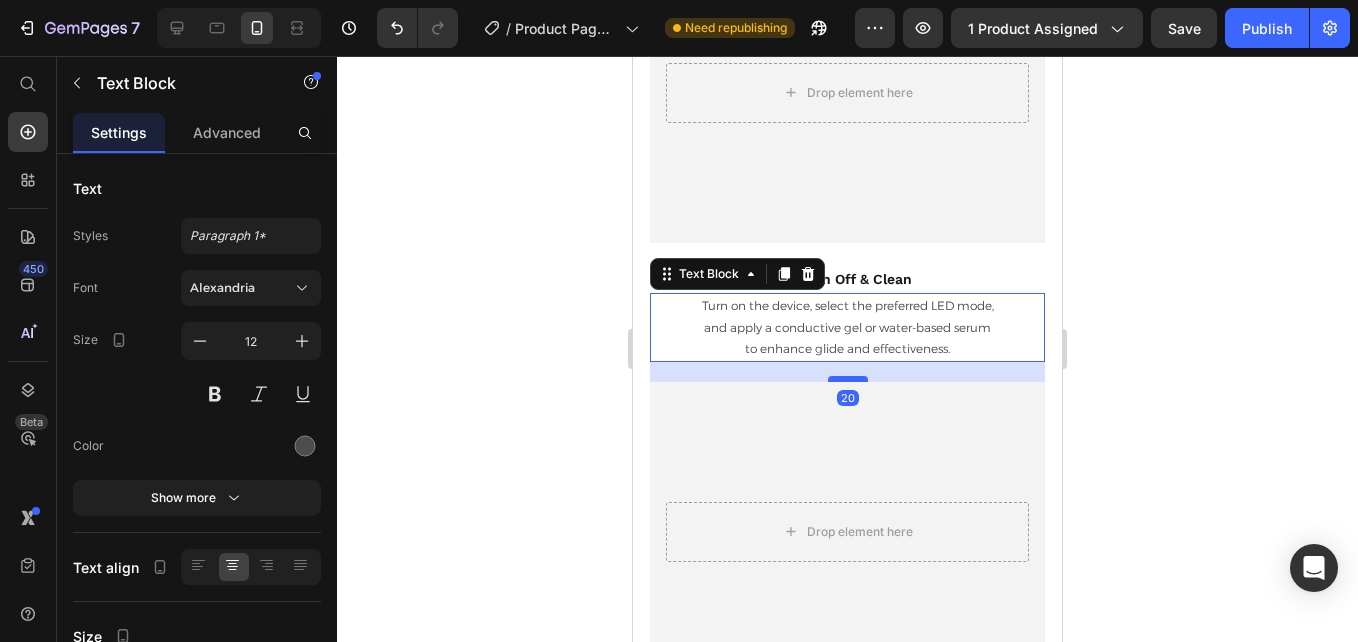 click at bounding box center (848, 379) 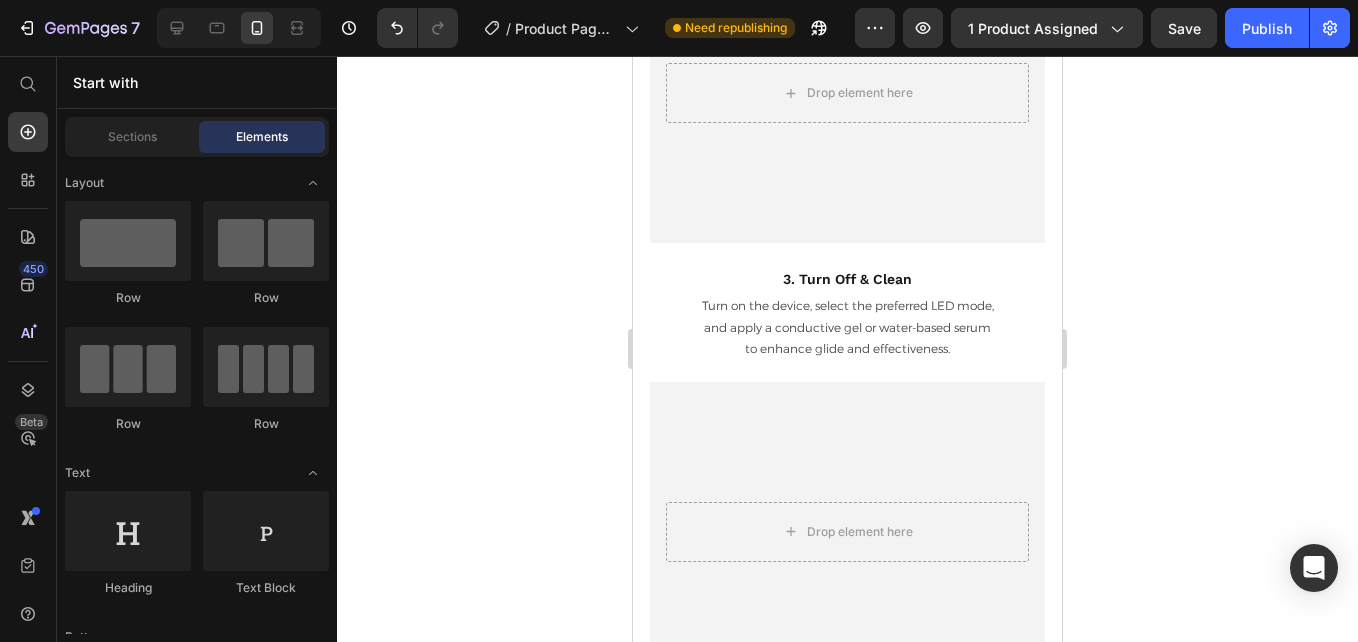 scroll, scrollTop: 4692, scrollLeft: 0, axis: vertical 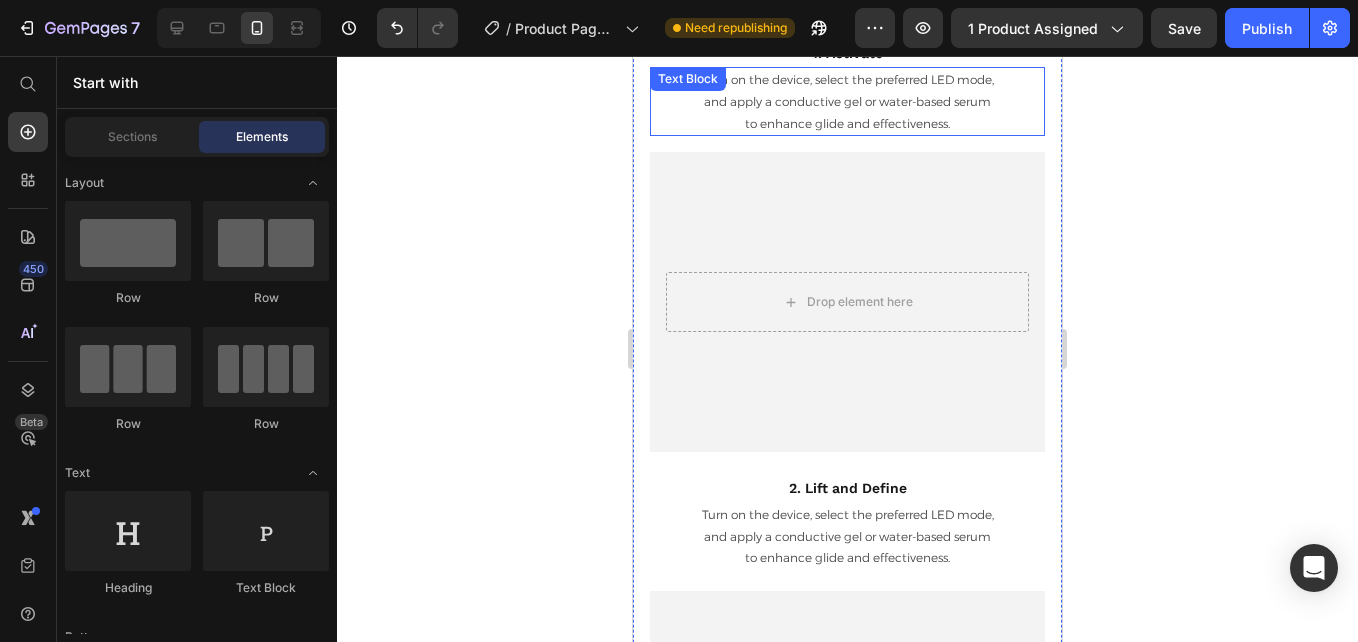 click on "to enhance glide and effectiveness." at bounding box center [847, 124] 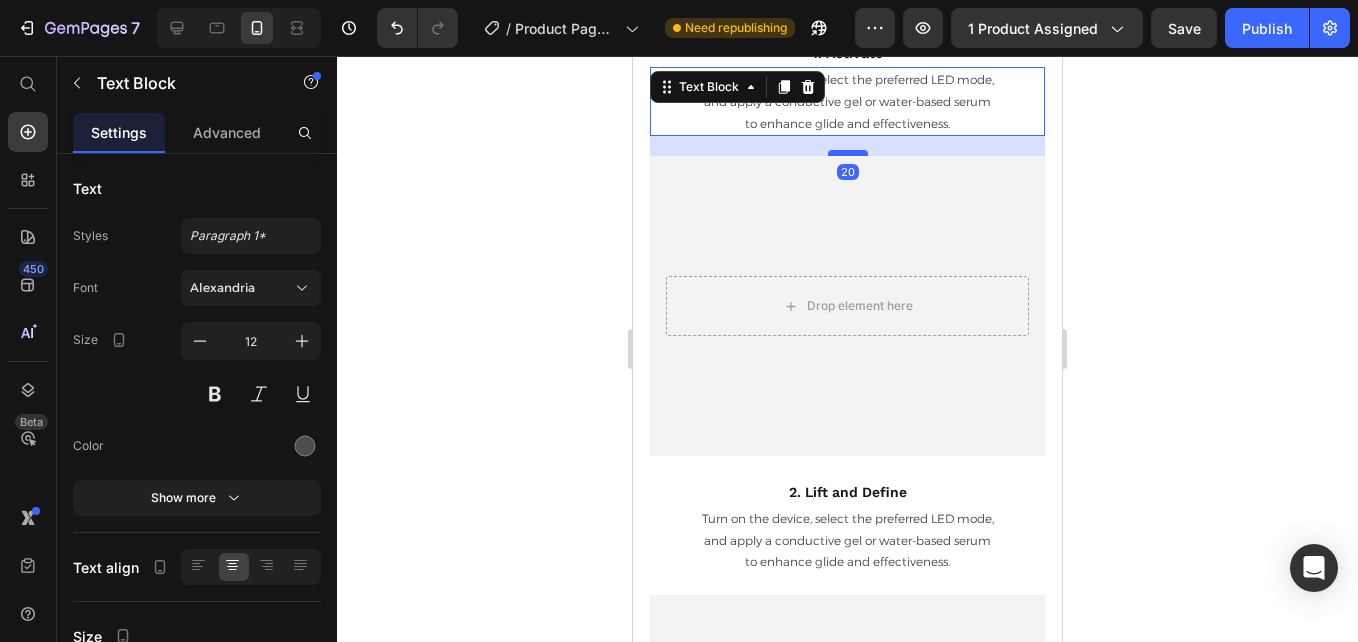 click at bounding box center [848, 153] 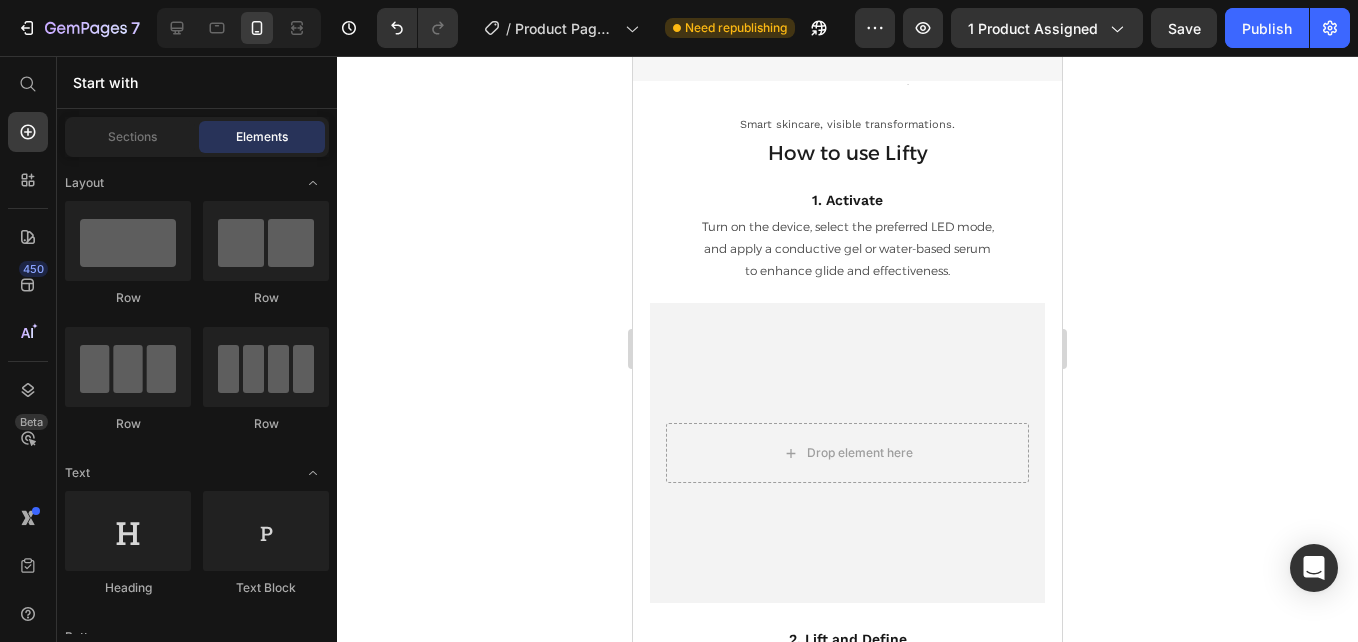 scroll, scrollTop: 4529, scrollLeft: 0, axis: vertical 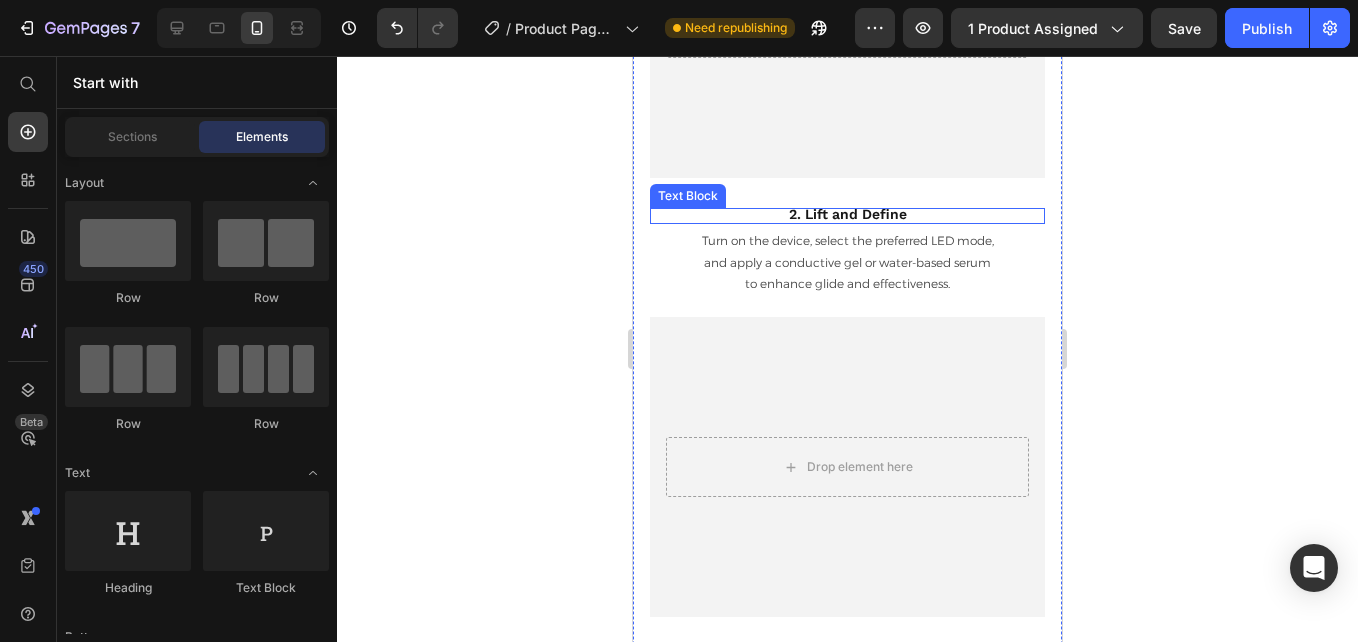 click on "2. Lift and Define" at bounding box center [848, 214] 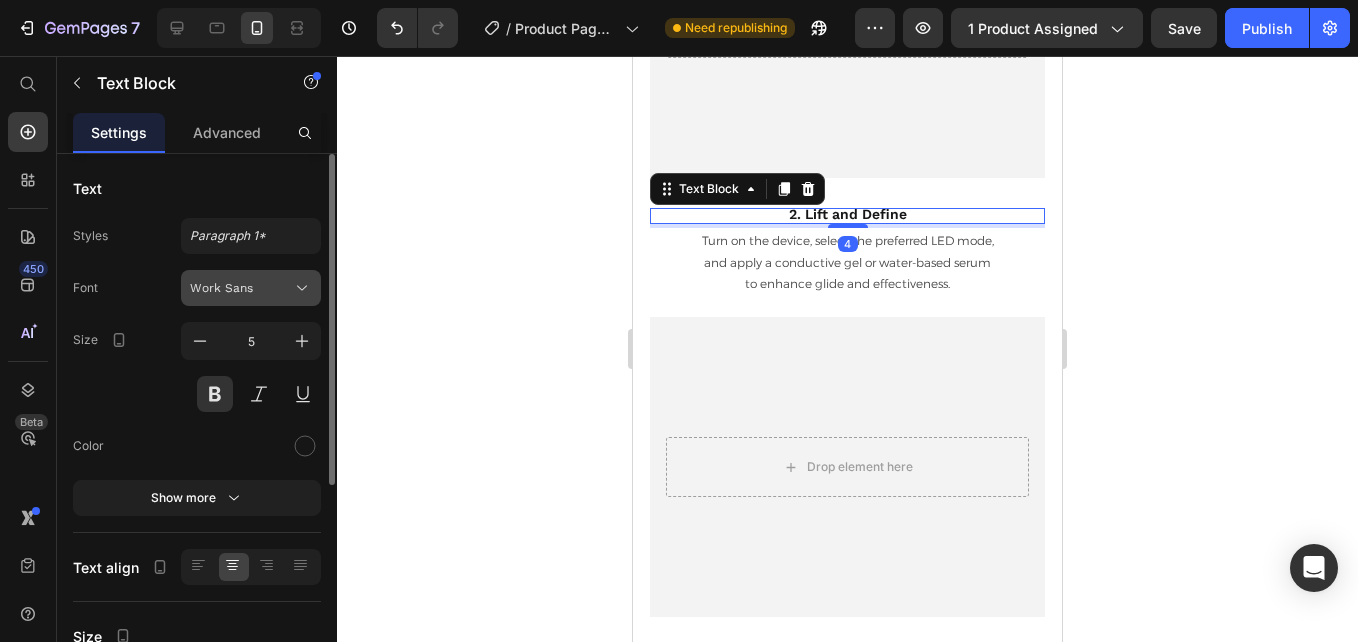 click 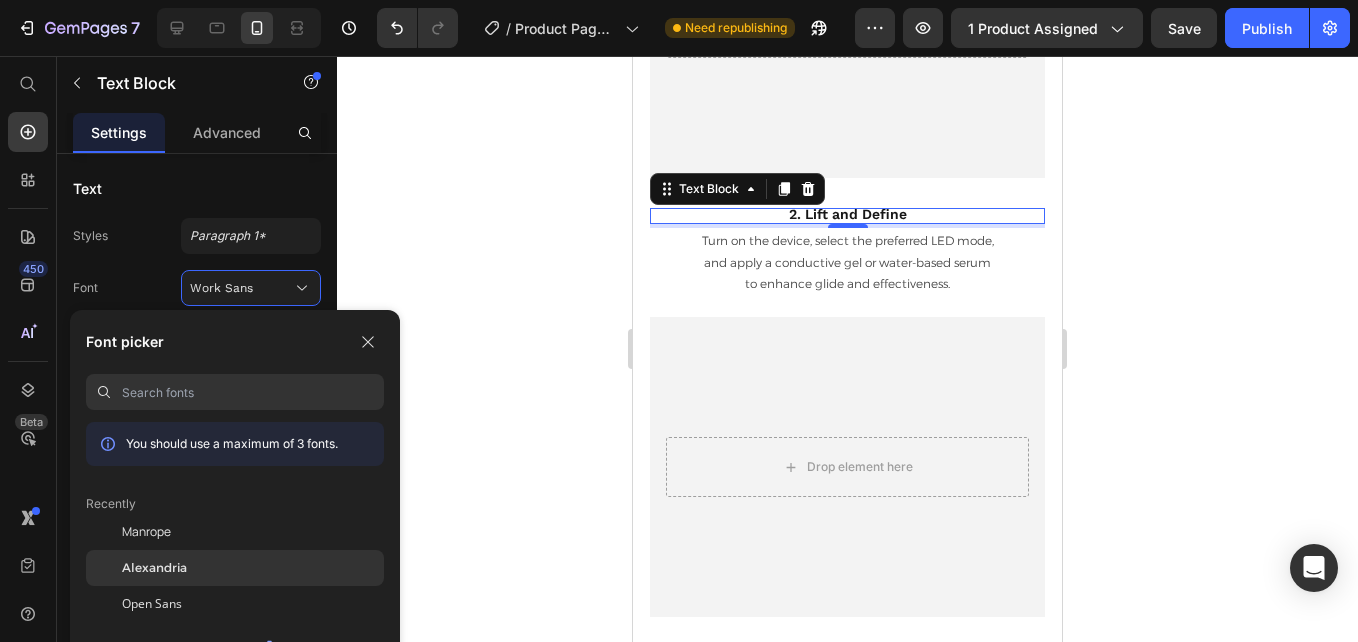 click on "Alexandria" 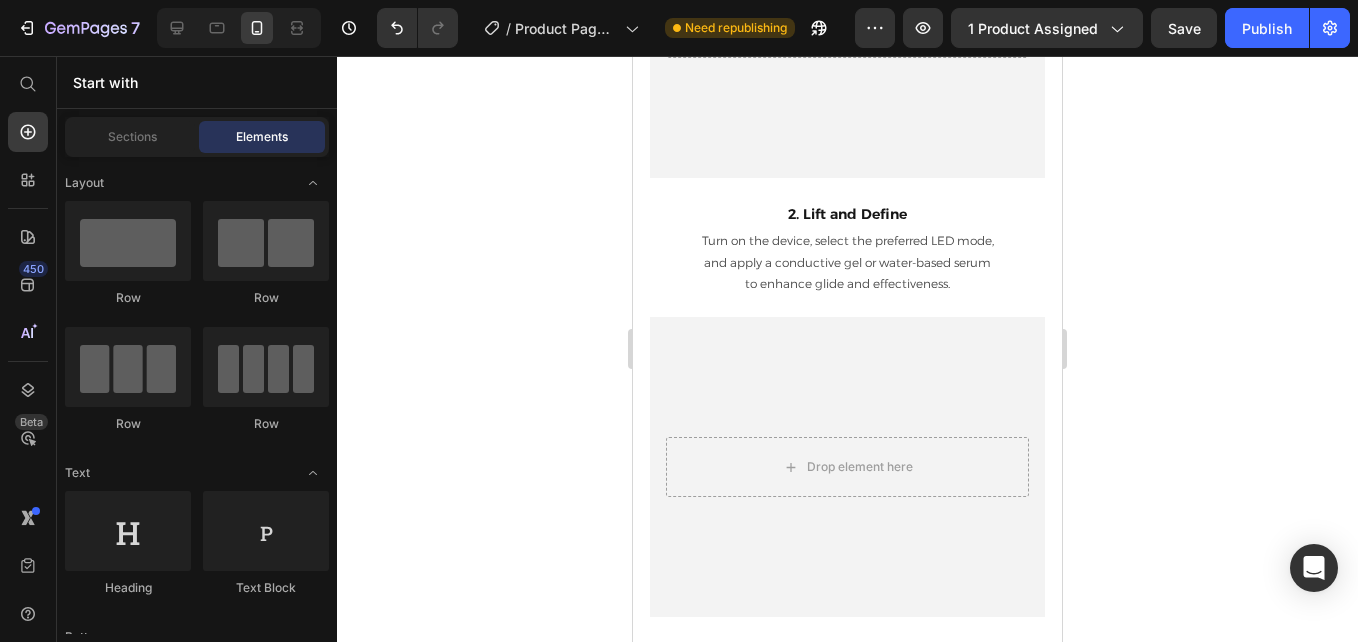 scroll, scrollTop: 4938, scrollLeft: 0, axis: vertical 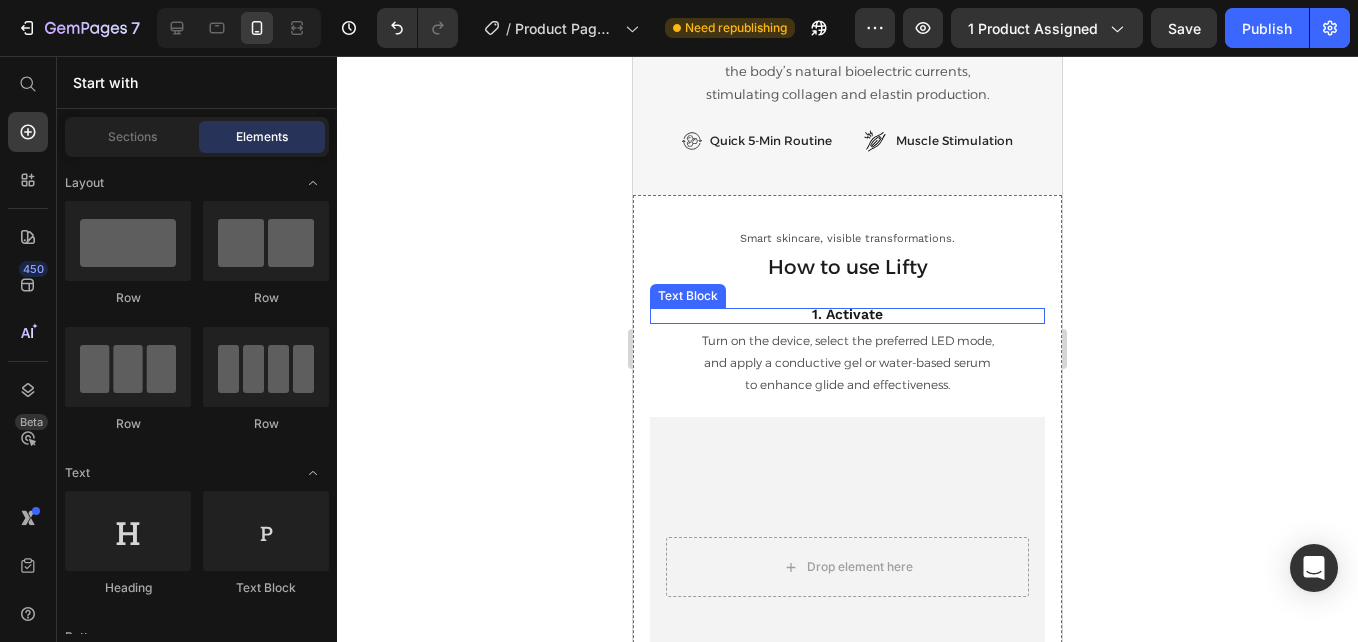 click on "1. Activate" at bounding box center (847, 314) 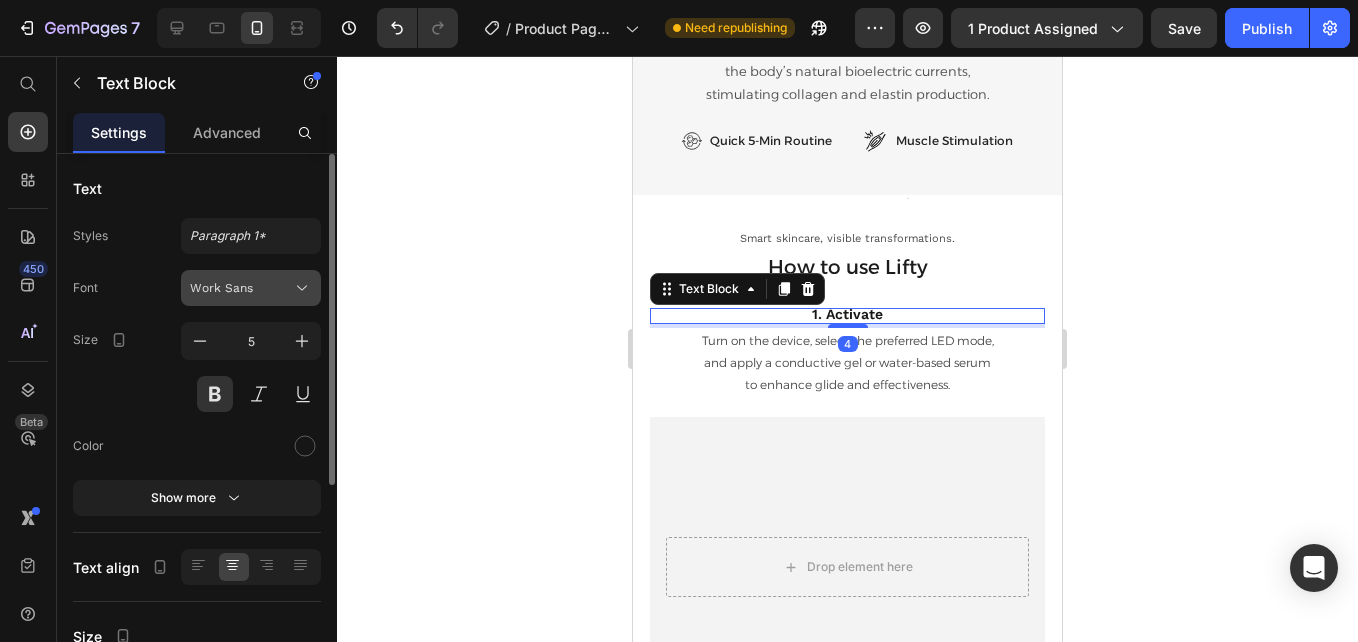 click on "Work Sans" at bounding box center [241, 288] 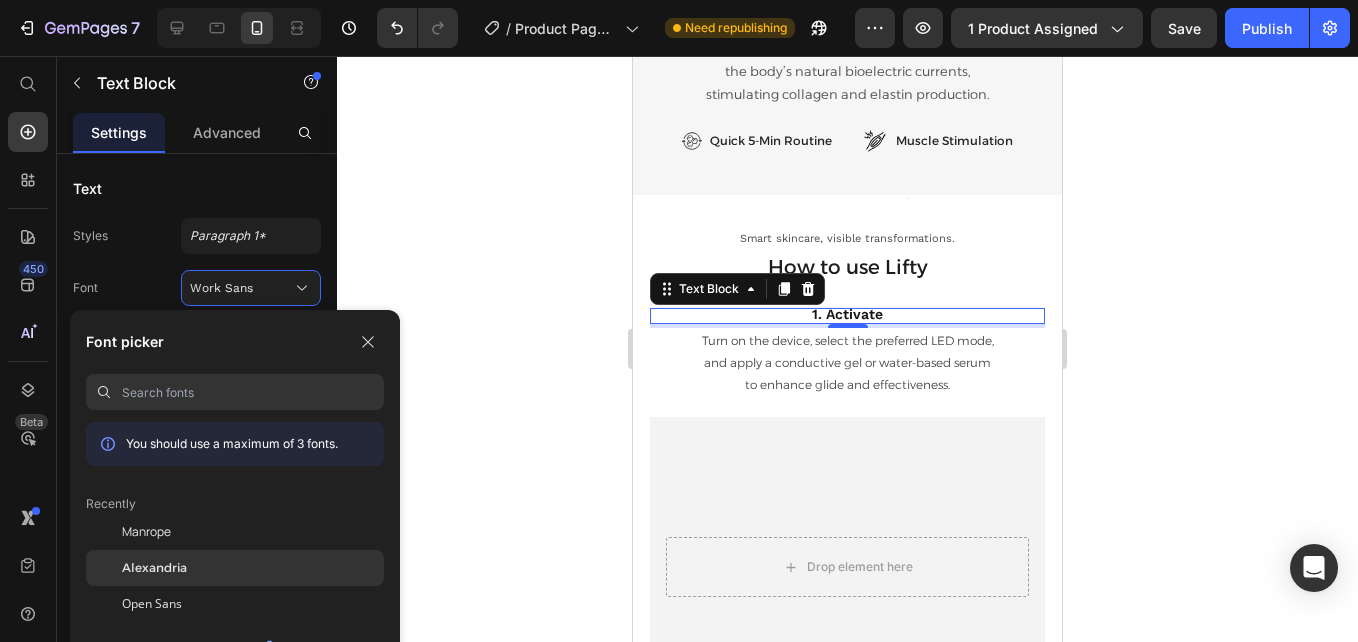 click on "Alexandria" at bounding box center [154, 568] 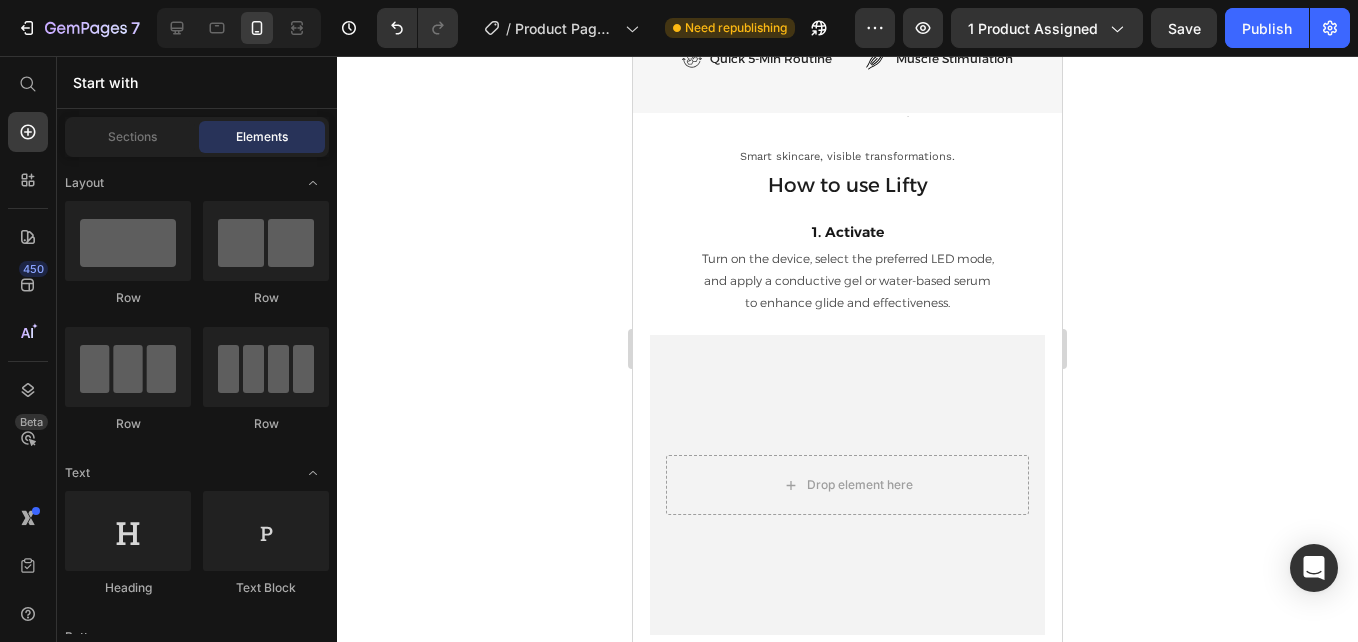 scroll, scrollTop: 4545, scrollLeft: 0, axis: vertical 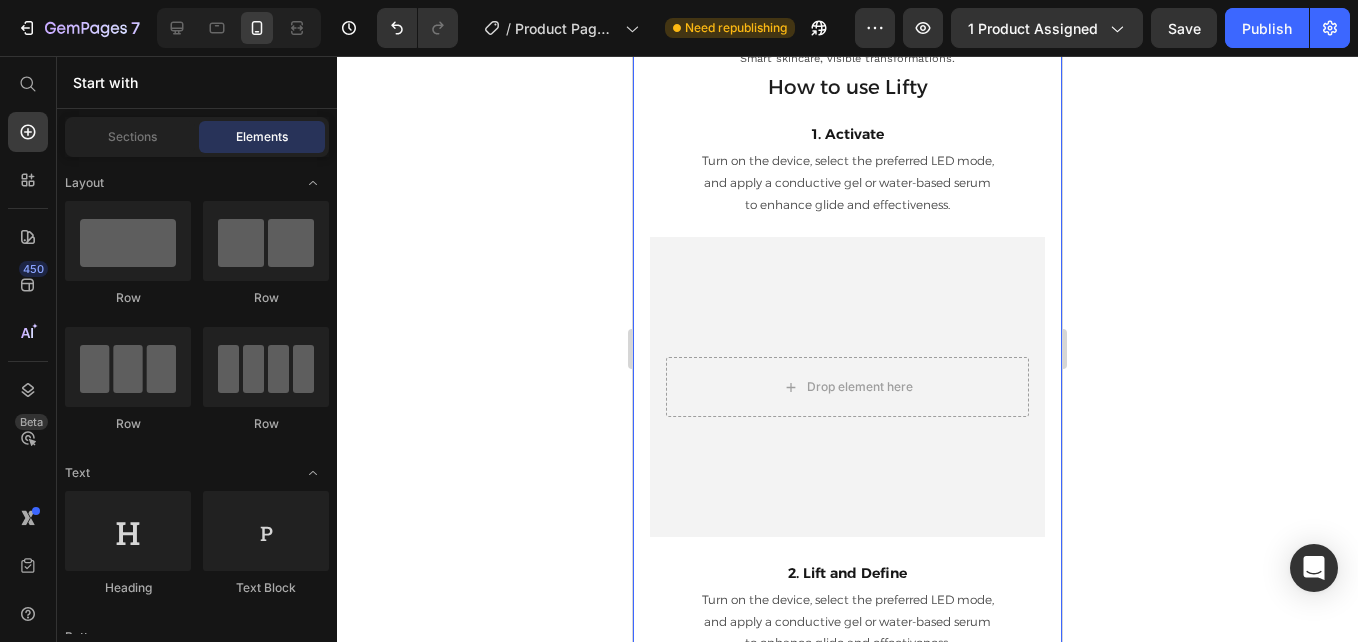 click on "Text Block Smart skincare, visible transformations. Text Block How to use Lifty Heading 1. Activate Text Block Turn on the device, select the preferred LED mode,  and apply a conductive gel or water-based serum  to enhance glide and effectiveness. Text Block
Drop element here Hero Banner 2. Lift and Define Text Block Turn on the device, select the preferred LED mode,  and apply a conductive gel or water-based serum  to enhance glide and effectiveness. Text Block
Drop element here Hero Banner 3. Turn Off & Clean Text Block Turn on the device, select the preferred LED mode,  and apply a conductive gel or water-based serum  to enhance glide and effectiveness. Text Block
Drop element here Hero Banner Smart skincare, visible transformations. Text Block Real People, Real Results Heading Swelling Wrinkles & Fine Lines Jawline & Neck Blemishes Image [FIRST] [LAST], [AGE] Text Block - 1 week results Text Block Row Image [FIRST] [LAST], [AGE] Text Block - 1 month results" at bounding box center [847, 1012] 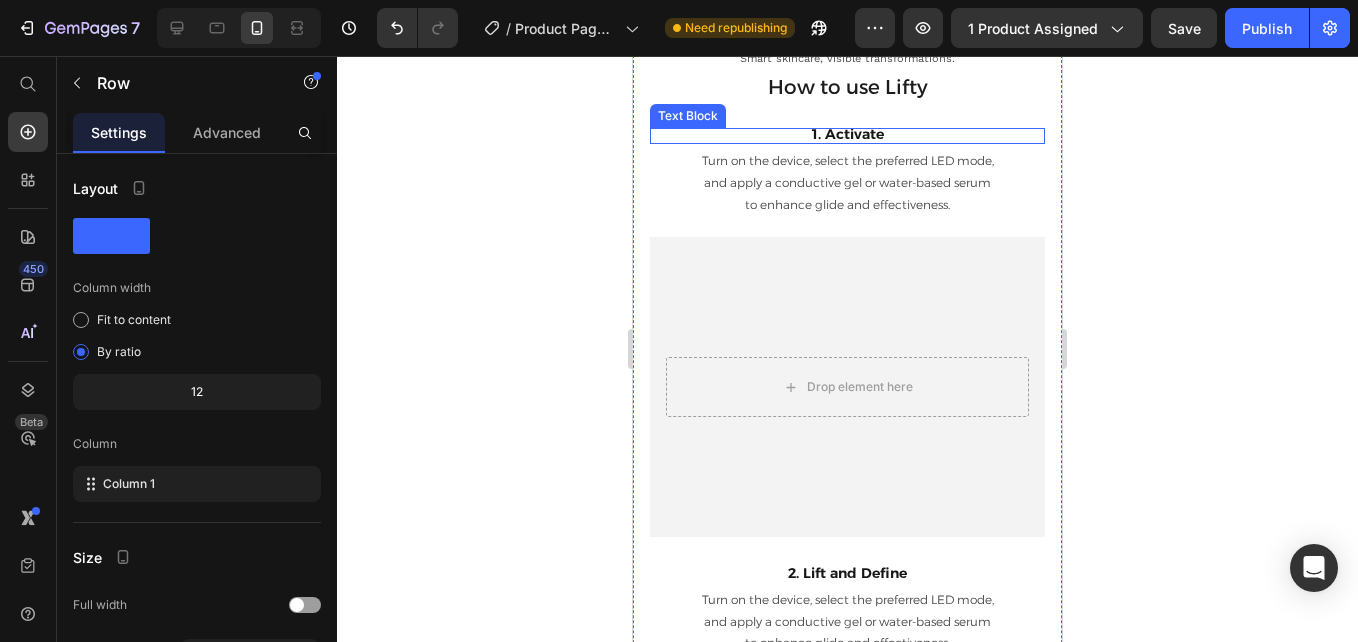 click on "1. Activate" at bounding box center (848, 134) 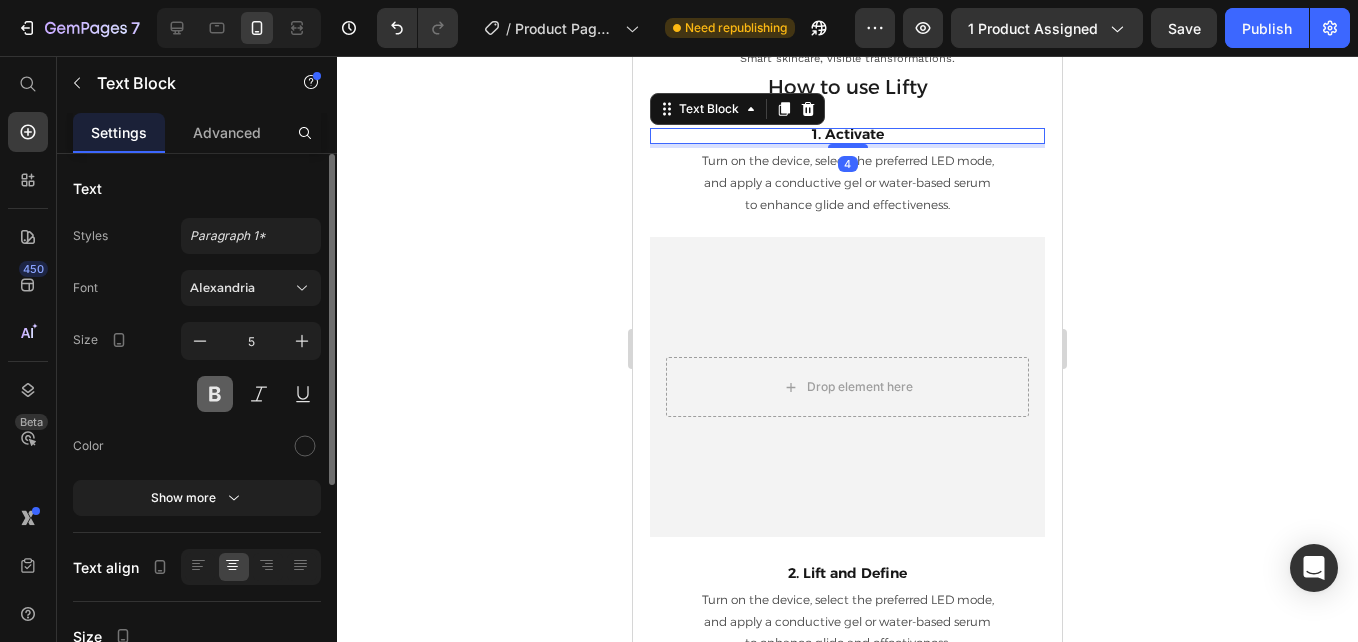 click at bounding box center (215, 394) 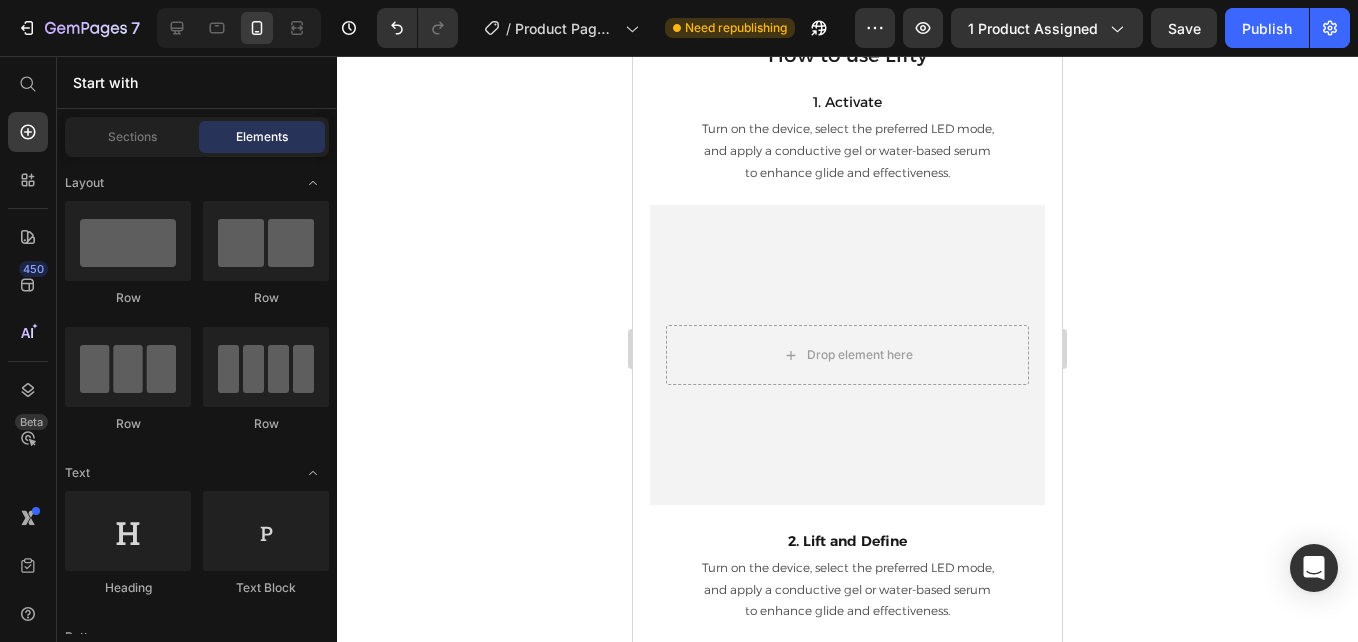 scroll, scrollTop: 4660, scrollLeft: 0, axis: vertical 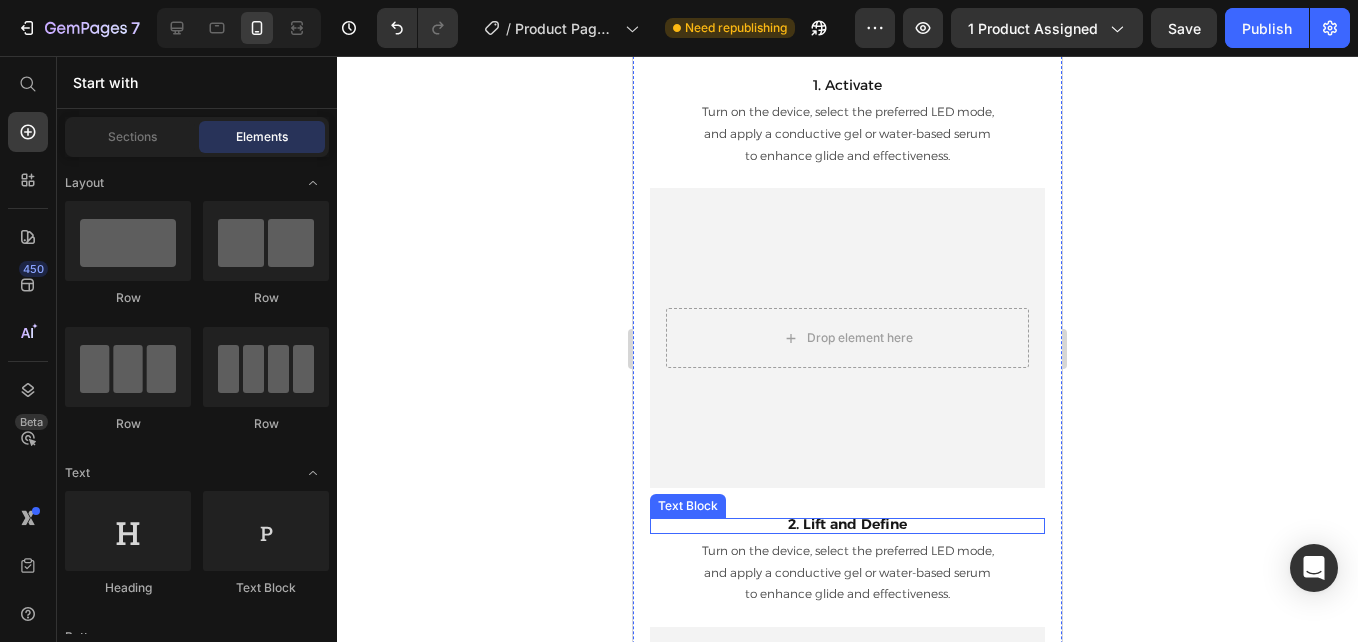 click on "2. Lift and Define" at bounding box center [847, 524] 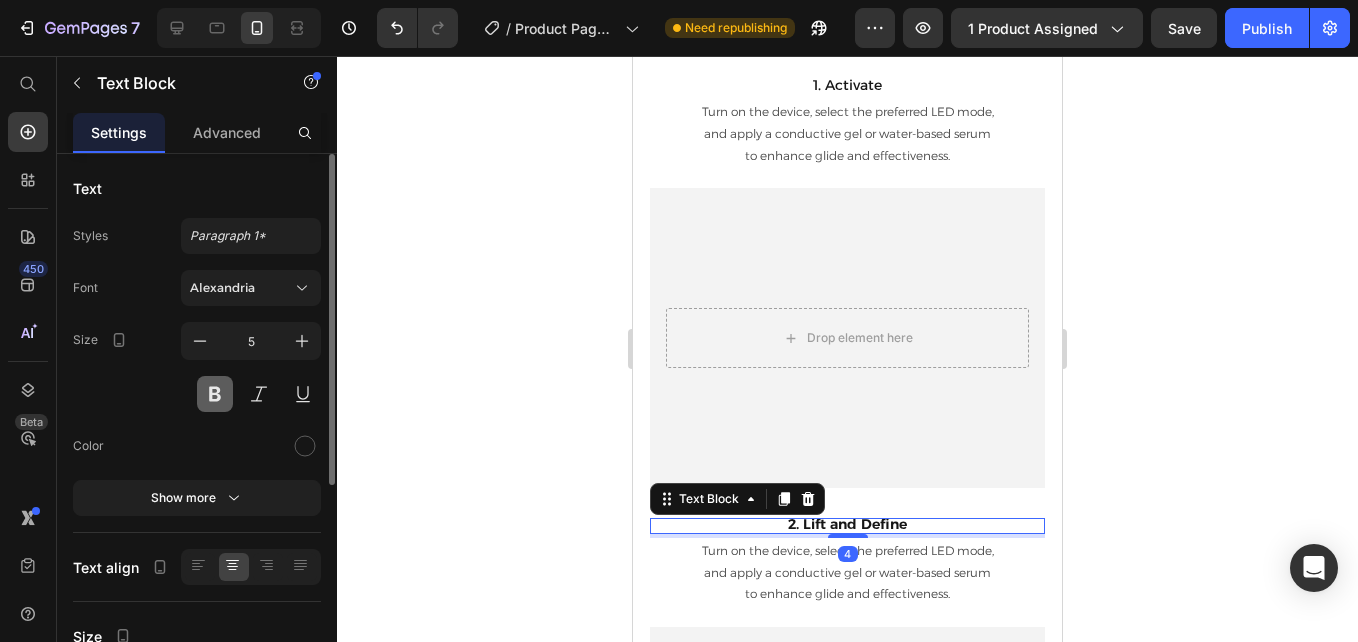 click at bounding box center [215, 394] 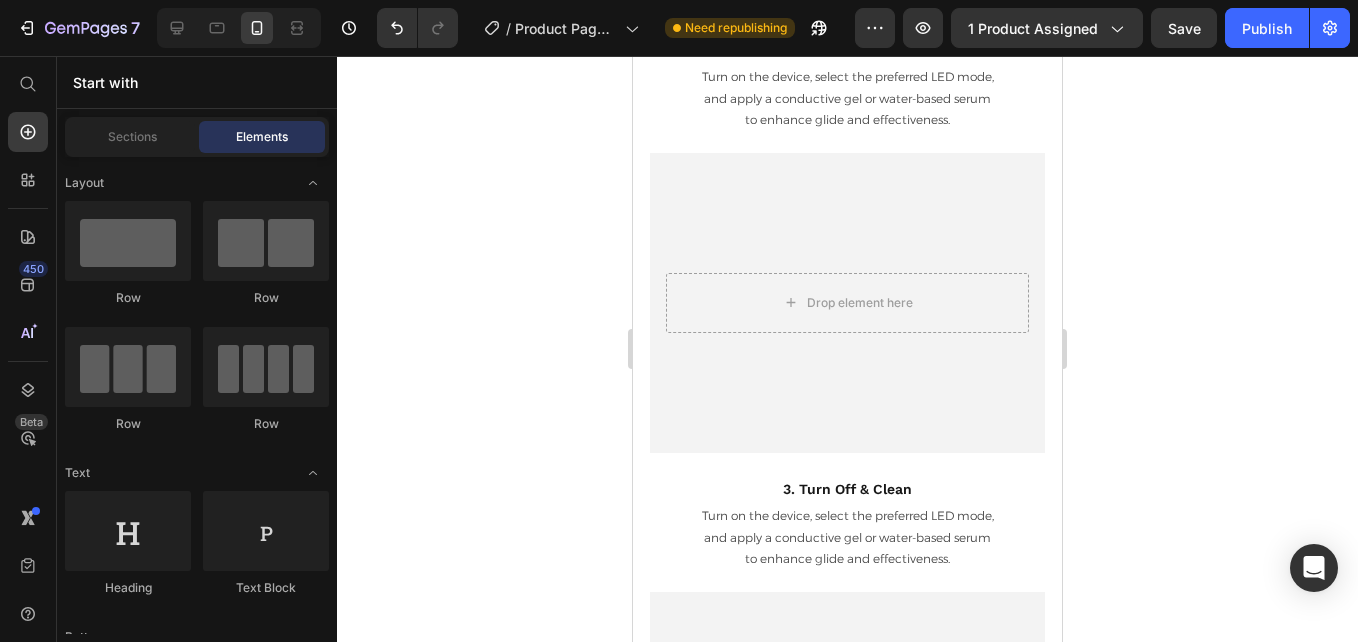 scroll, scrollTop: 5199, scrollLeft: 0, axis: vertical 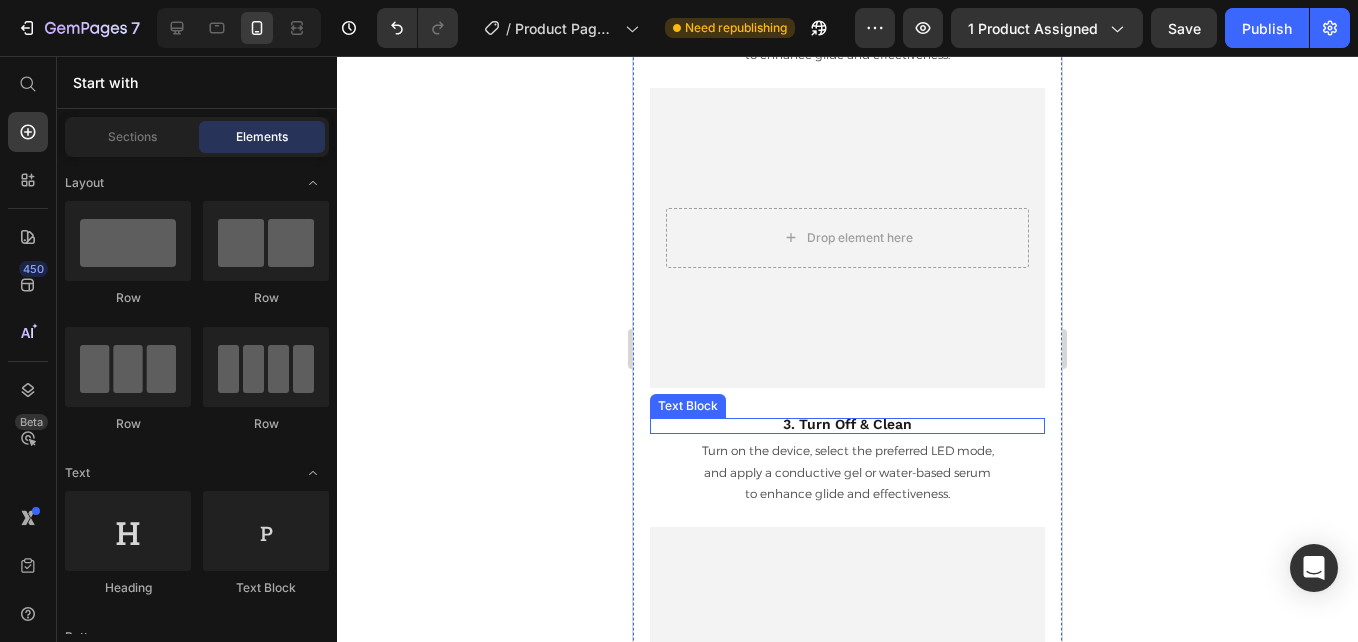 click on "3. Turn Off & Clean" at bounding box center [847, 426] 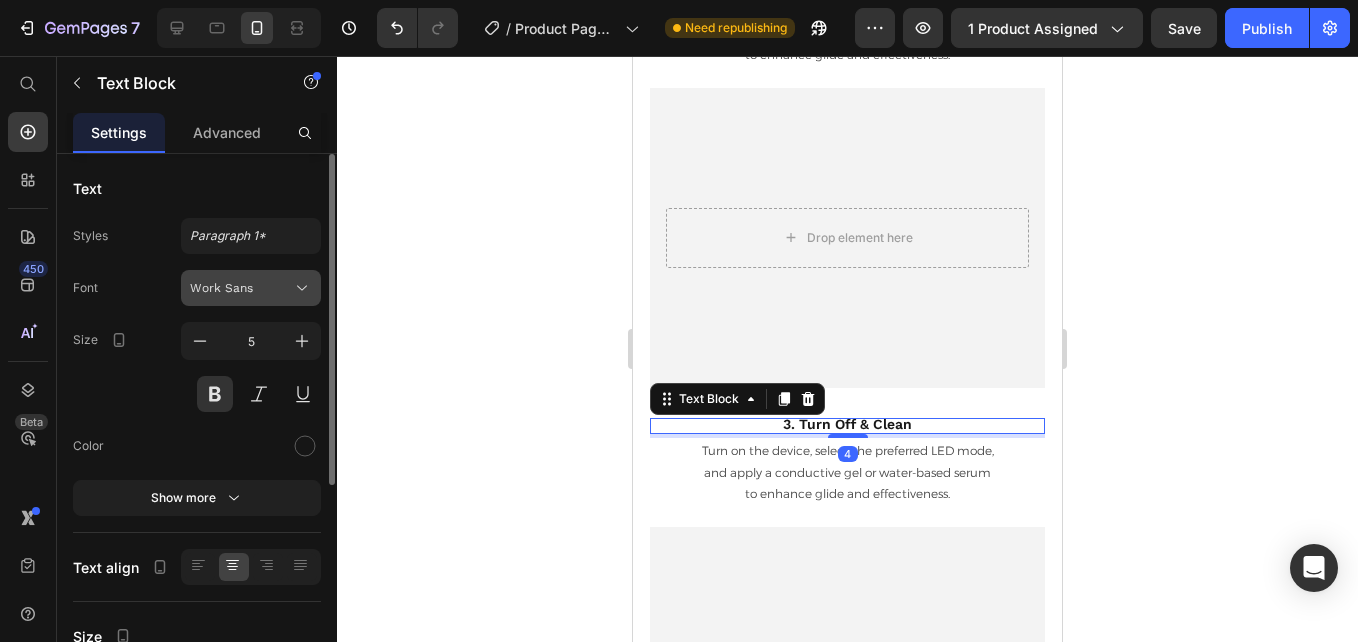 click on "Work Sans" at bounding box center [241, 288] 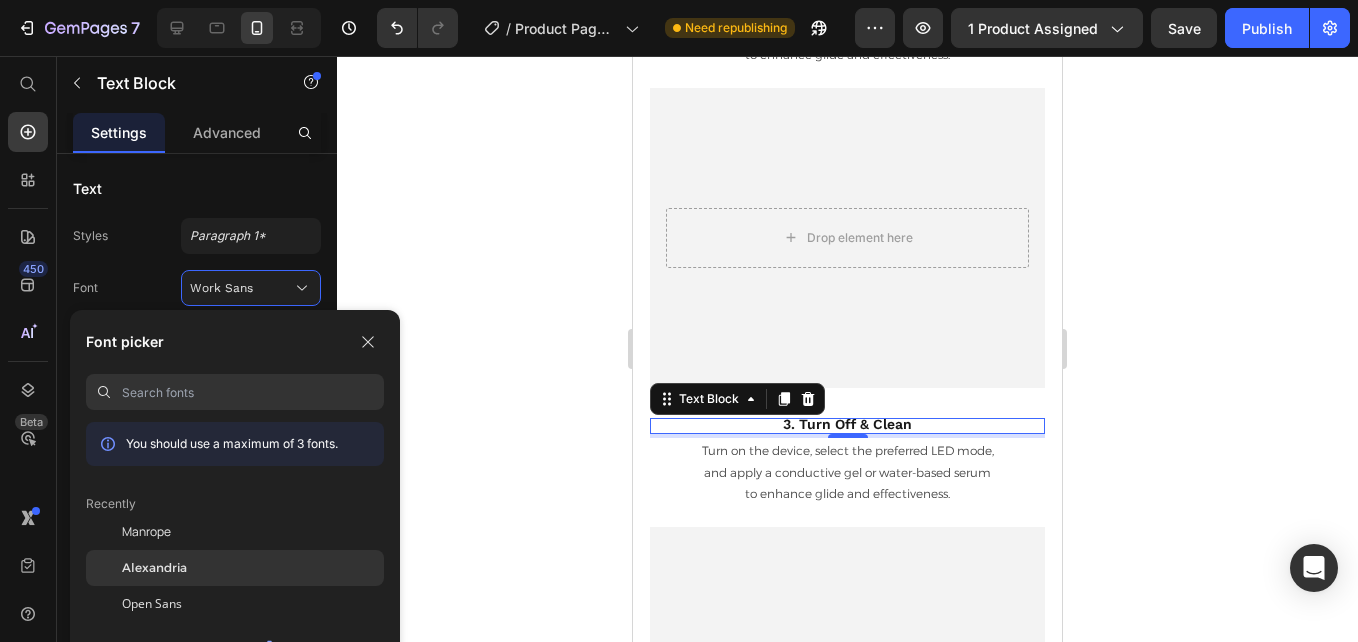 click on "Alexandria" 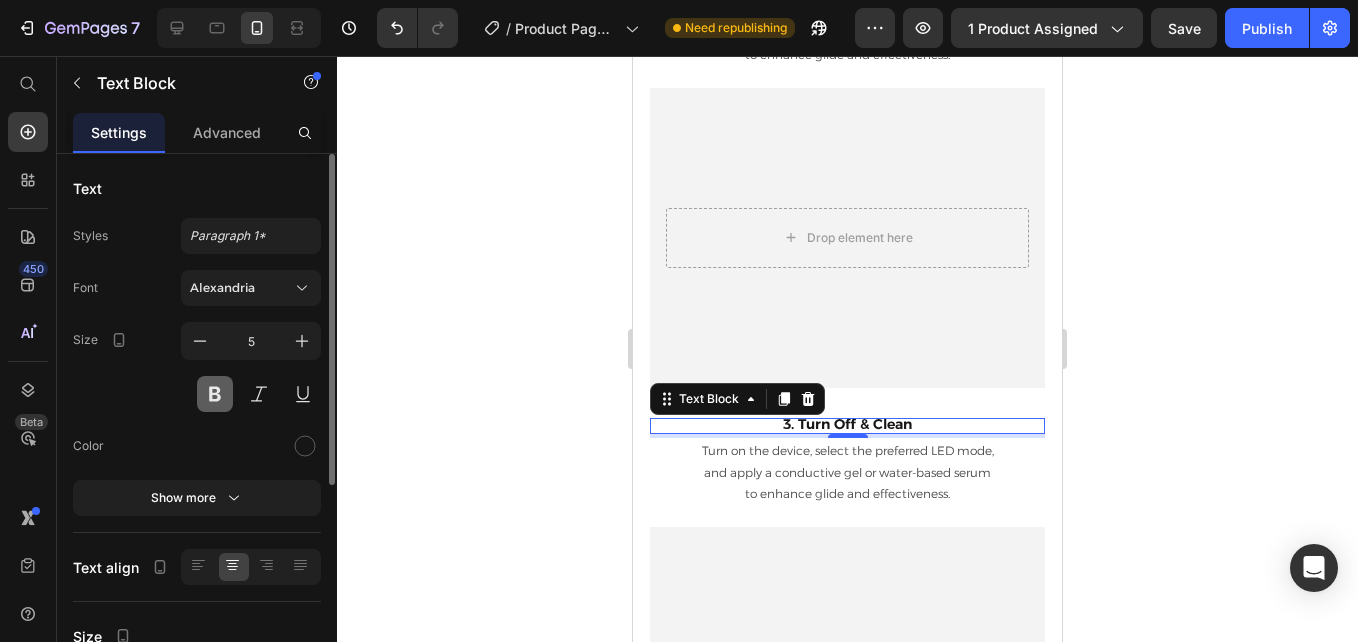 click at bounding box center (215, 394) 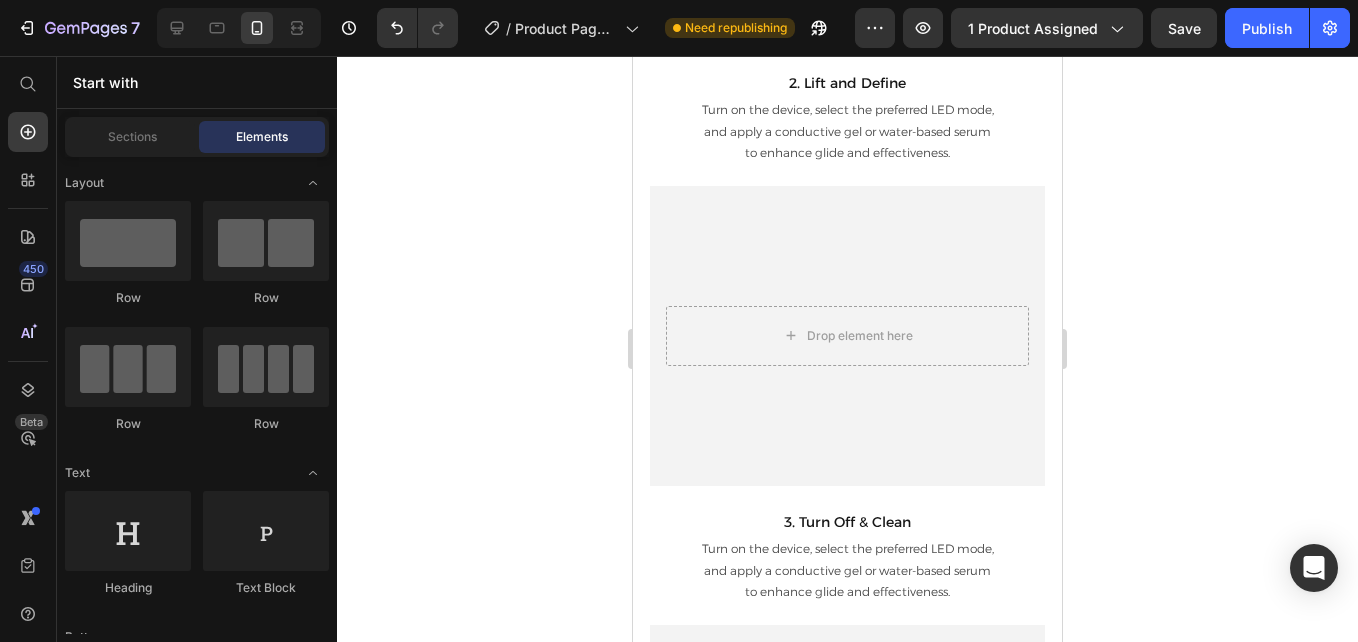 scroll, scrollTop: 5183, scrollLeft: 0, axis: vertical 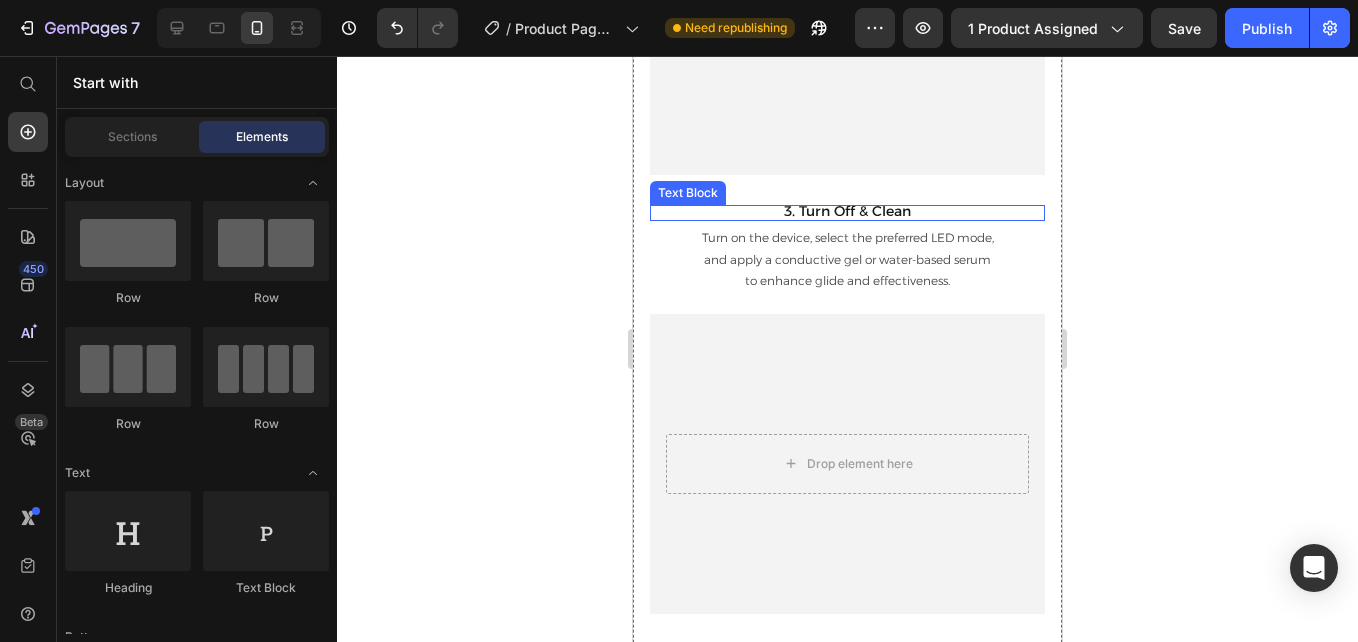 click on "3. Turn Off & Clean" at bounding box center (847, 211) 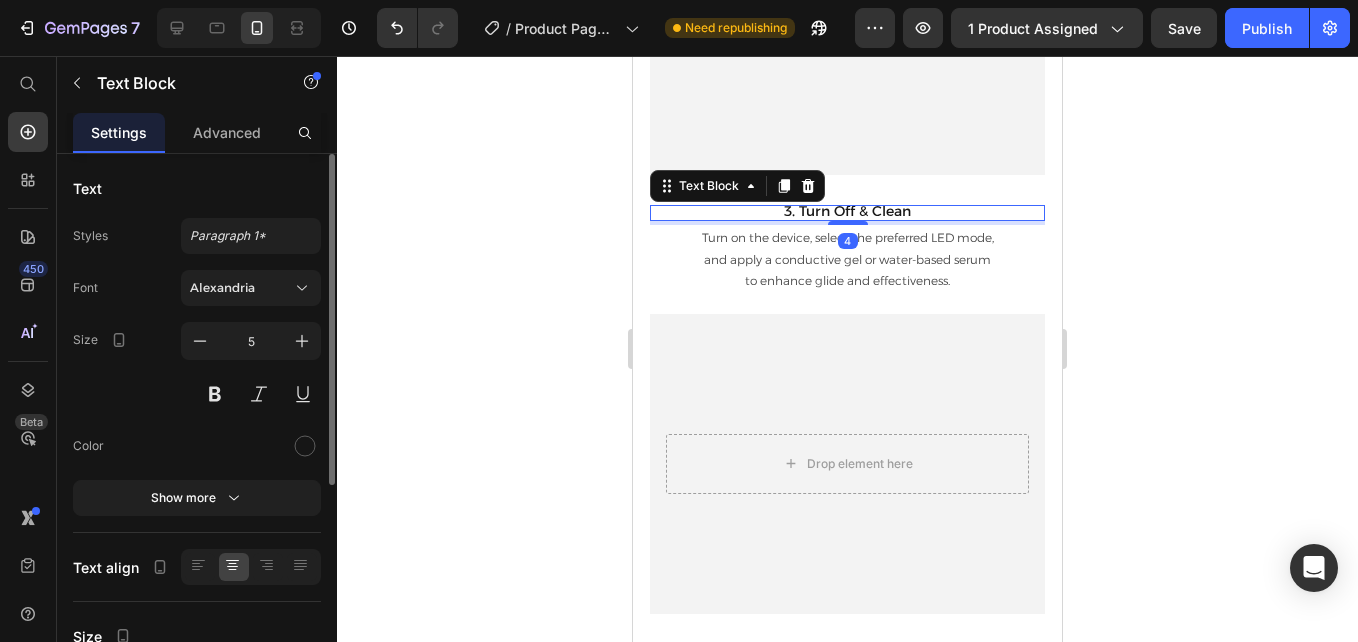 click on "3. Turn Off & Clean" at bounding box center [847, 211] 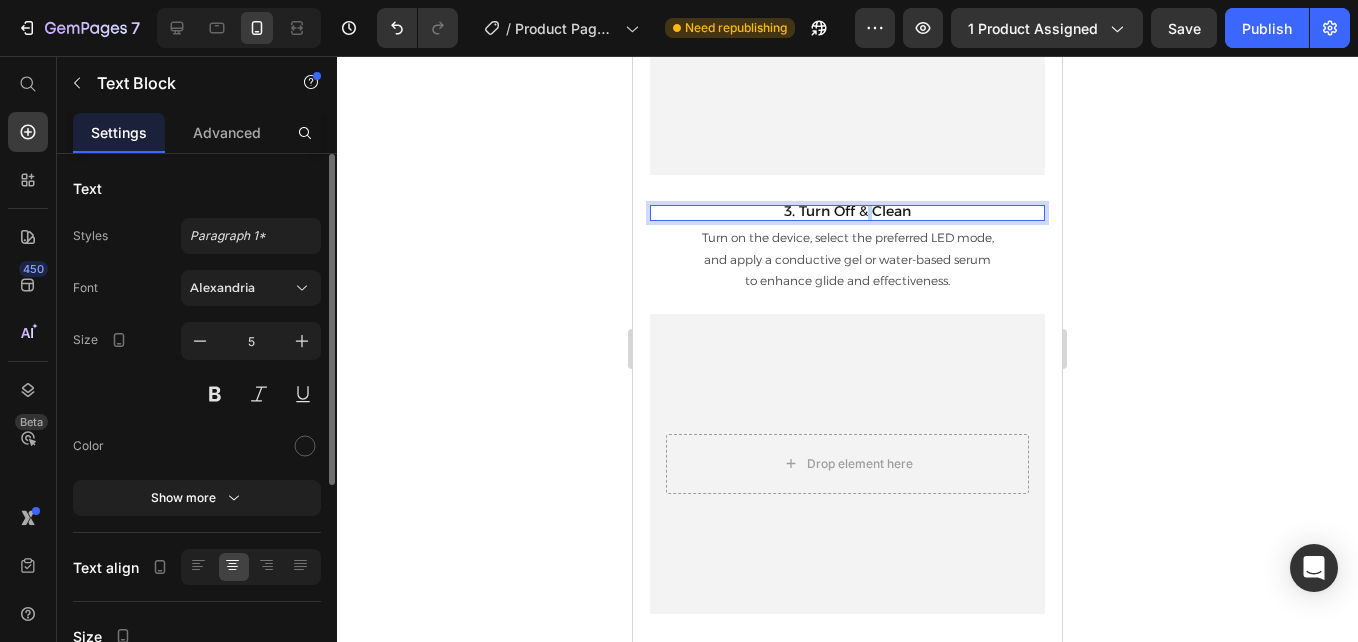 click on "3. Turn Off & Clean" at bounding box center (847, 211) 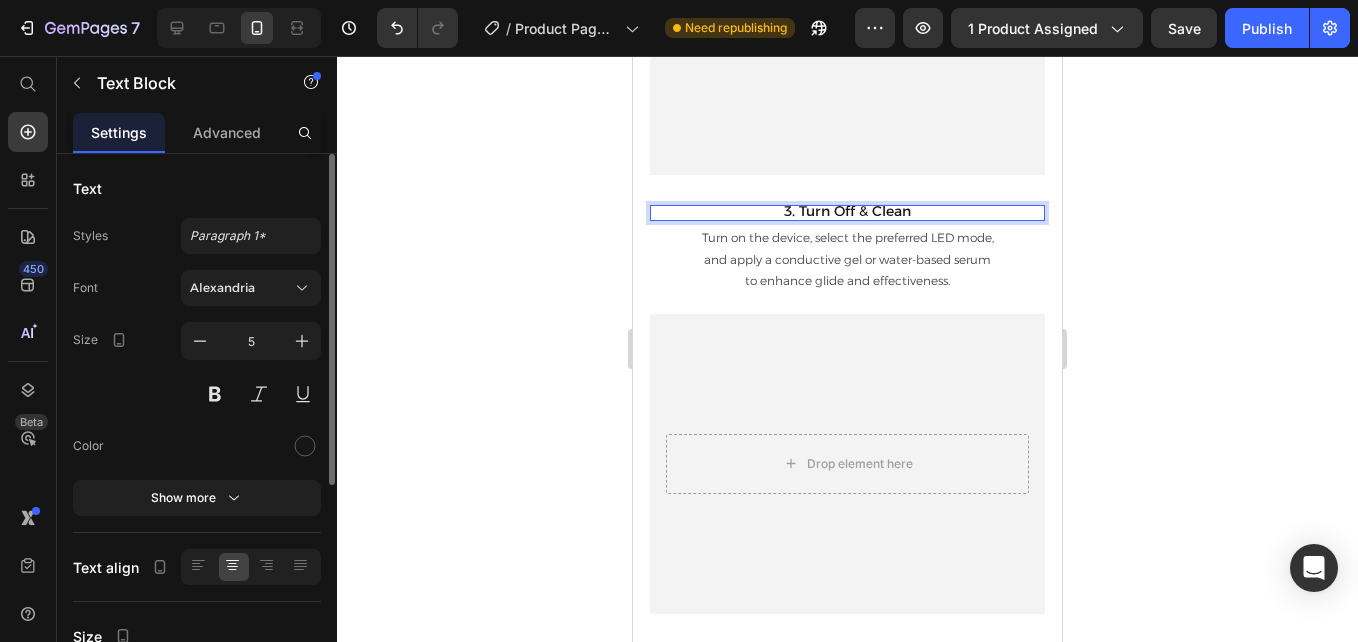 click on "3. Turn Off & Clean" at bounding box center [847, 211] 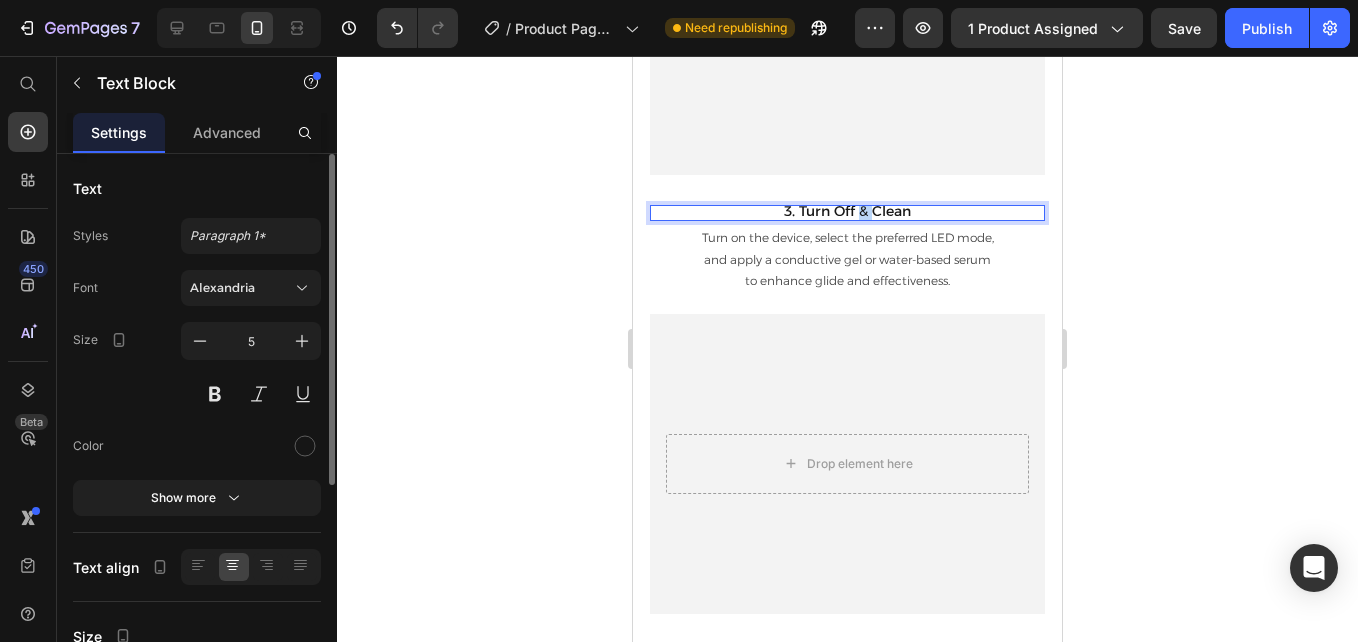click on "3. Turn Off & Clean" at bounding box center (847, 211) 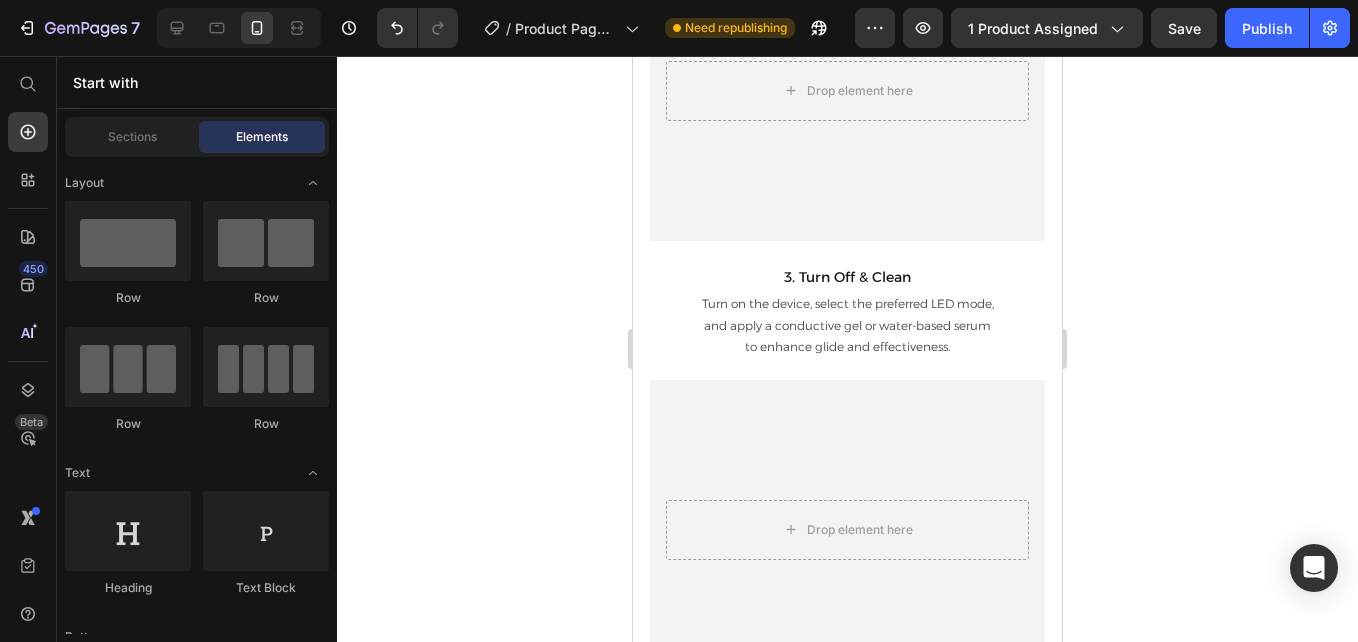 scroll, scrollTop: 5297, scrollLeft: 0, axis: vertical 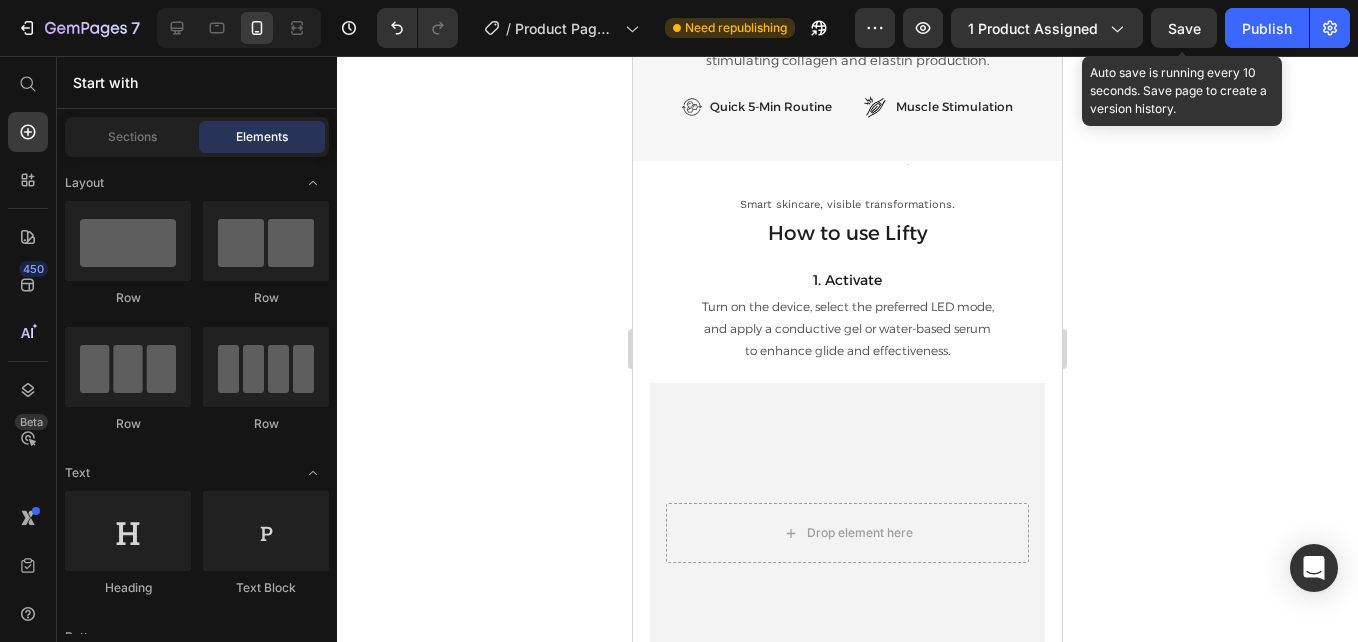 drag, startPoint x: 1172, startPoint y: 46, endPoint x: 1109, endPoint y: 207, distance: 172.88725 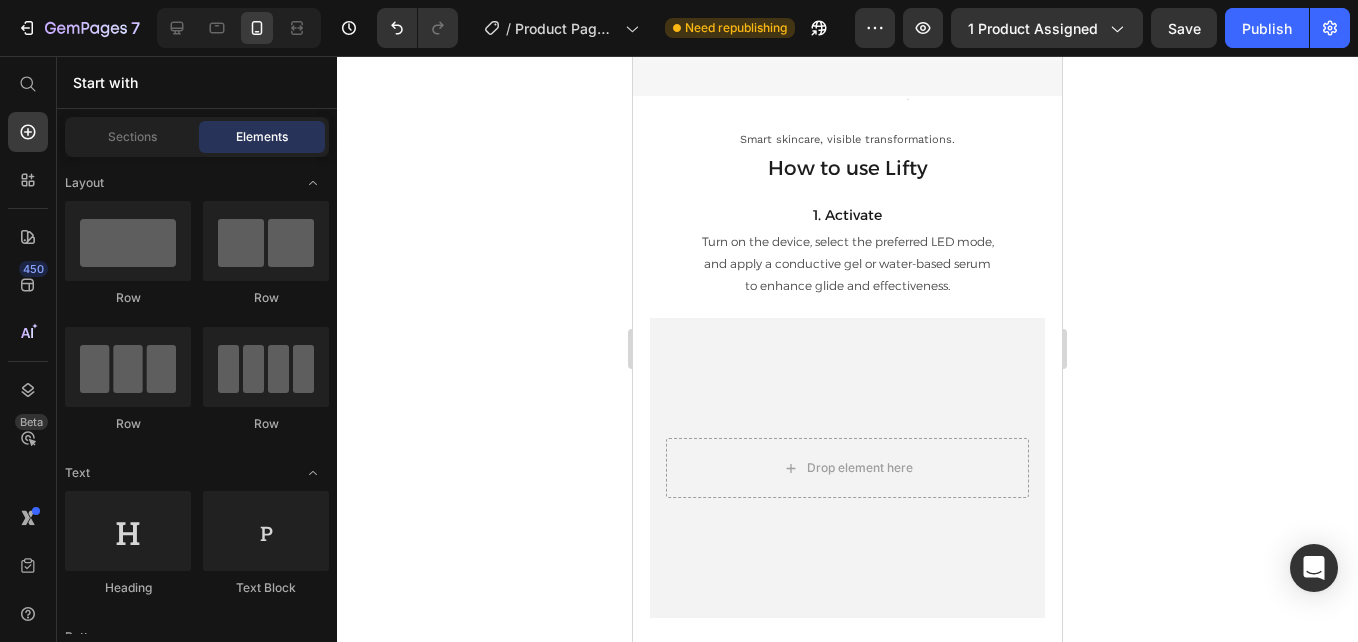 scroll, scrollTop: 4498, scrollLeft: 0, axis: vertical 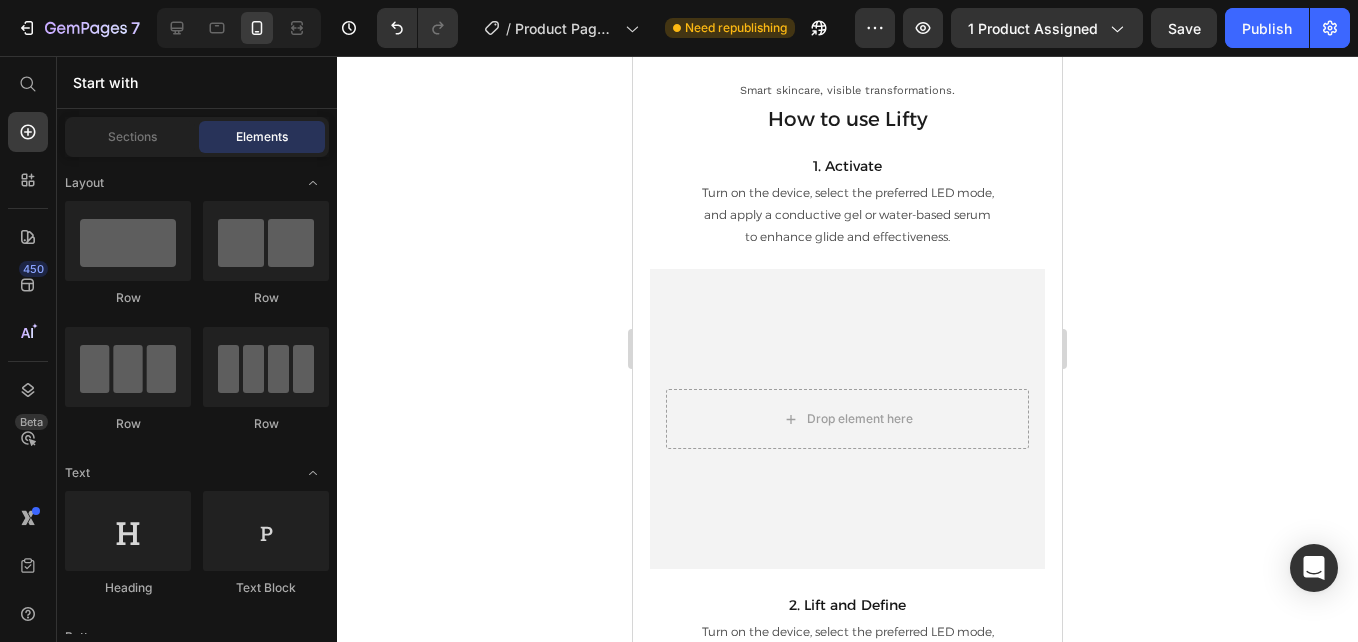 type 